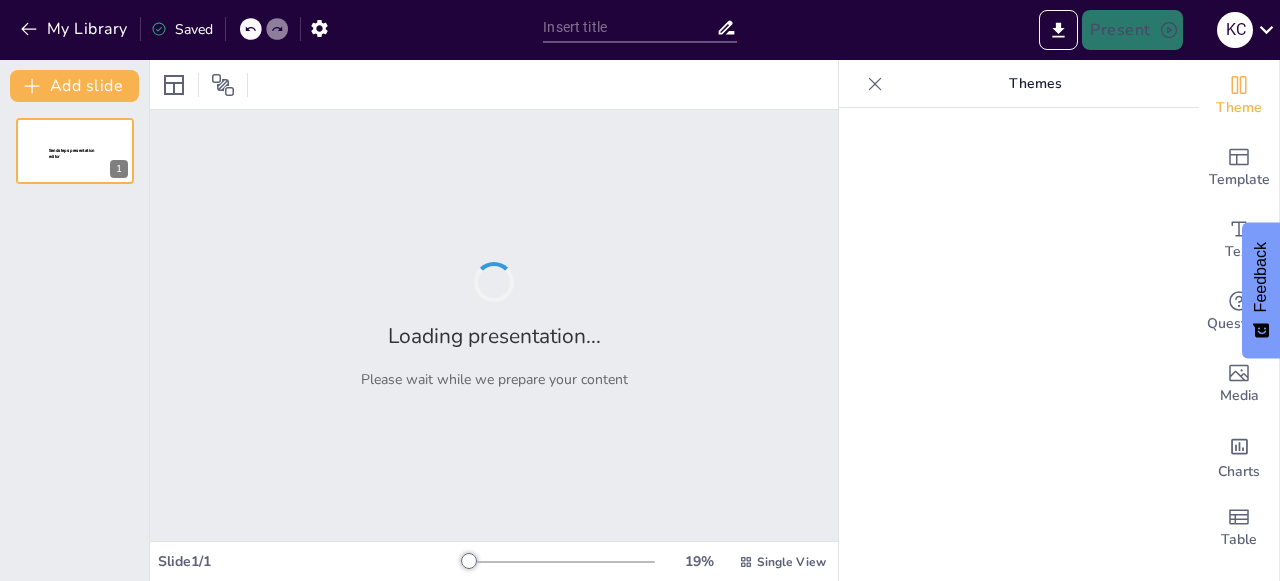 type on "Comidas Típicas De la Región Andina" 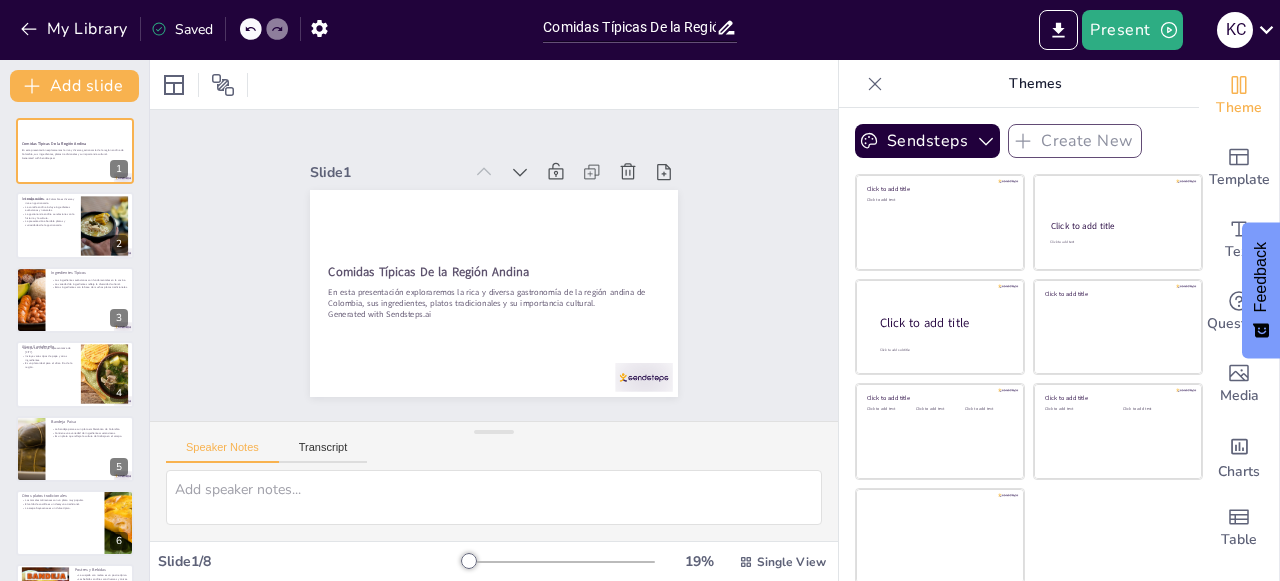scroll, scrollTop: 0, scrollLeft: 0, axis: both 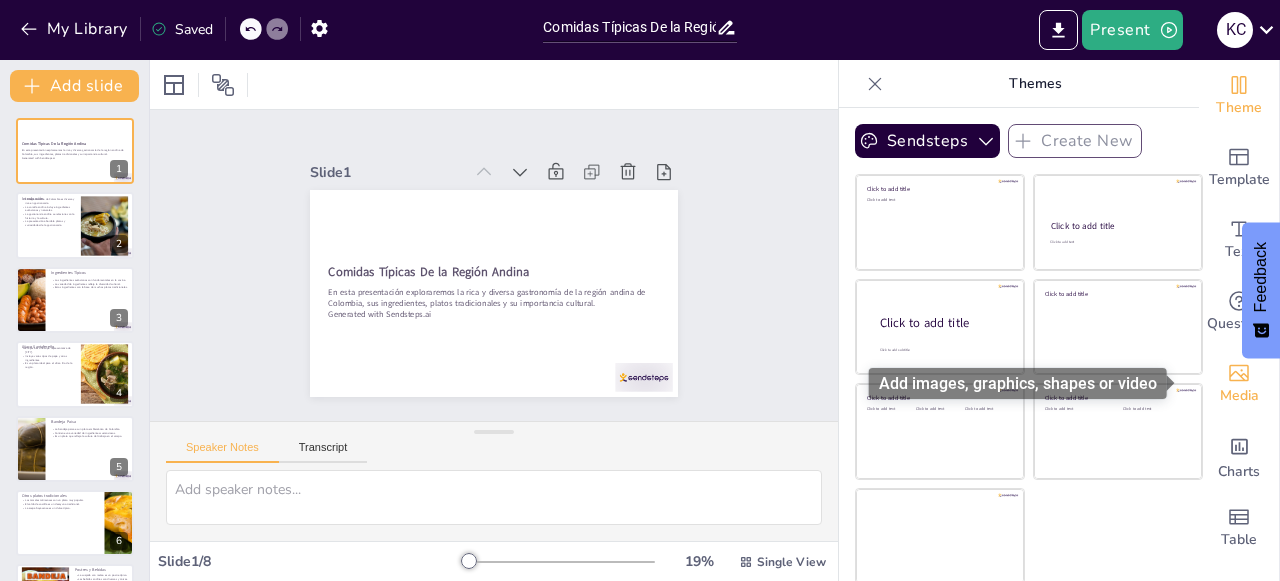 click 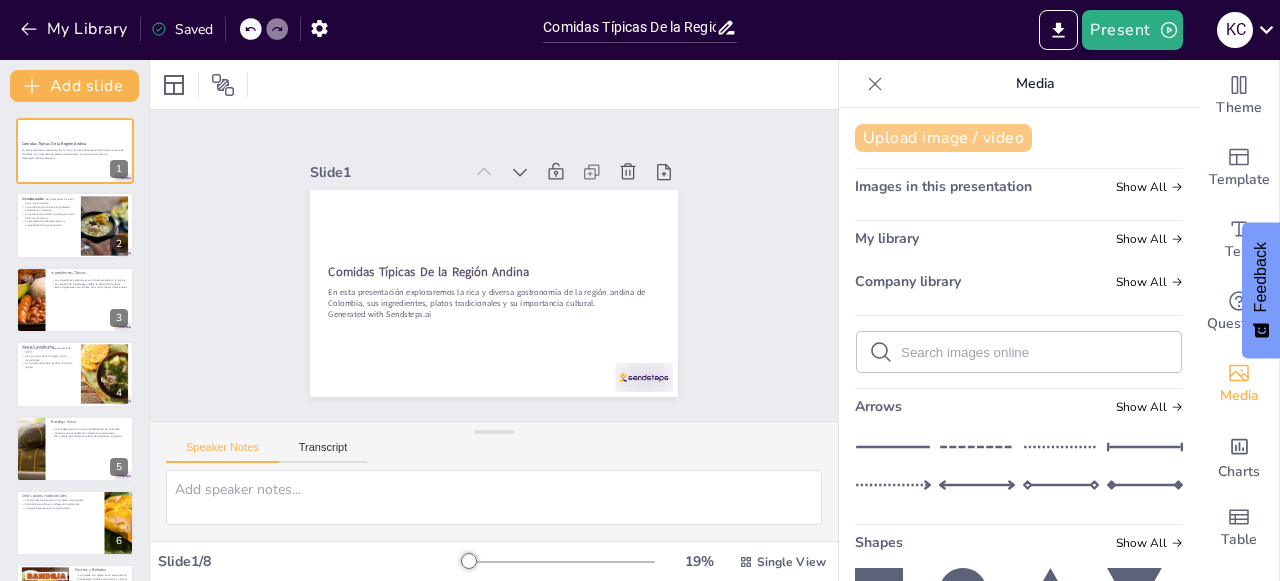 click on "Upload image / video" at bounding box center (943, 138) 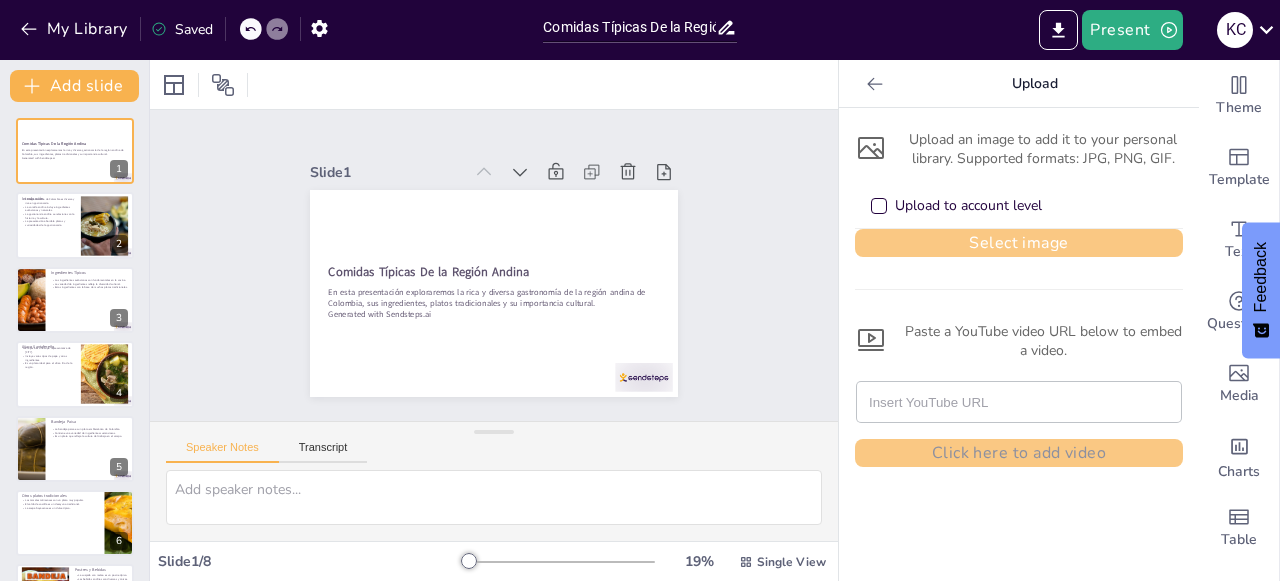 click on "Select image" at bounding box center [1019, 243] 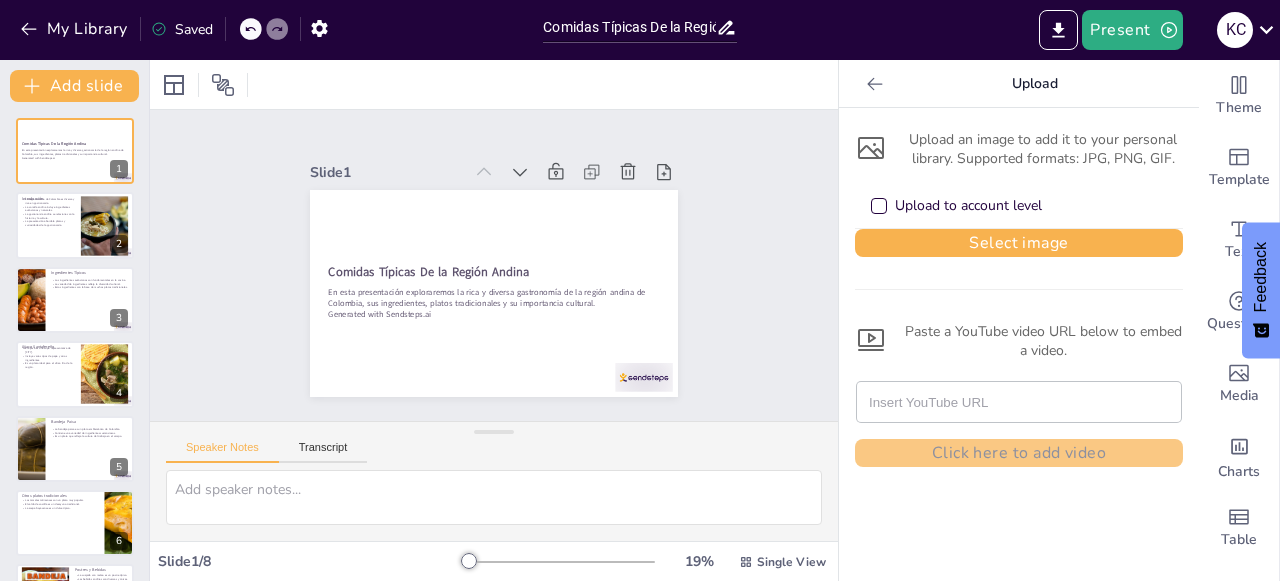 click at bounding box center [879, 206] 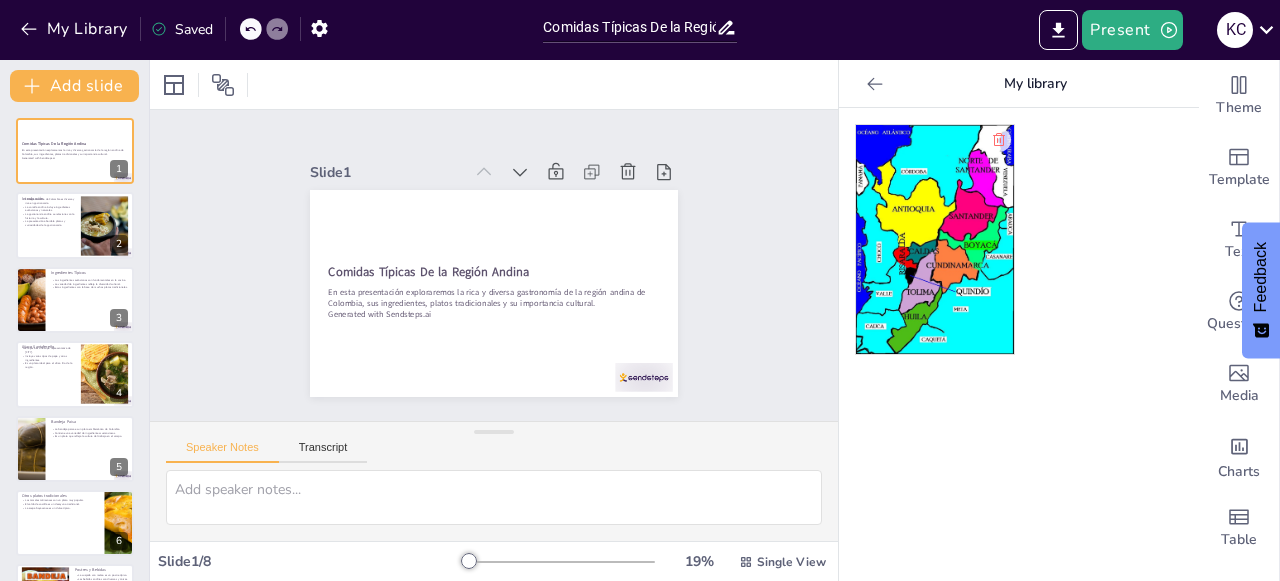 click at bounding box center (1019, 344) 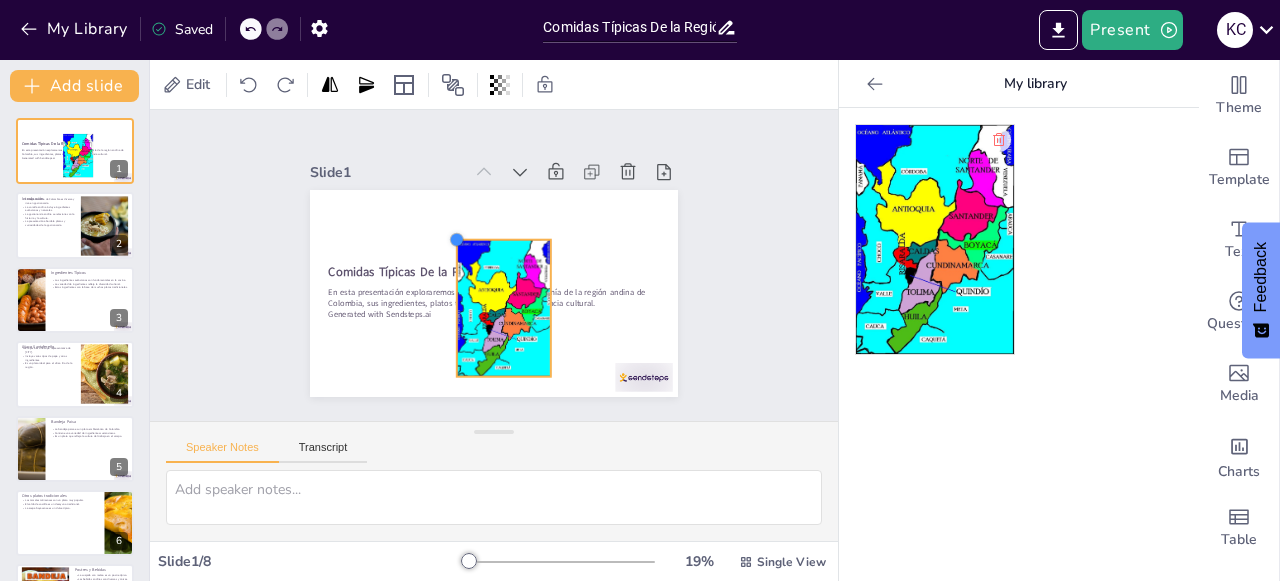 drag, startPoint x: 423, startPoint y: 205, endPoint x: 457, endPoint y: 231, distance: 42.80187 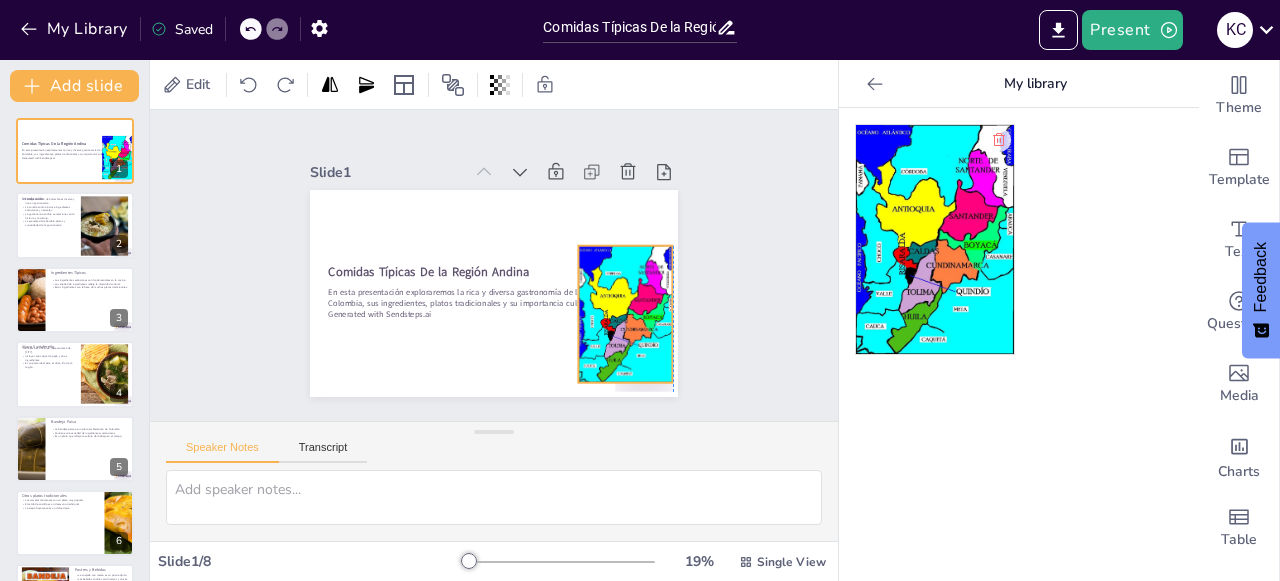 drag, startPoint x: 481, startPoint y: 326, endPoint x: 602, endPoint y: 332, distance: 121.14867 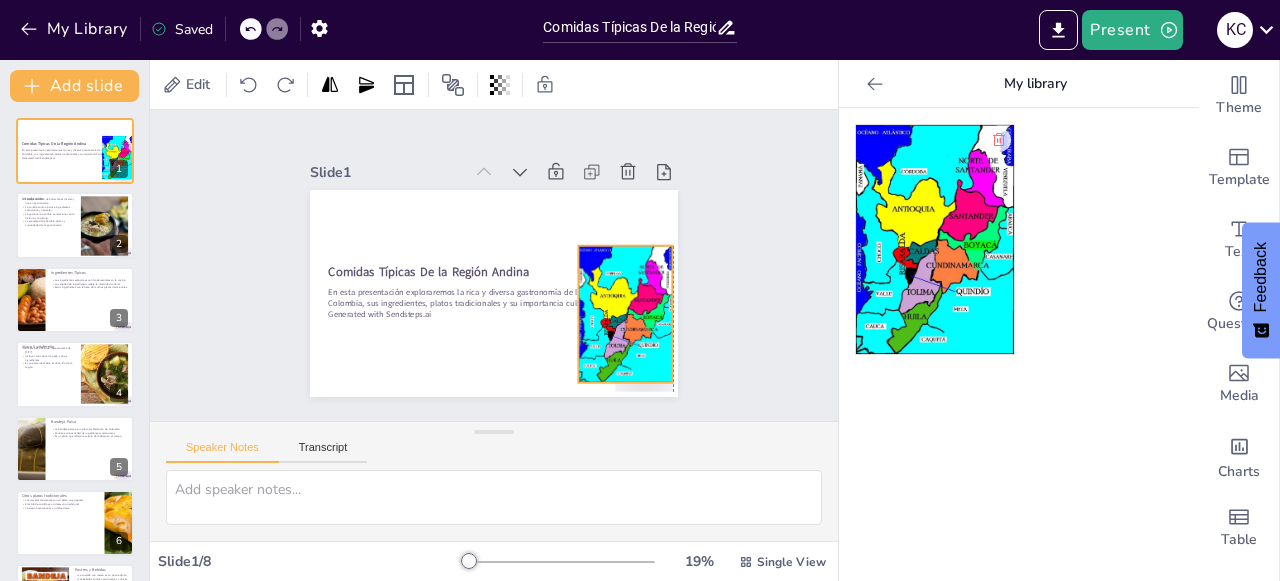click at bounding box center (620, 328) 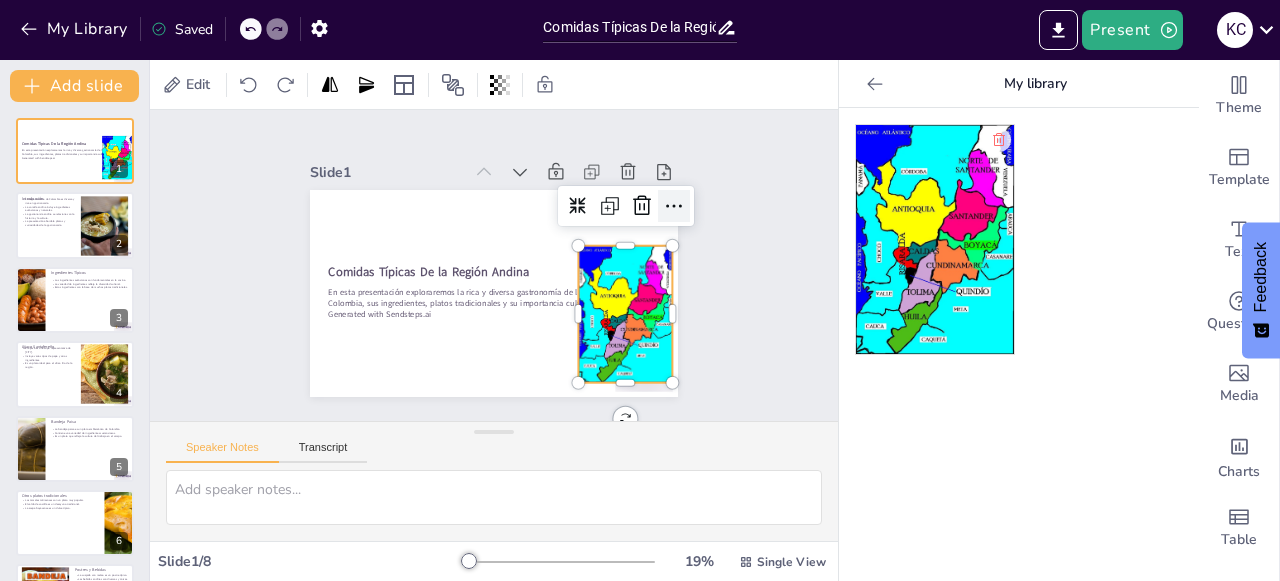 click 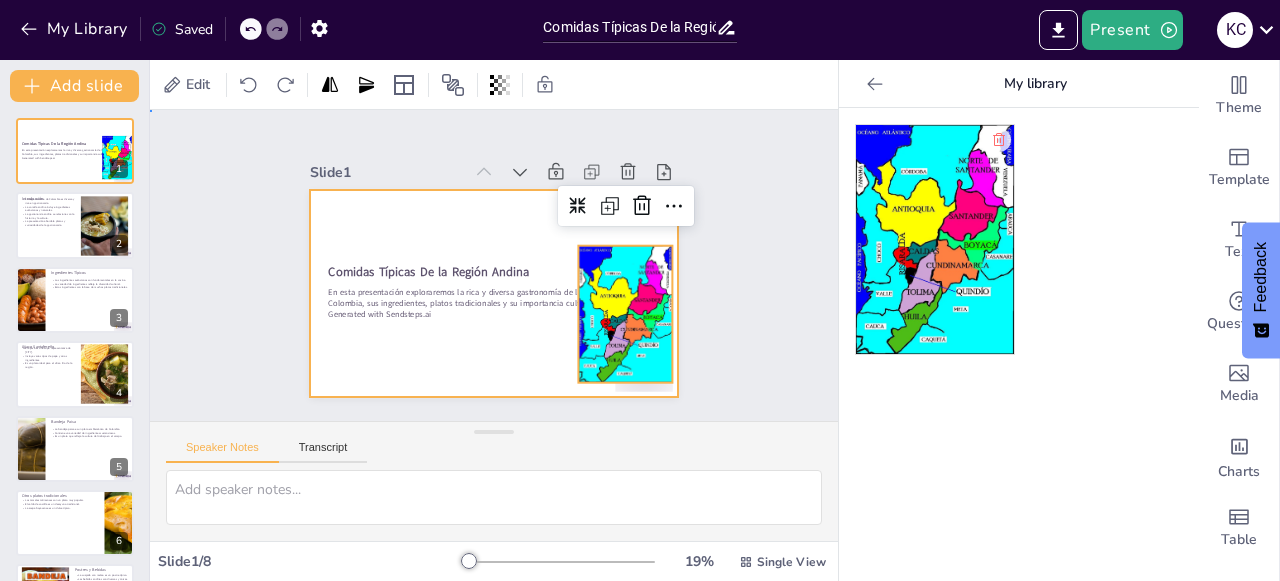 click at bounding box center [494, 293] 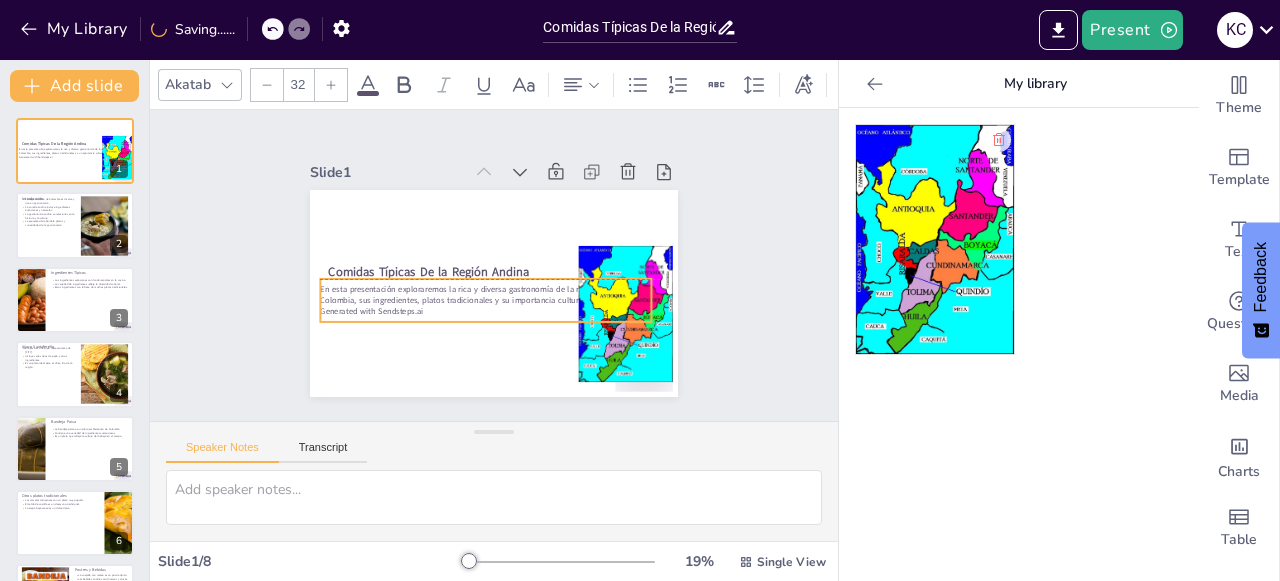 click on "En esta presentación exploraremos la rica y diversa gastronomía de la región andina de Colombia, sus ingredientes, platos tradicionales y su importancia cultural." at bounding box center [483, 293] 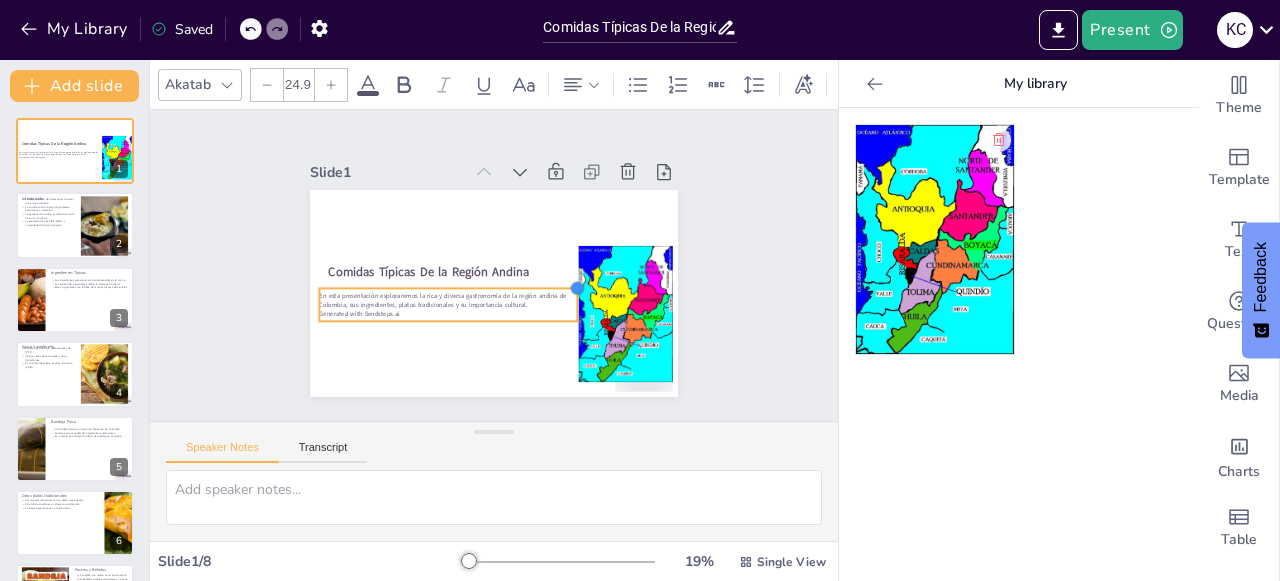 drag, startPoint x: 631, startPoint y: 268, endPoint x: 558, endPoint y: 279, distance: 73.82411 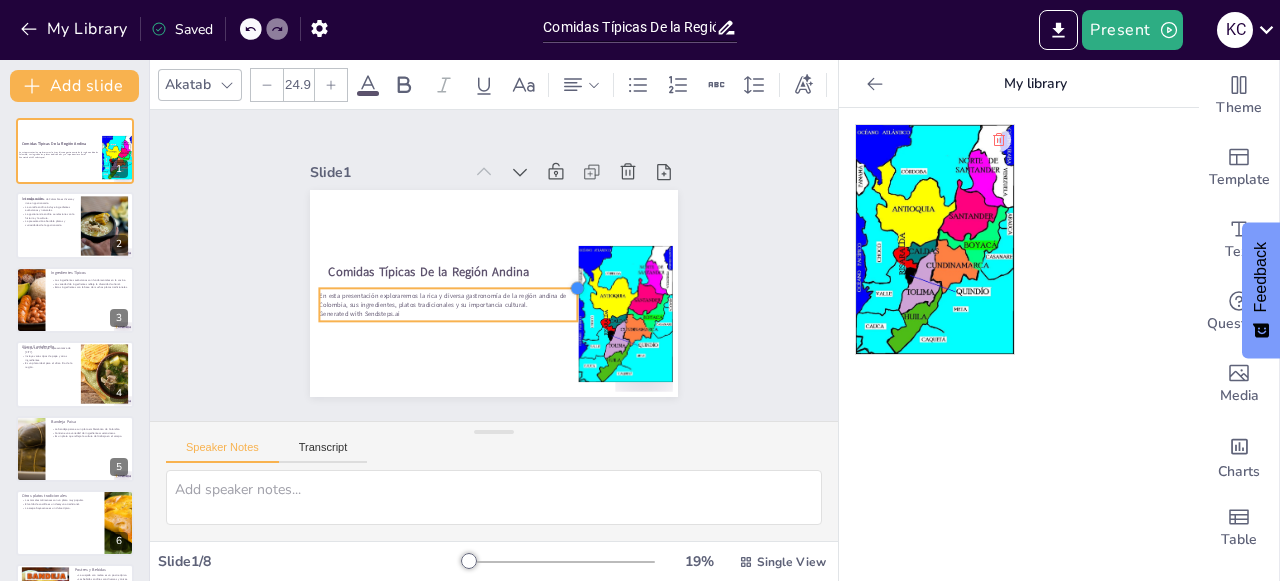 click at bounding box center [566, 313] 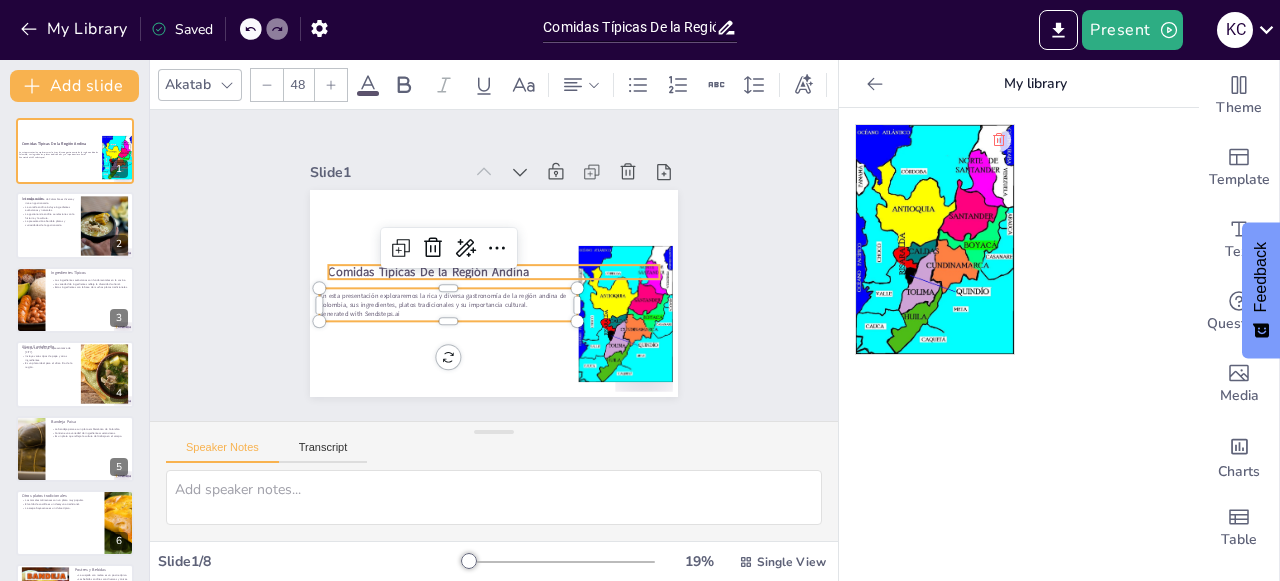 click on "Comidas Típicas De la Región Andina" at bounding box center [493, 271] 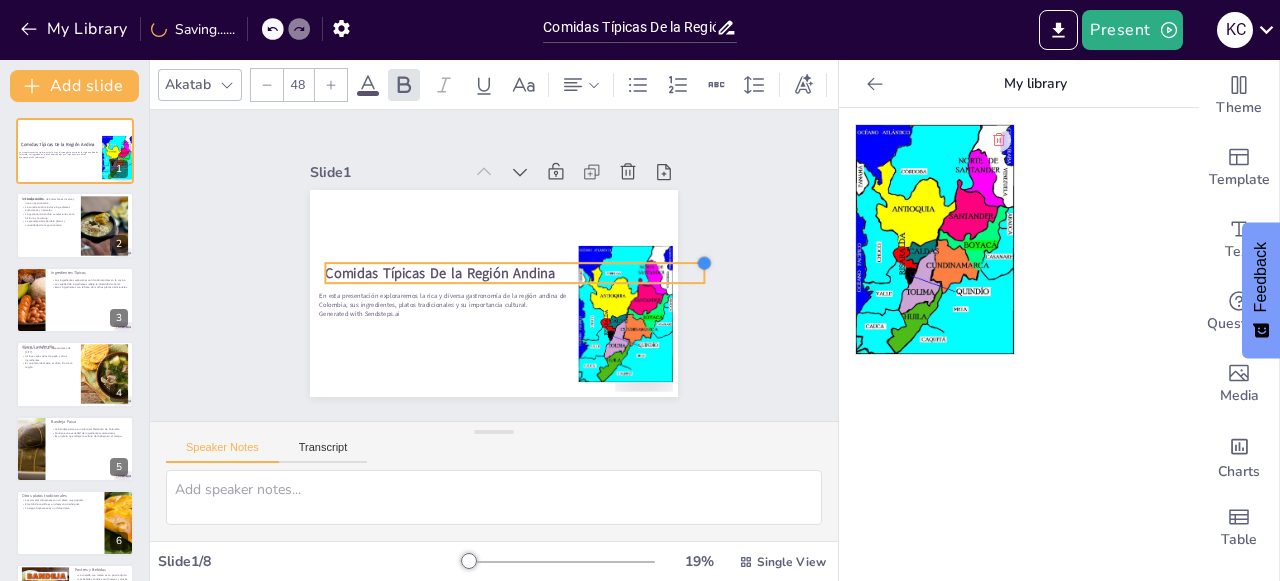 type on "44.5" 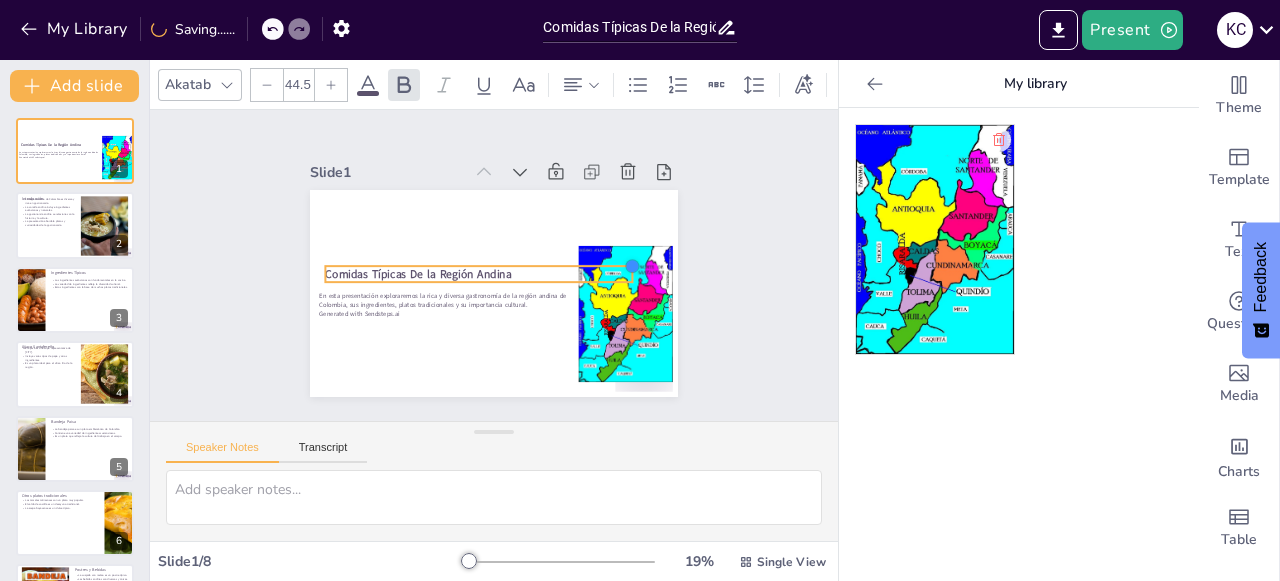 drag, startPoint x: 644, startPoint y: 254, endPoint x: 502, endPoint y: 255, distance: 142.00352 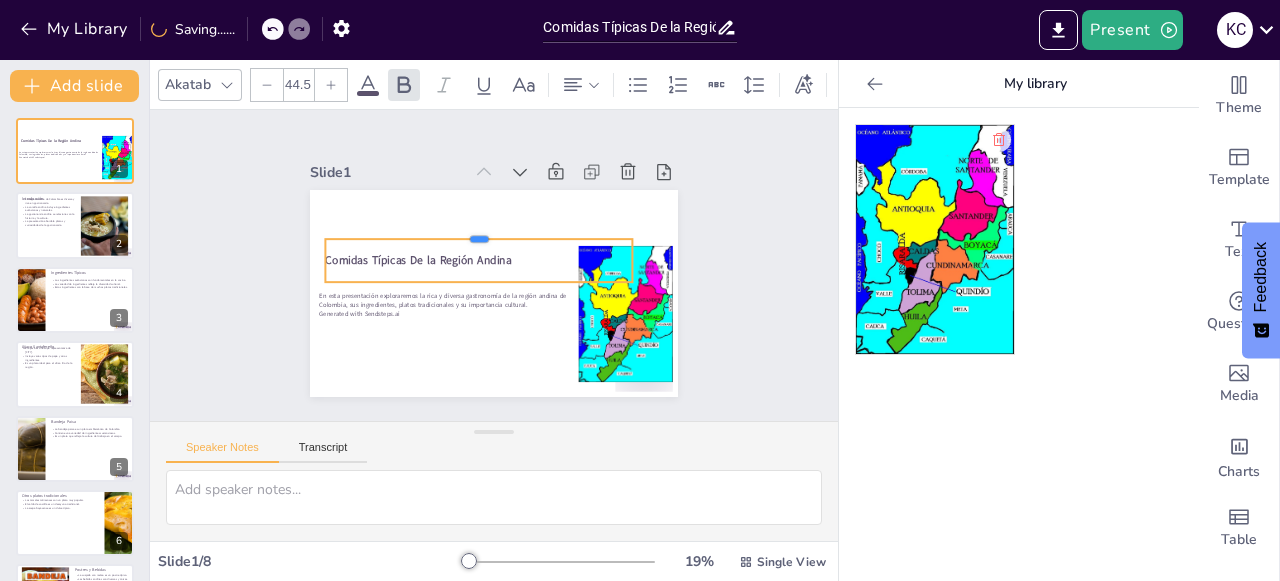 drag, startPoint x: 462, startPoint y: 254, endPoint x: 457, endPoint y: 227, distance: 27.45906 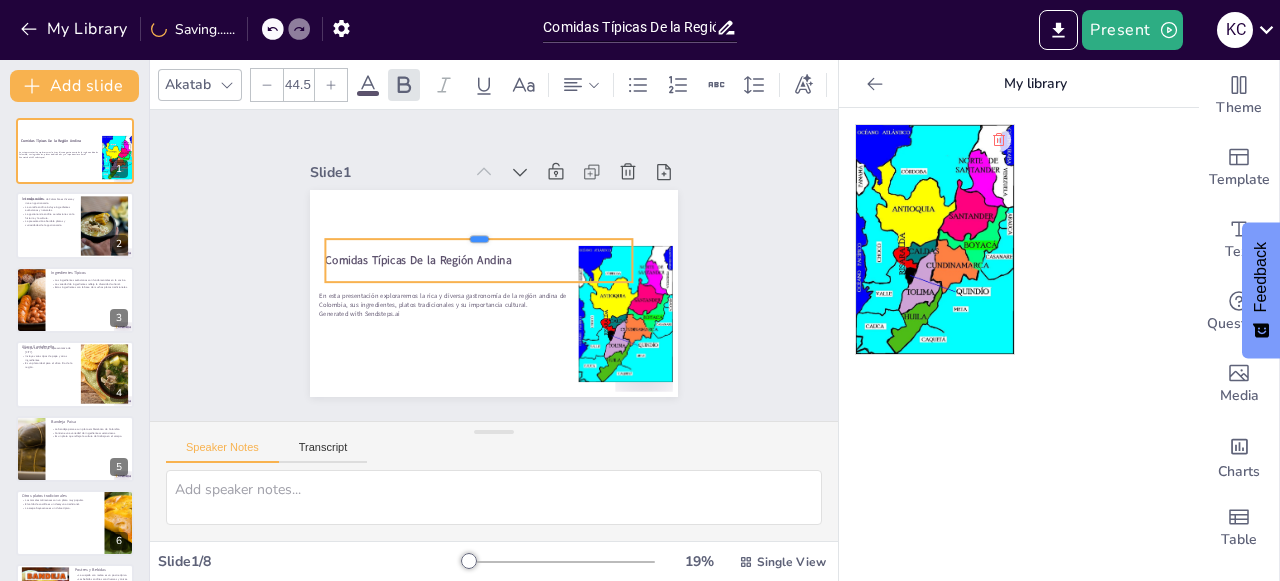 click at bounding box center [478, 231] 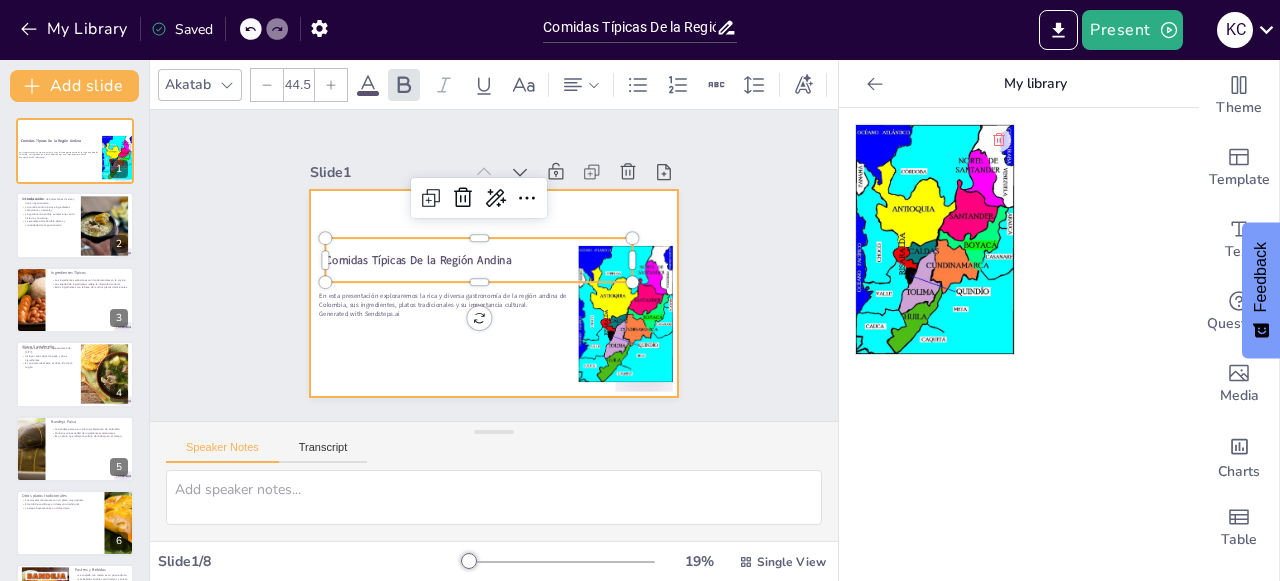 click at bounding box center [494, 293] 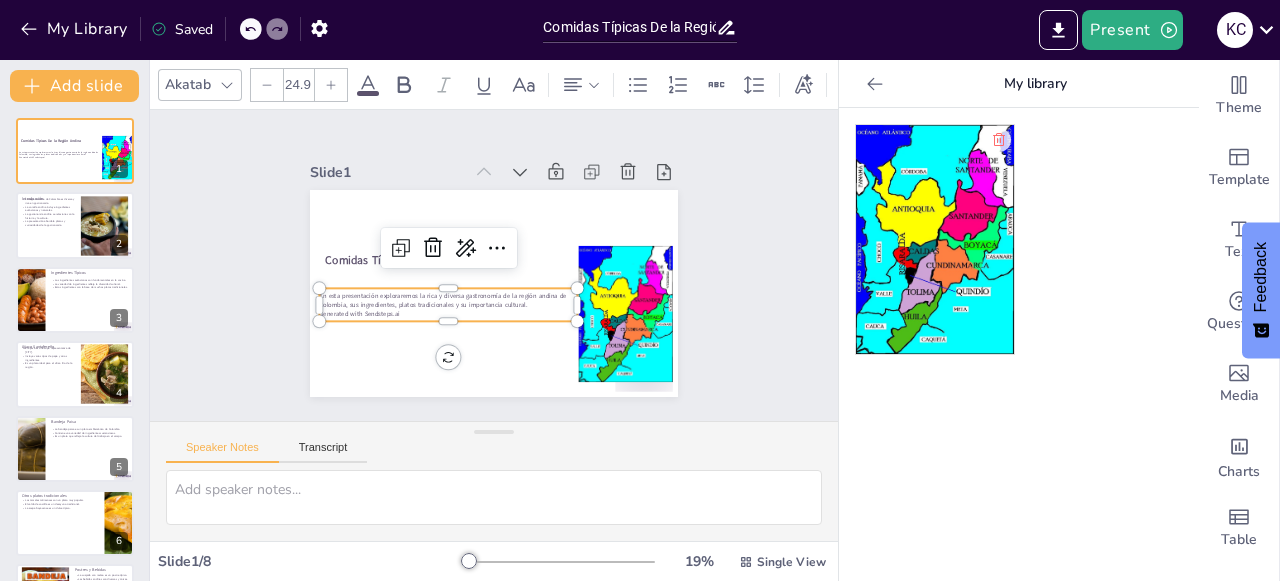 click on "En esta presentación exploraremos la rica y diversa gastronomía de la región andina de Colombia, sus ingredientes, platos tradicionales y su importancia cultural." at bounding box center [448, 301] 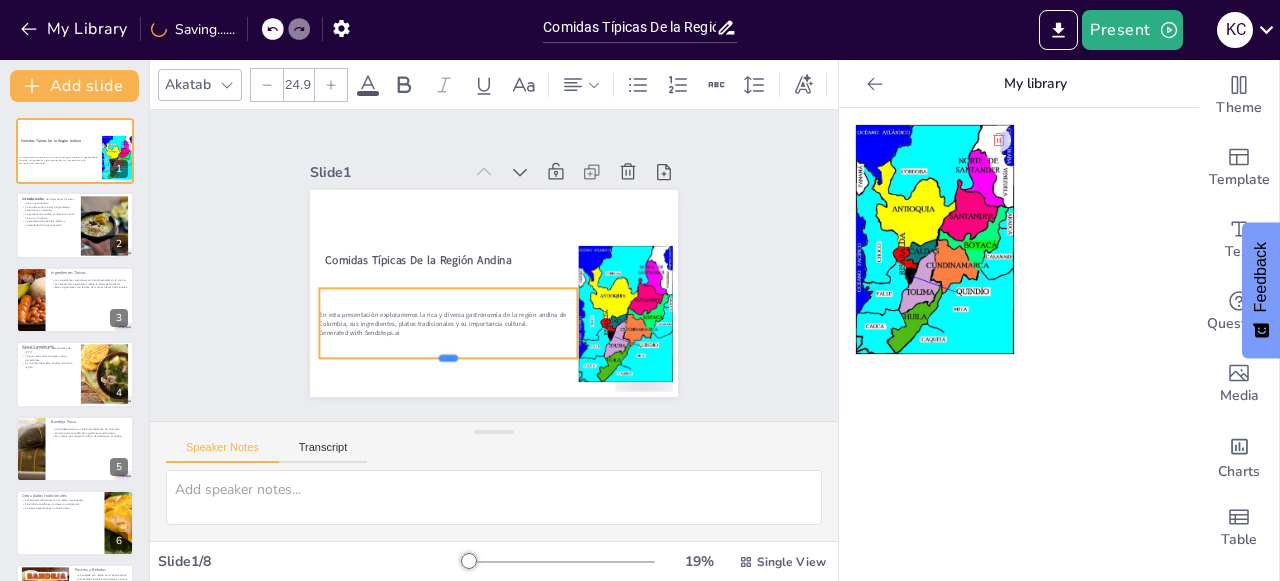 drag, startPoint x: 429, startPoint y: 313, endPoint x: 428, endPoint y: 350, distance: 37.01351 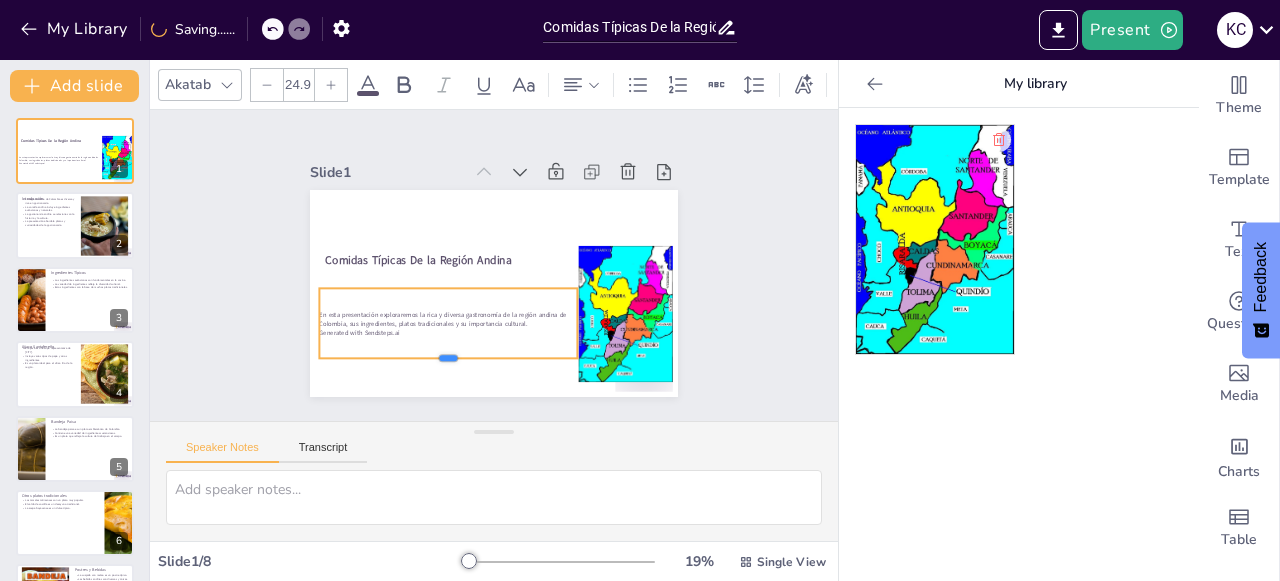 click at bounding box center [448, 367] 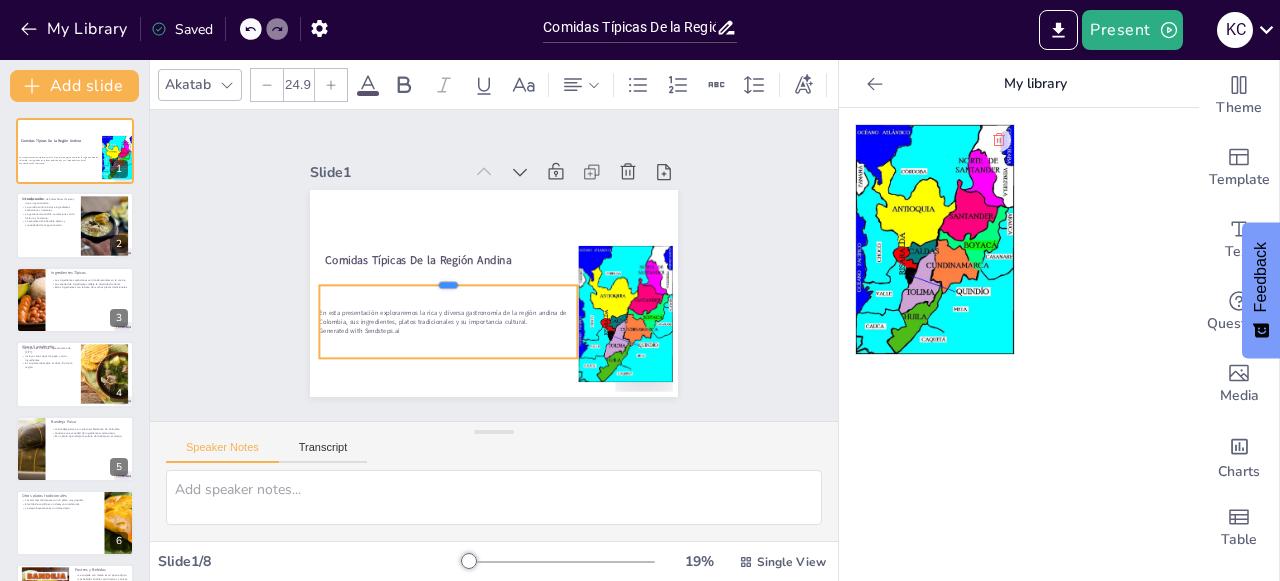 click at bounding box center (448, 277) 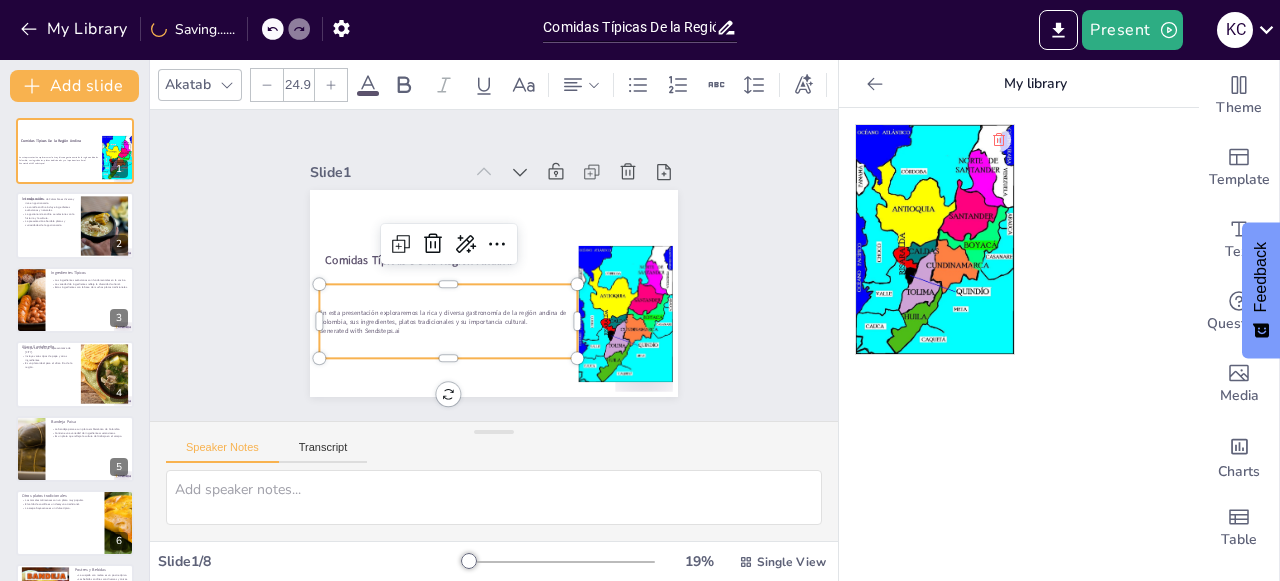 drag, startPoint x: 330, startPoint y: 283, endPoint x: 320, endPoint y: 285, distance: 10.198039 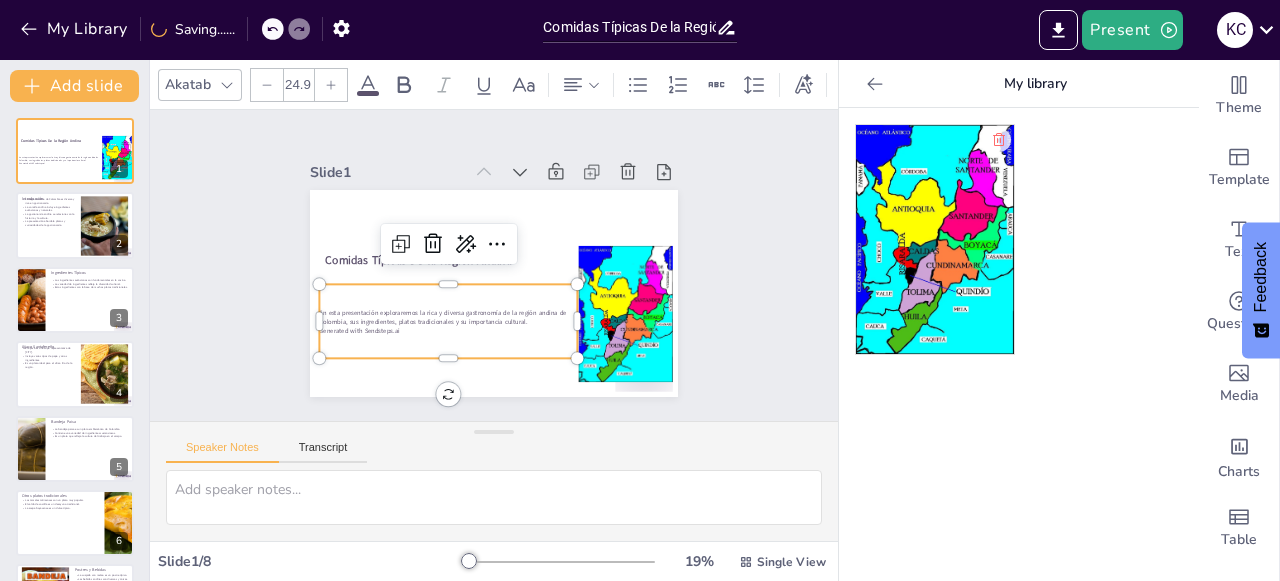 click on "En esta presentación exploraremos la rica y diversa gastronomía de la región andina de Colombia, sus ingredientes, platos tradicionales y su importancia cultural. Generated with Sendsteps.ai" at bounding box center [430, 298] 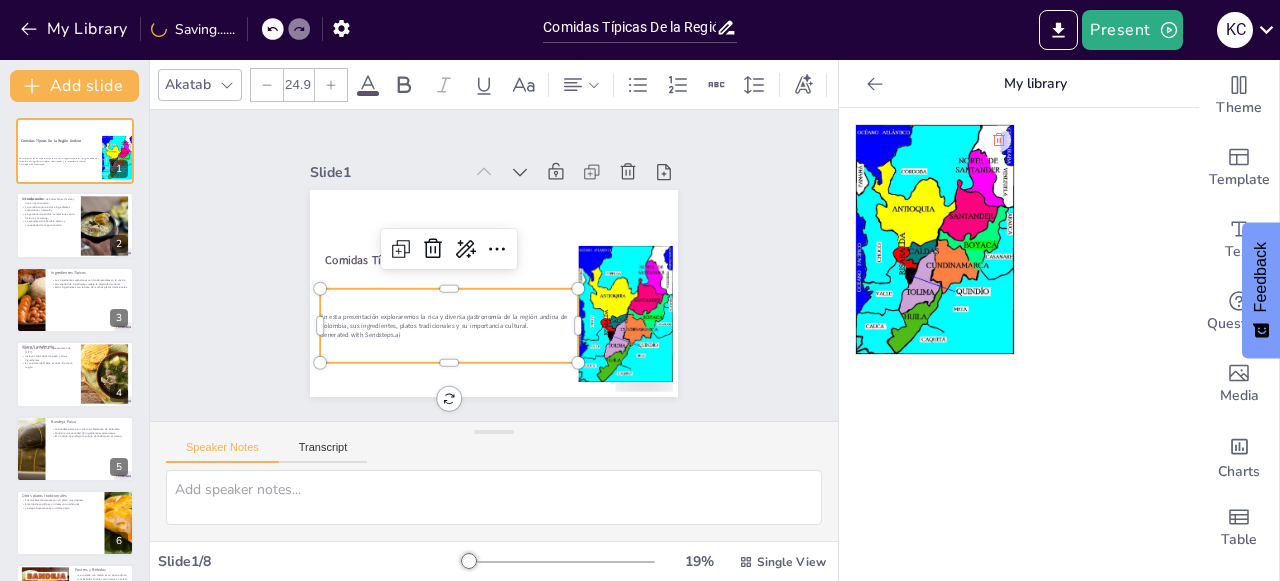 click on "En esta presentación exploraremos la rica y diversa gastronomía de la región andina de Colombia, sus ingredientes, platos tradicionales y su importancia cultural. Generated with Sendsteps.ai" at bounding box center (449, 326) 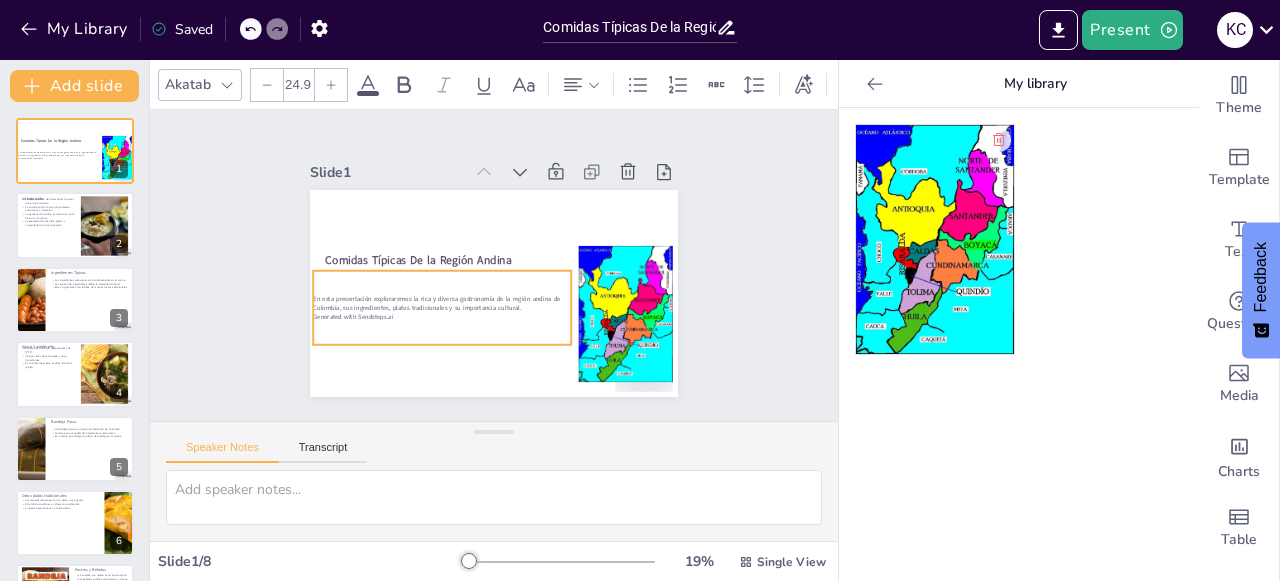 drag, startPoint x: 319, startPoint y: 305, endPoint x: 311, endPoint y: 289, distance: 17.888544 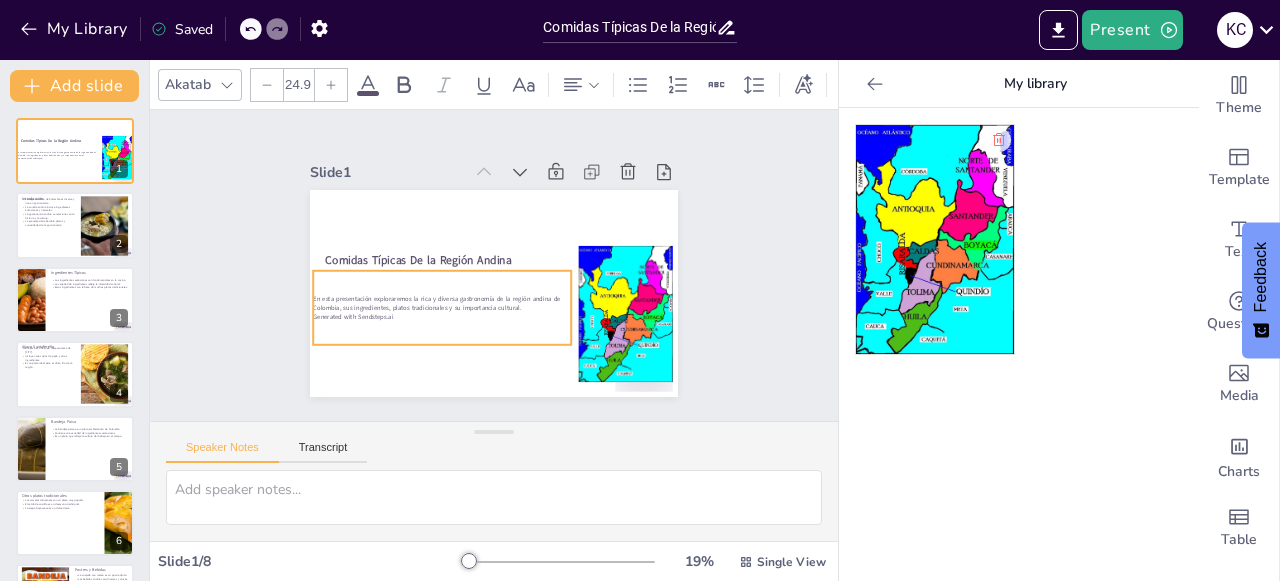 click on "En esta presentación exploraremos la rica y diversa gastronomía de la región andina de Colombia, sus ingredientes, platos tradicionales y su importancia cultural." at bounding box center [438, 297] 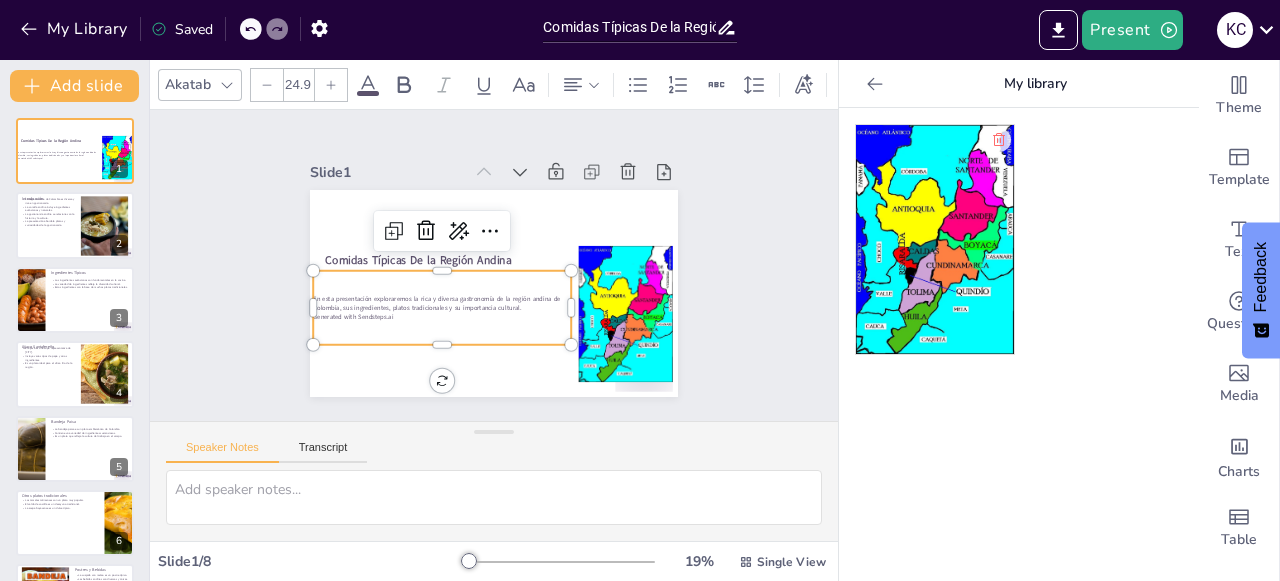 click on "En esta presentación exploraremos la rica y diversa gastronomía de la región andina de Colombia, sus ingredientes, platos tradicionales y su importancia cultural." at bounding box center [438, 297] 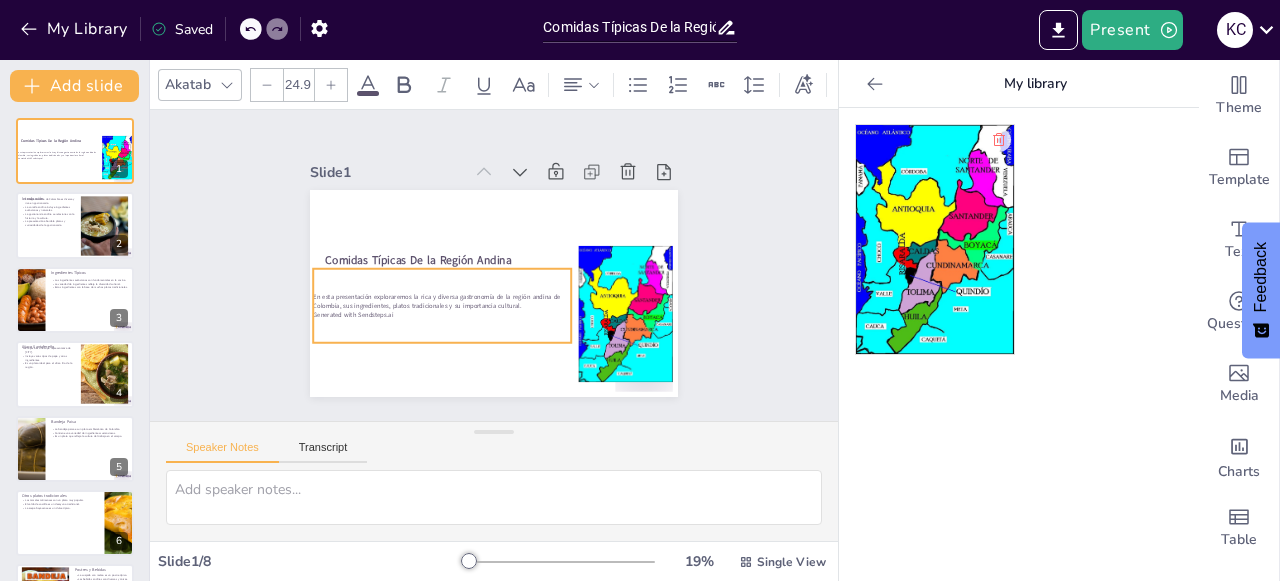click on "En esta presentación exploraremos la rica y diversa gastronomía de la región andina de Colombia, sus ingredientes, platos tradicionales y su importancia cultural. Generated with Sendsteps.ai" at bounding box center (442, 306) 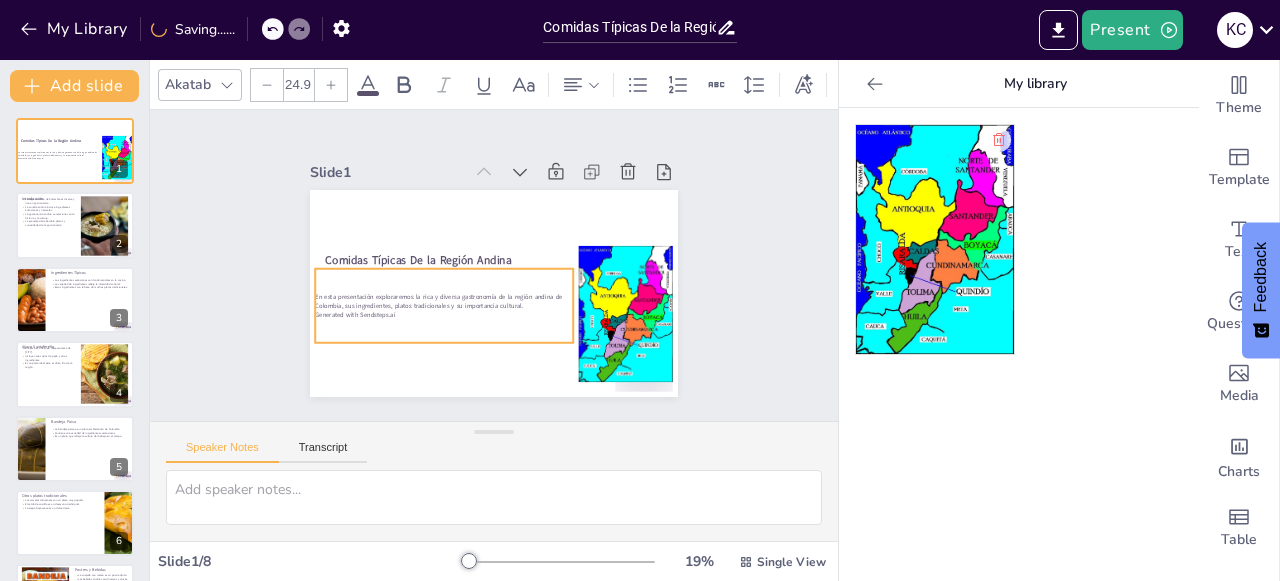 click on "Generated with Sendsteps.ai" at bounding box center [444, 314] 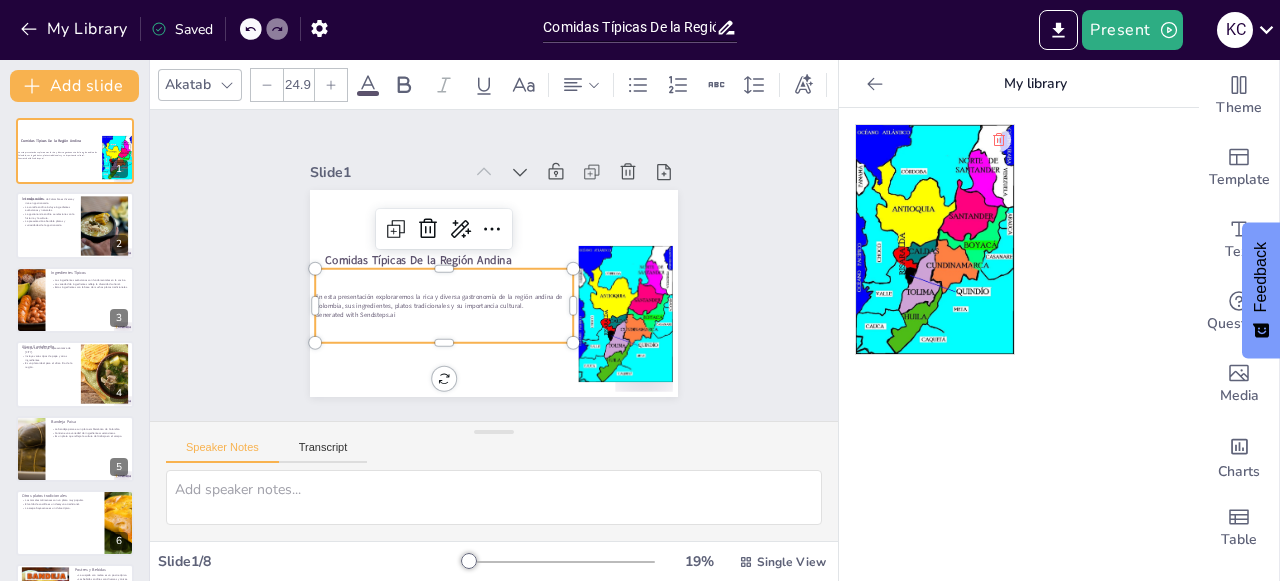 click at bounding box center [331, 85] 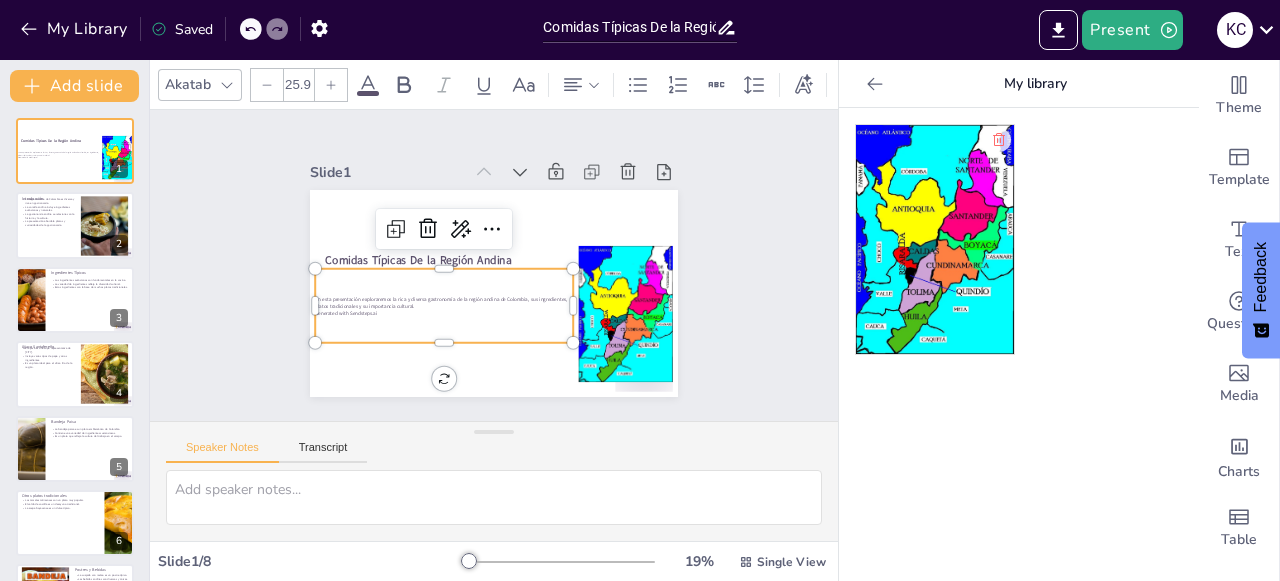 click 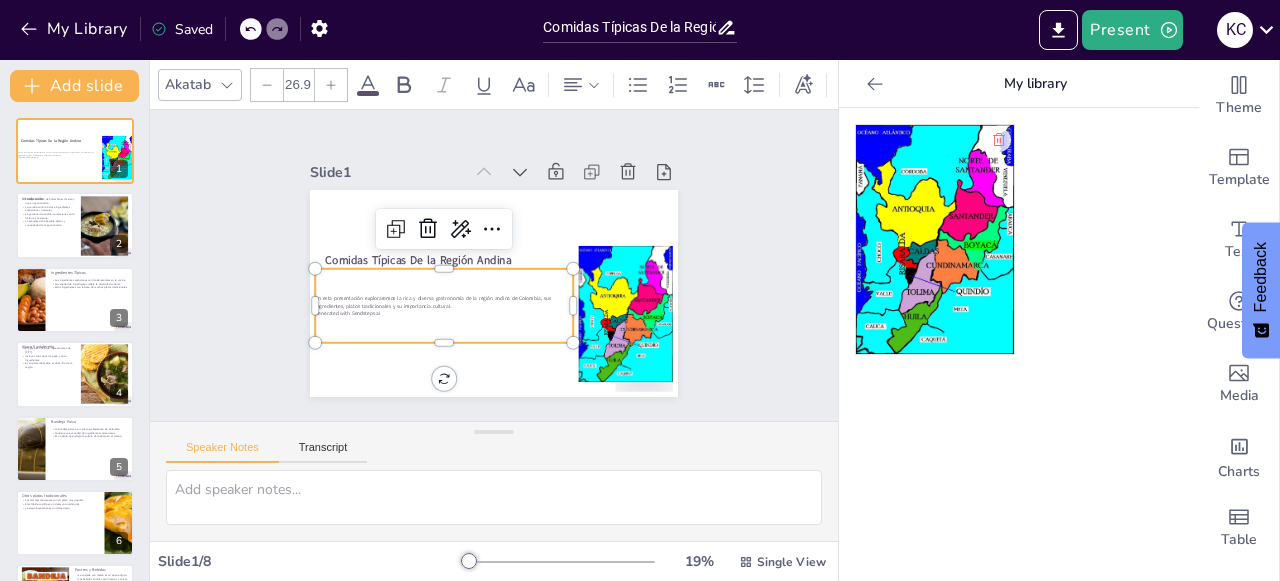 click 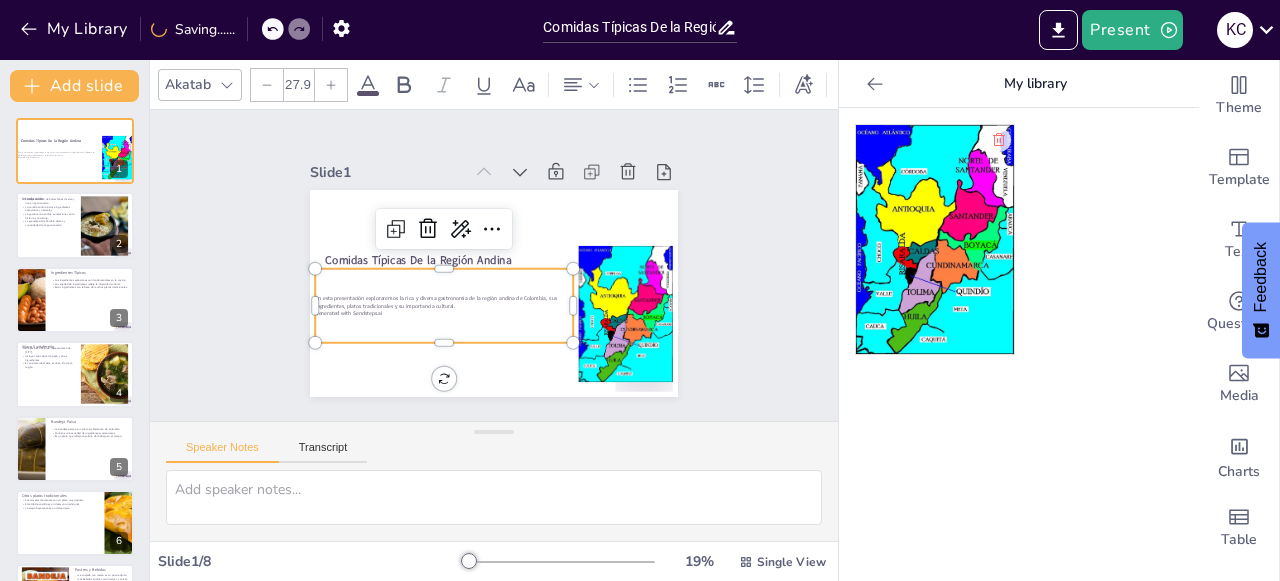click 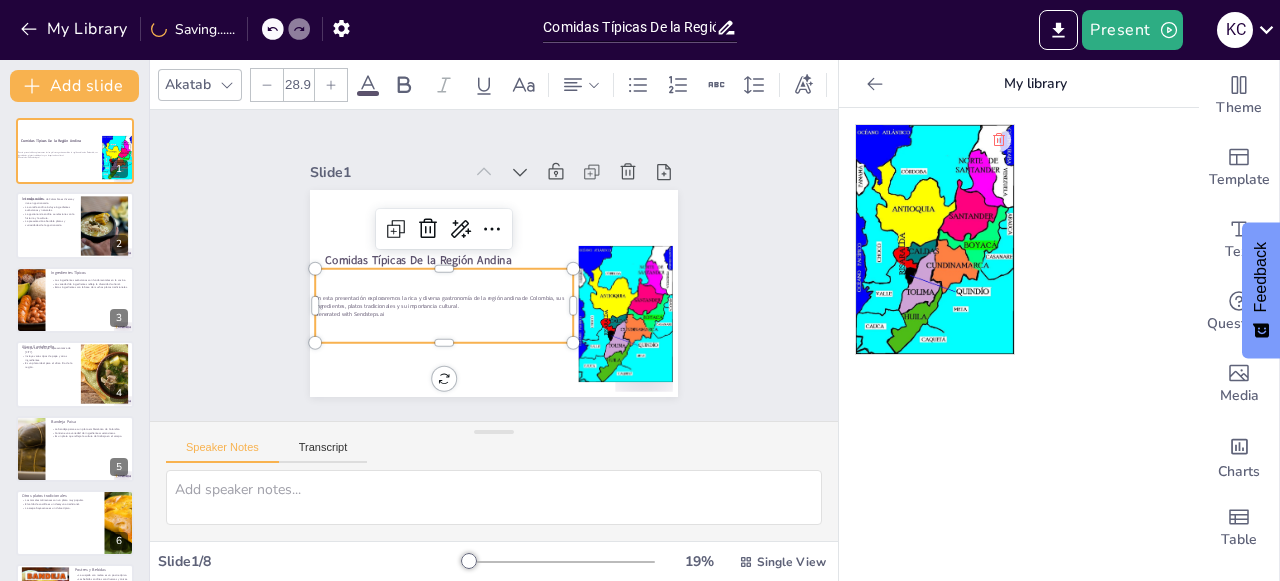 click 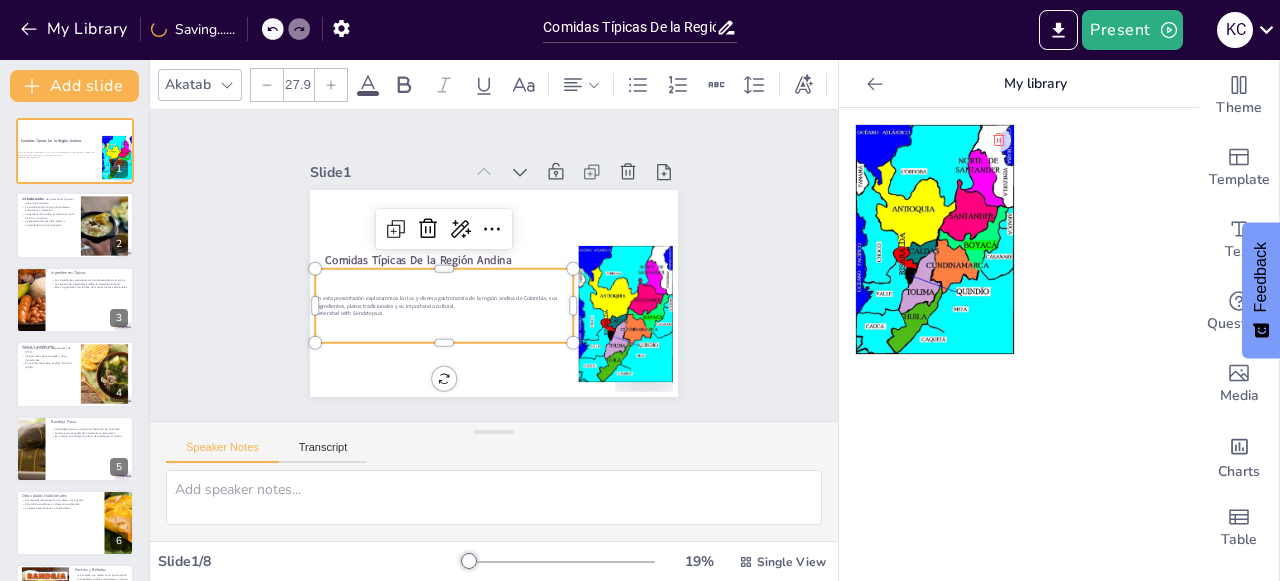 click 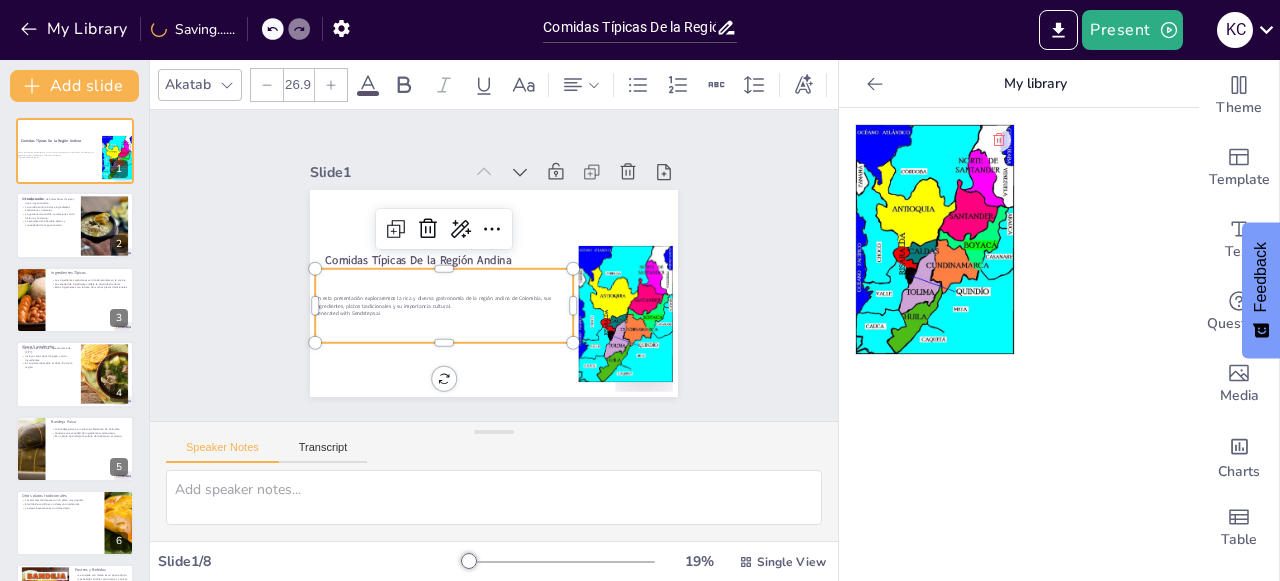 click 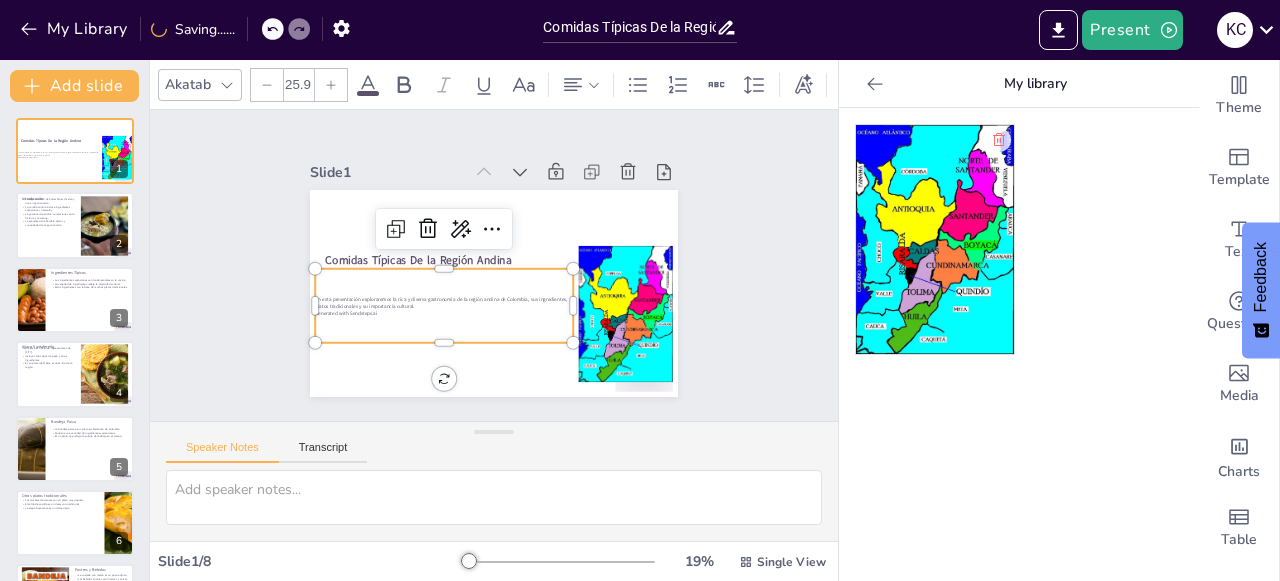 click 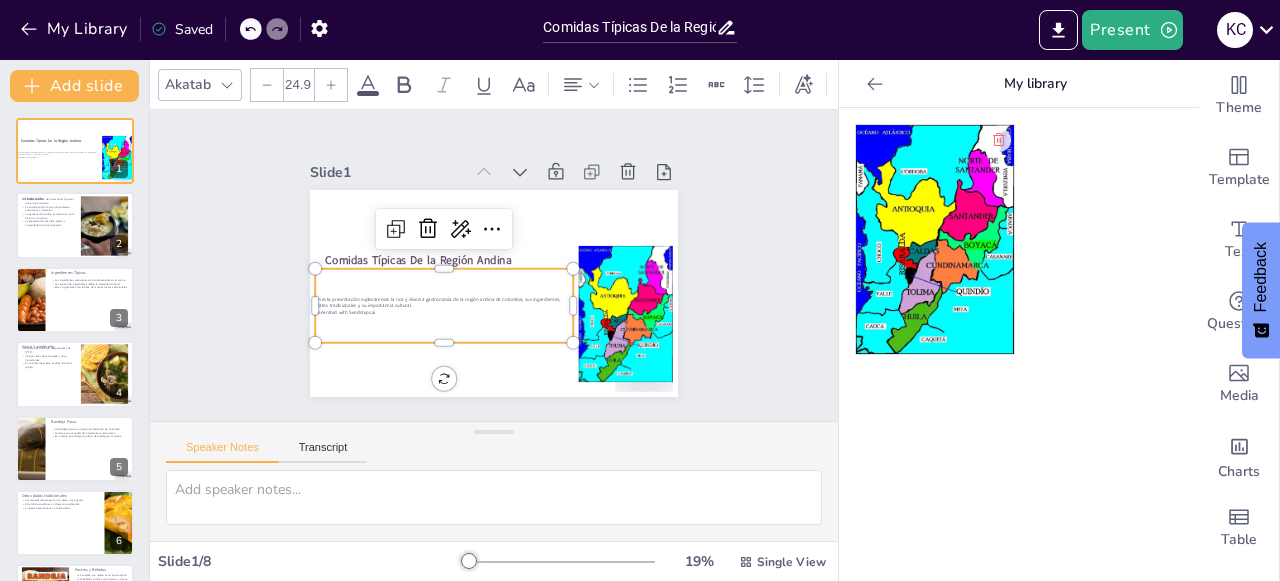 click 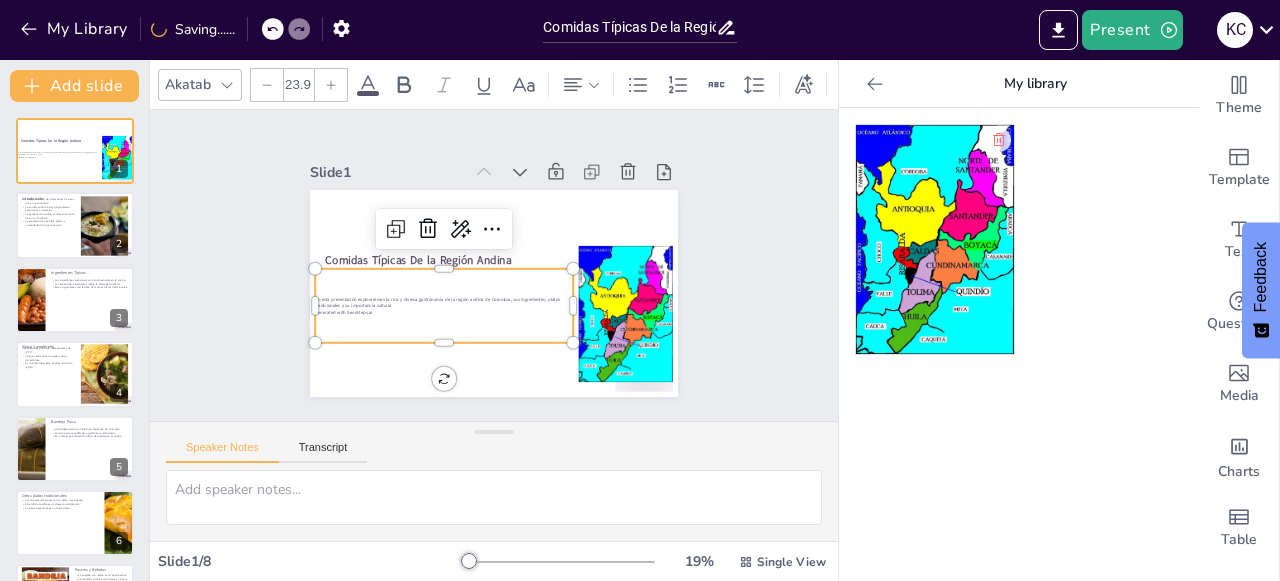 click 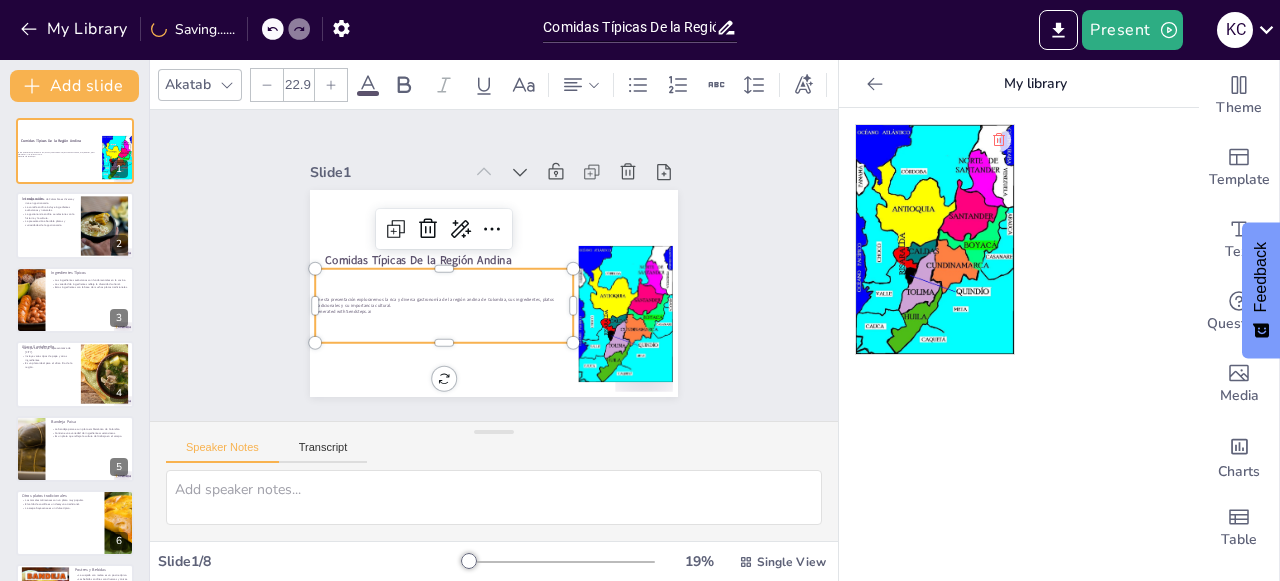 click 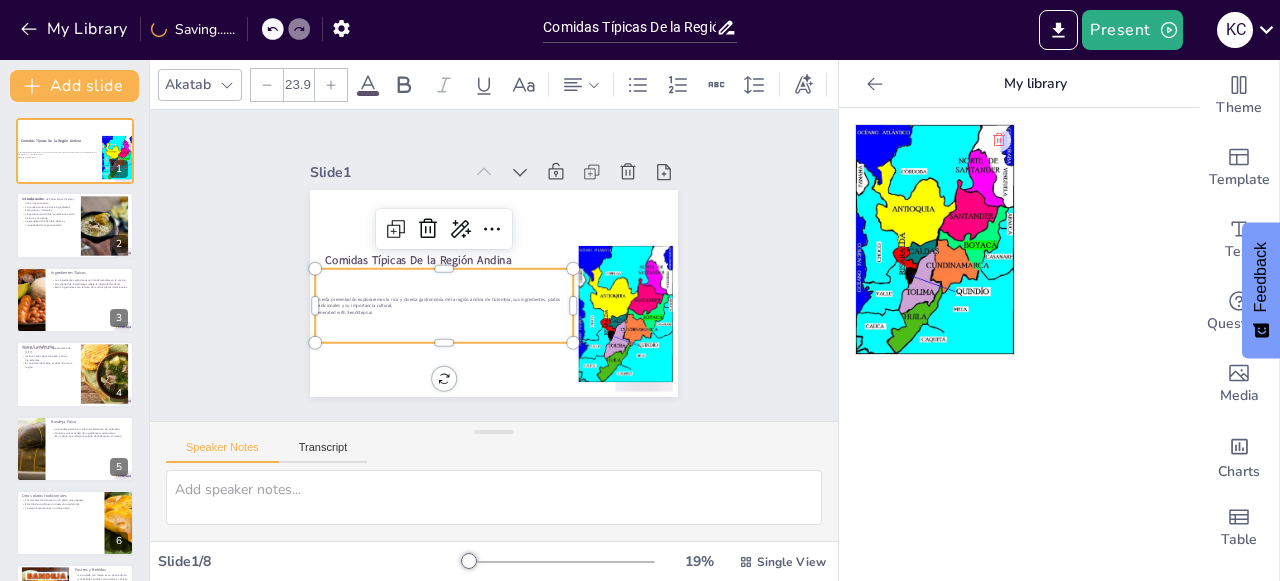 click 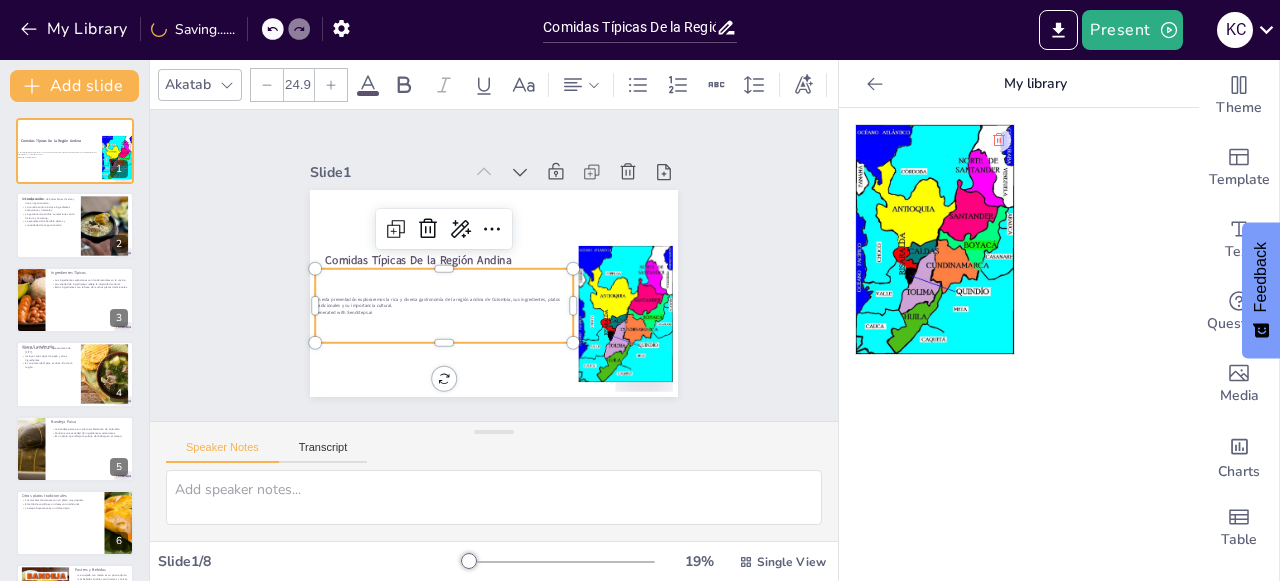 click 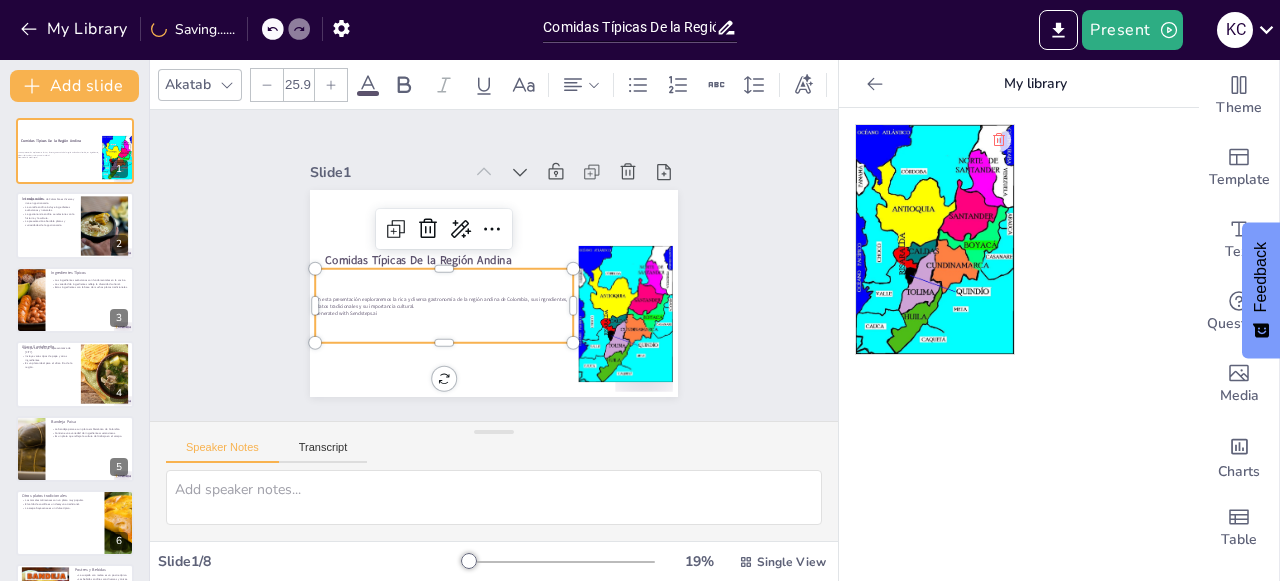 click 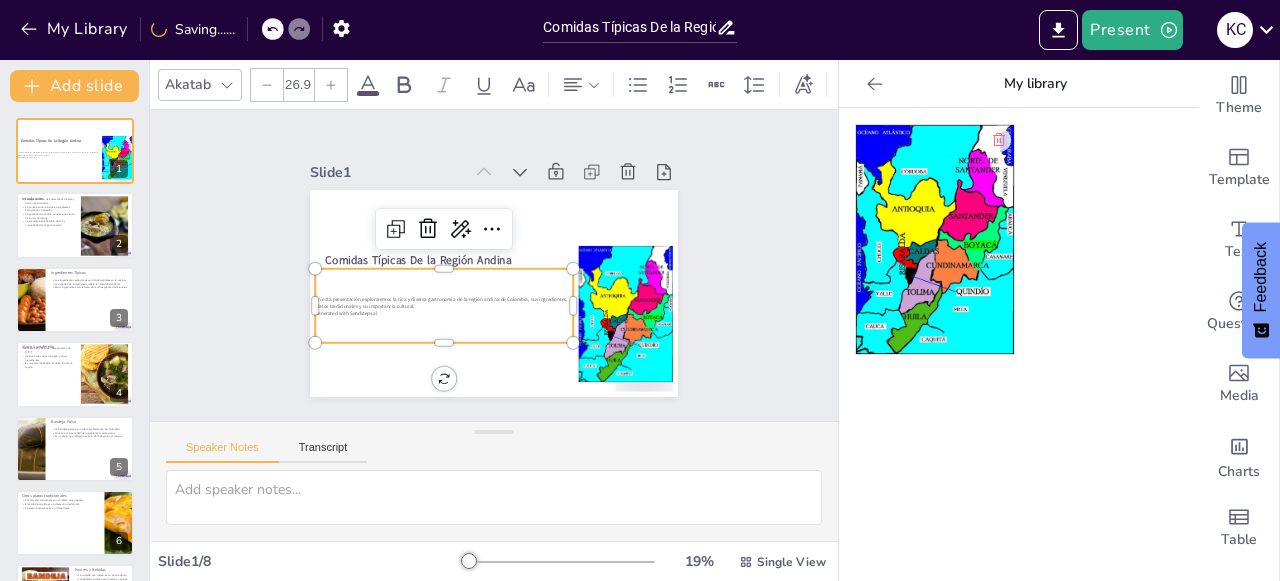 click 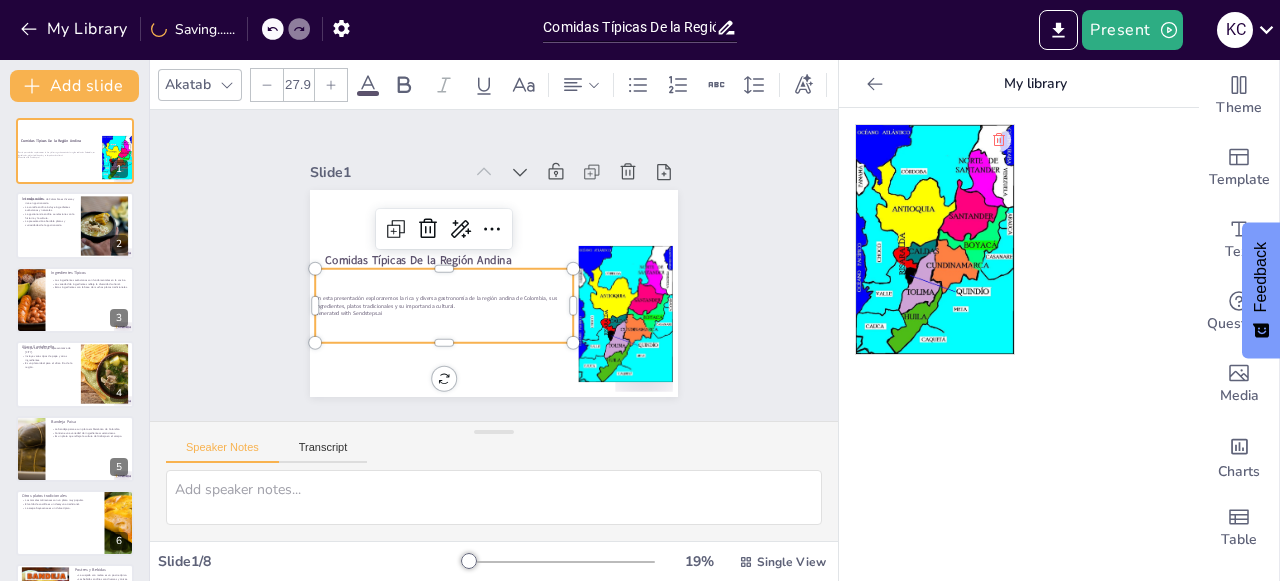 click 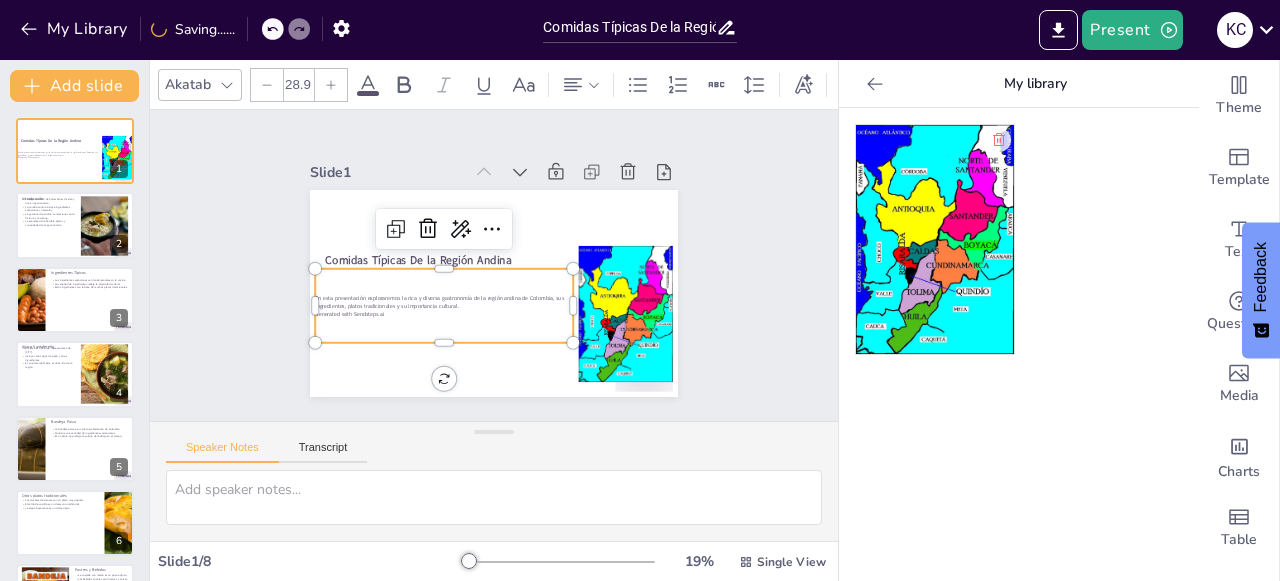 click 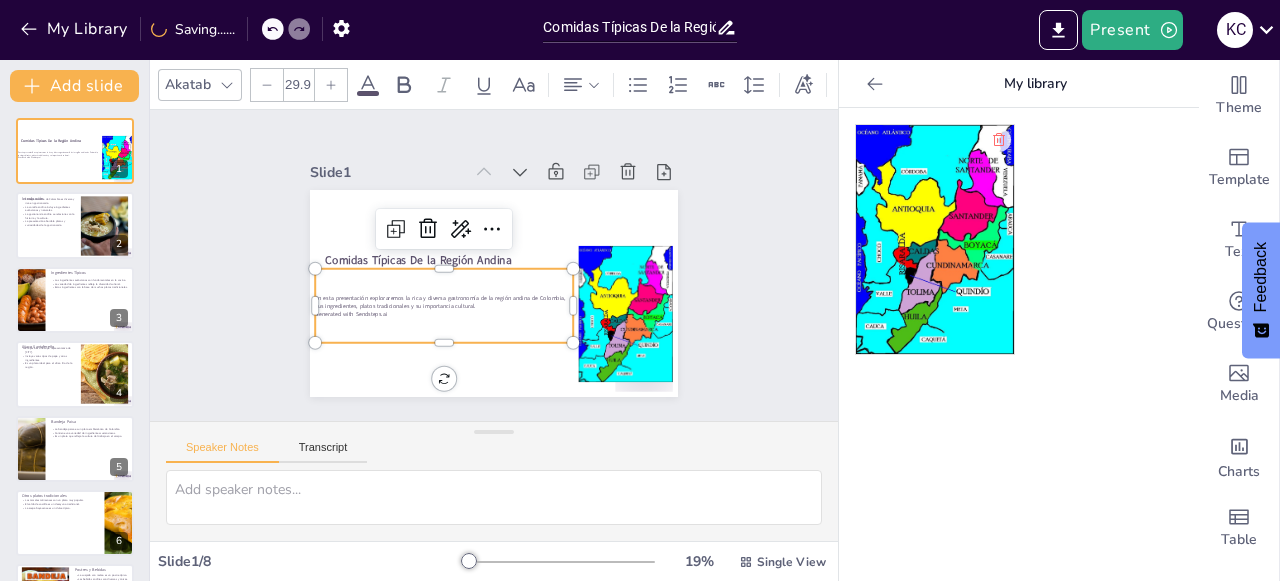 click 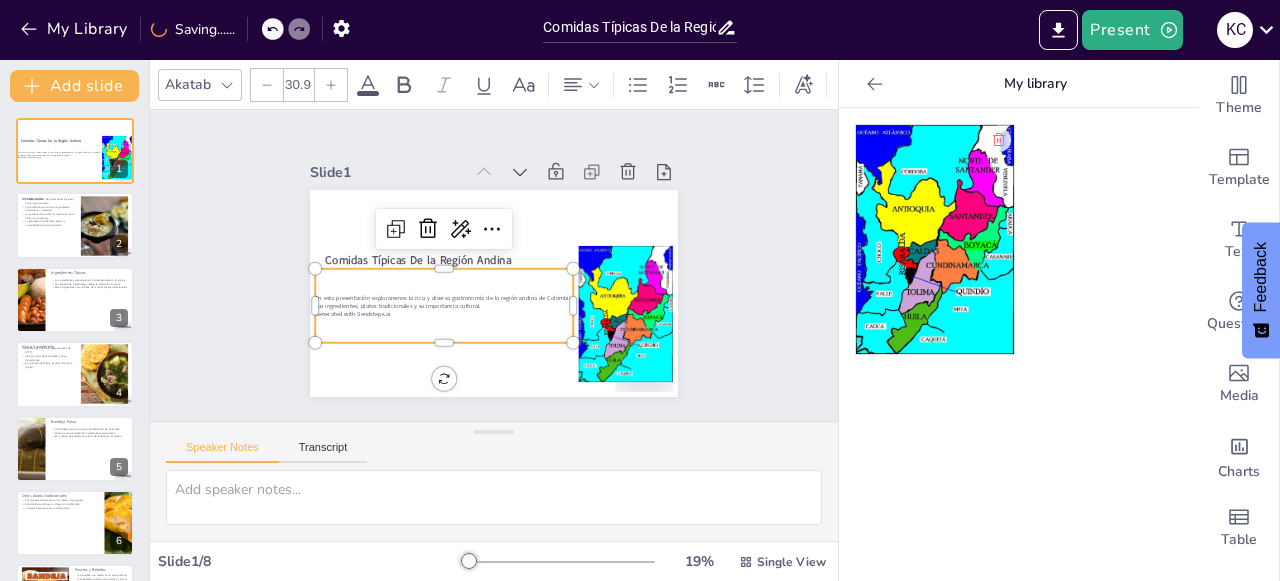 click 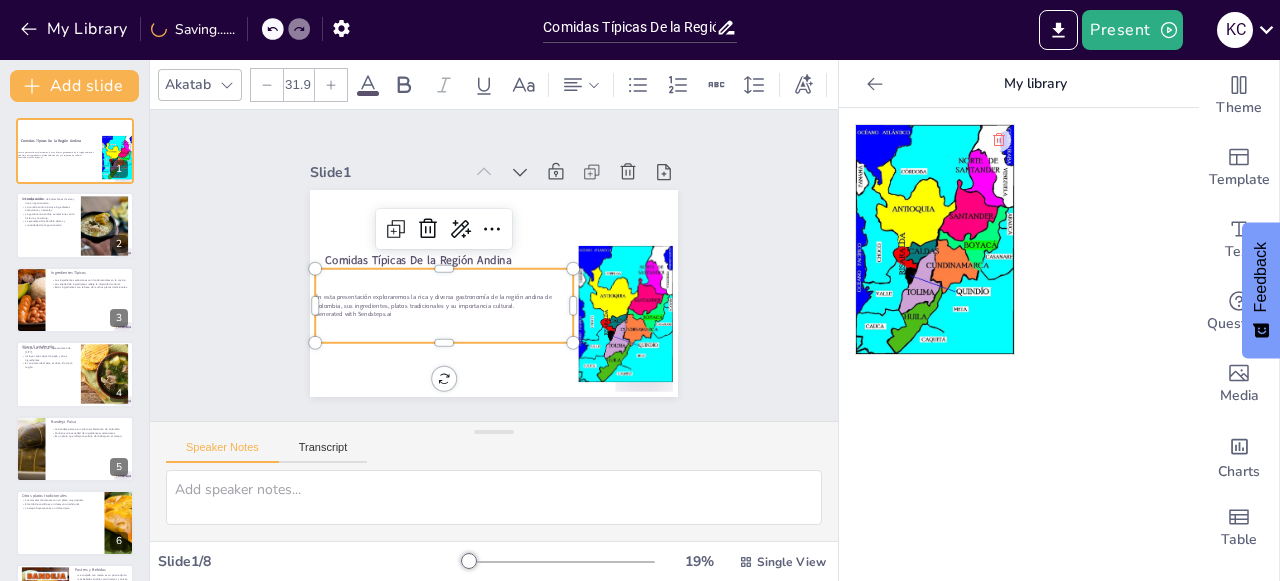 click 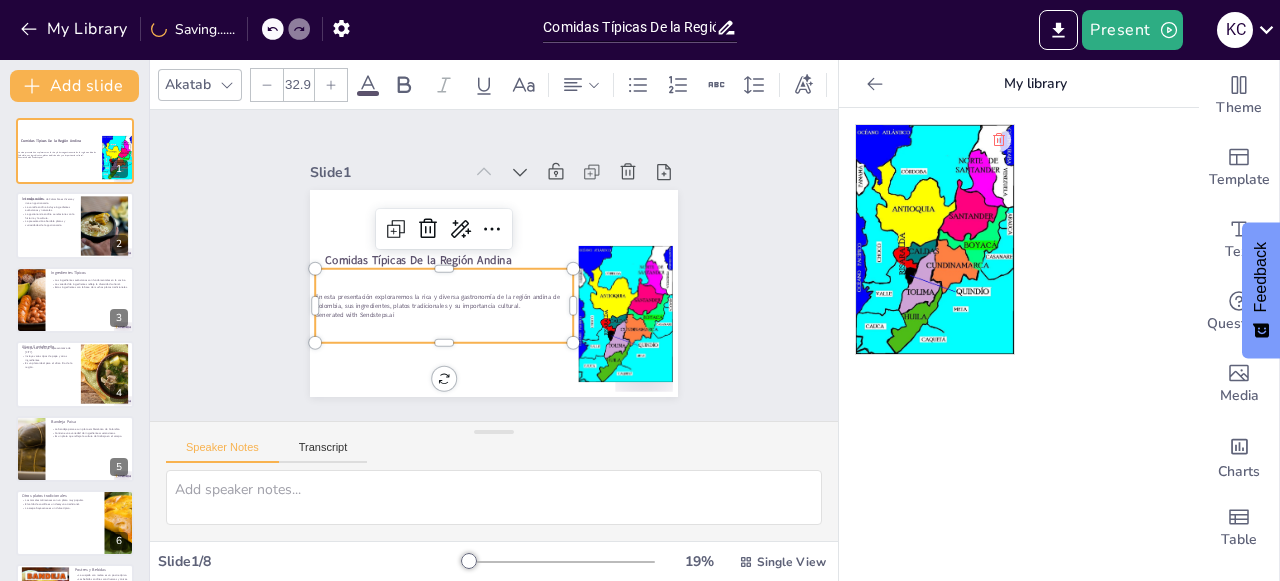 click 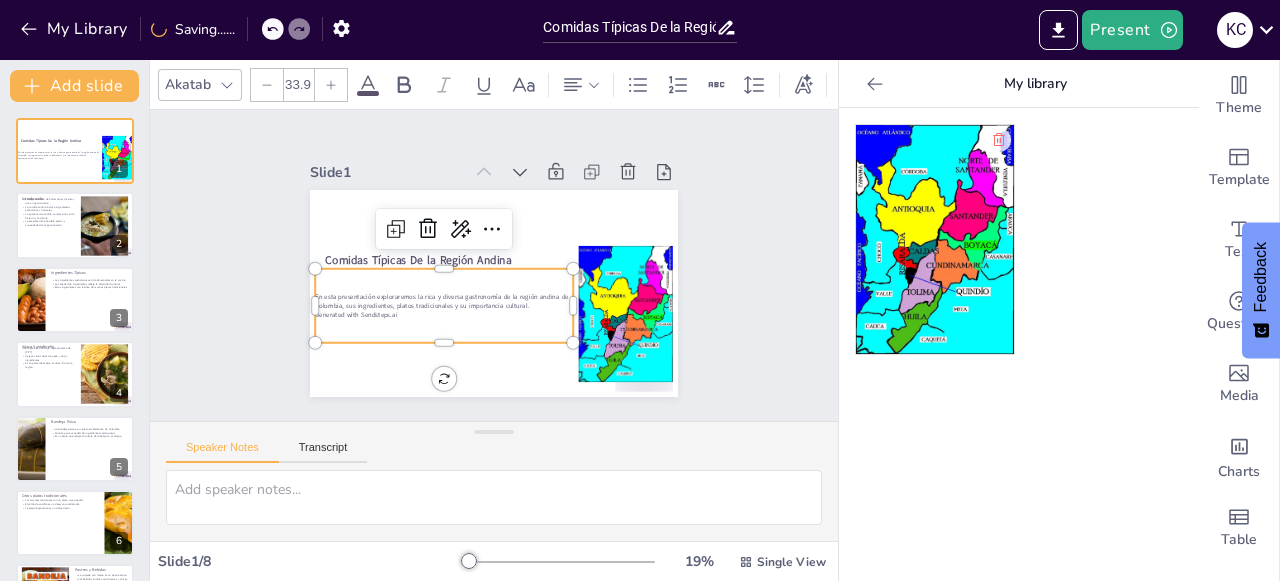 click 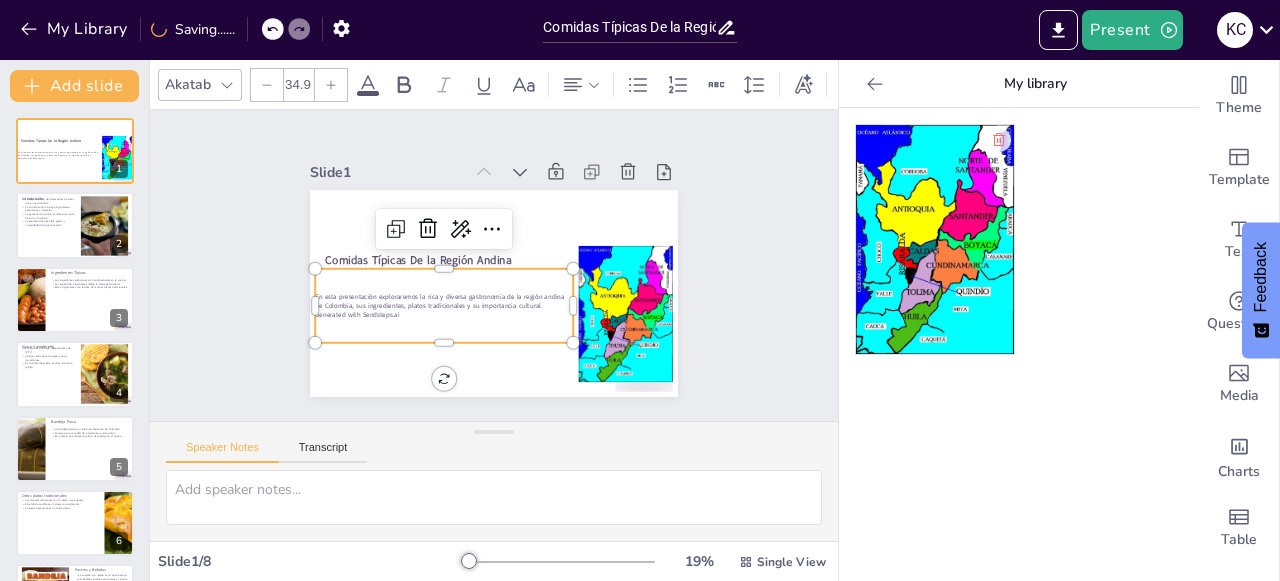 click 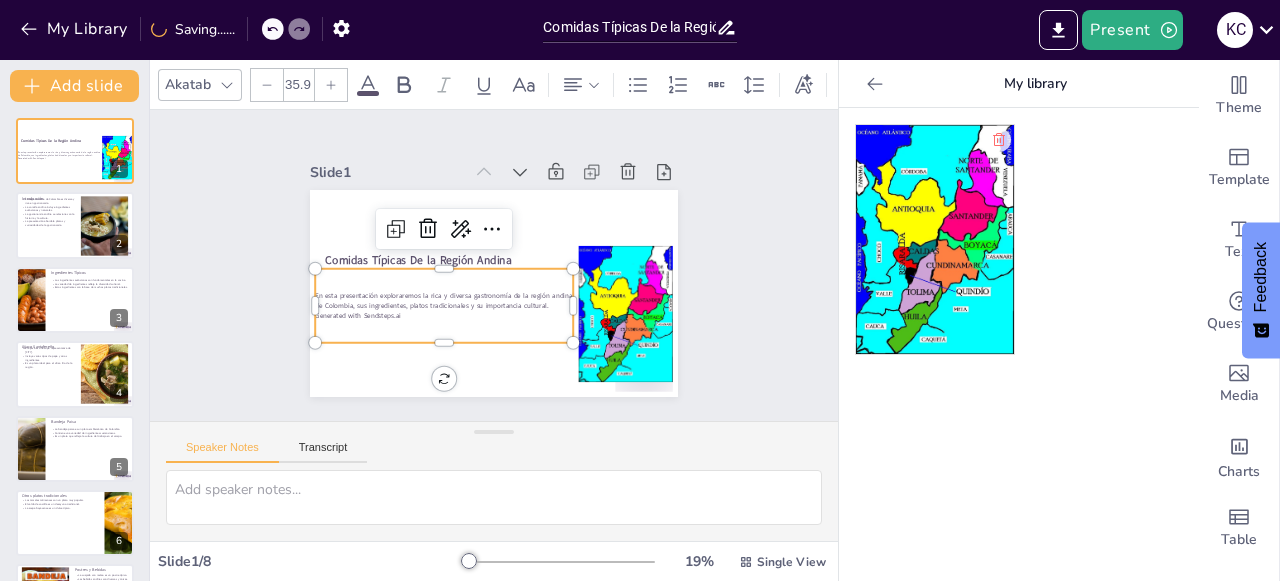 click 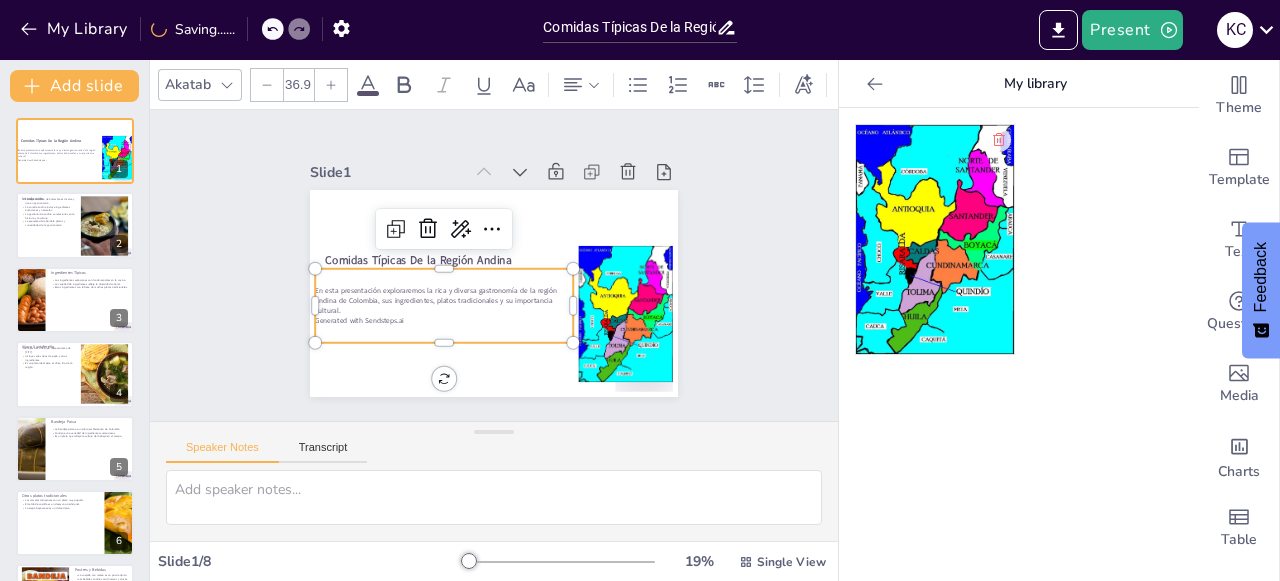 click 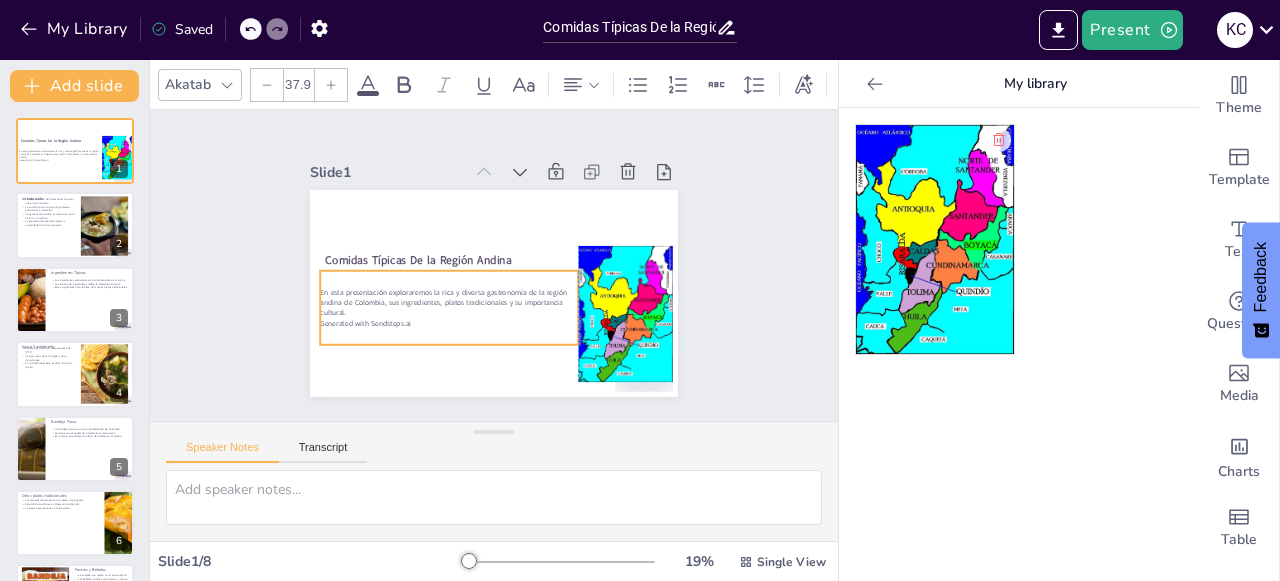 click on "Generated with Sendsteps.ai" at bounding box center [449, 323] 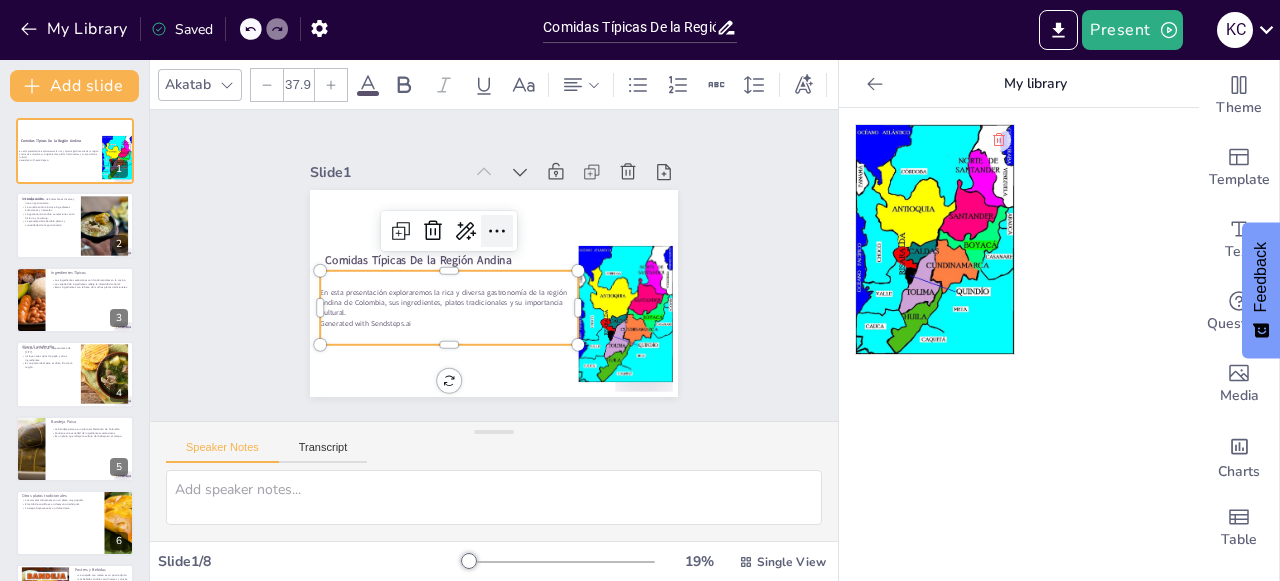 click 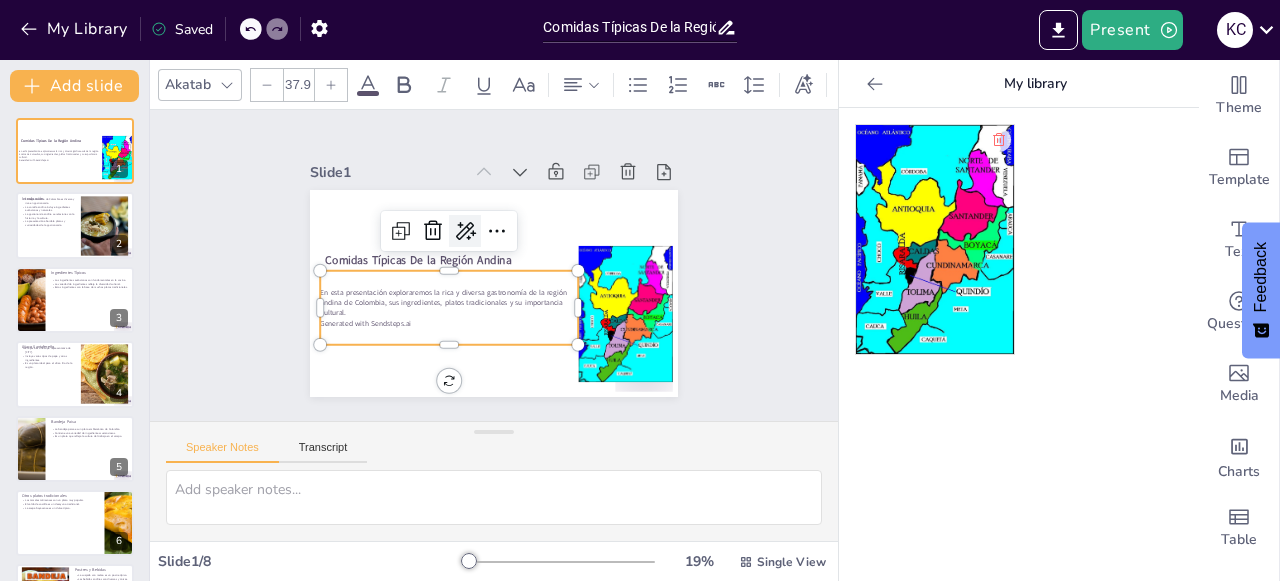 click 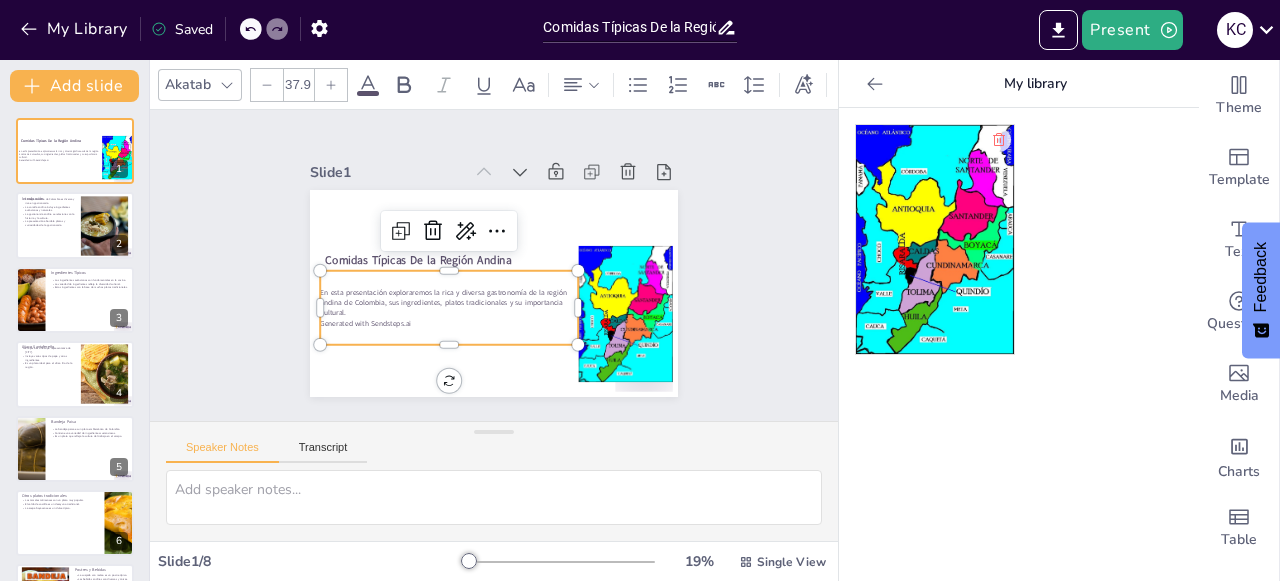 click on "En esta presentación exploraremos la rica y diversa gastronomía de la región andina de Colombia, sus ingredientes, platos tradicionales y su importancia cultural. Generated with Sendsteps.ai" at bounding box center [449, 308] 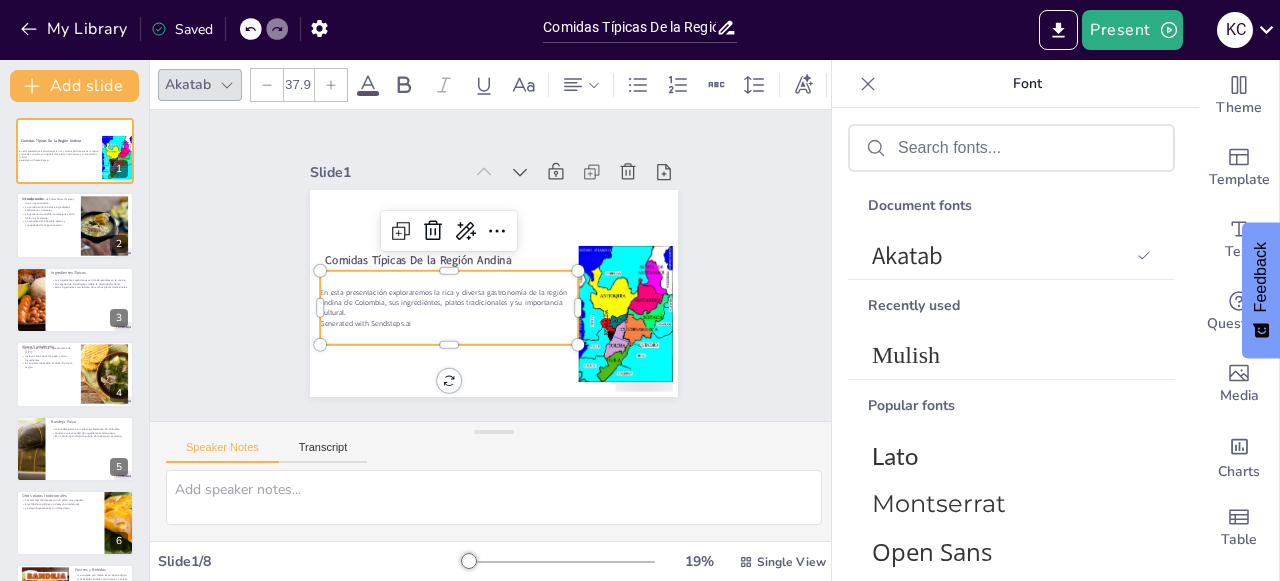 click 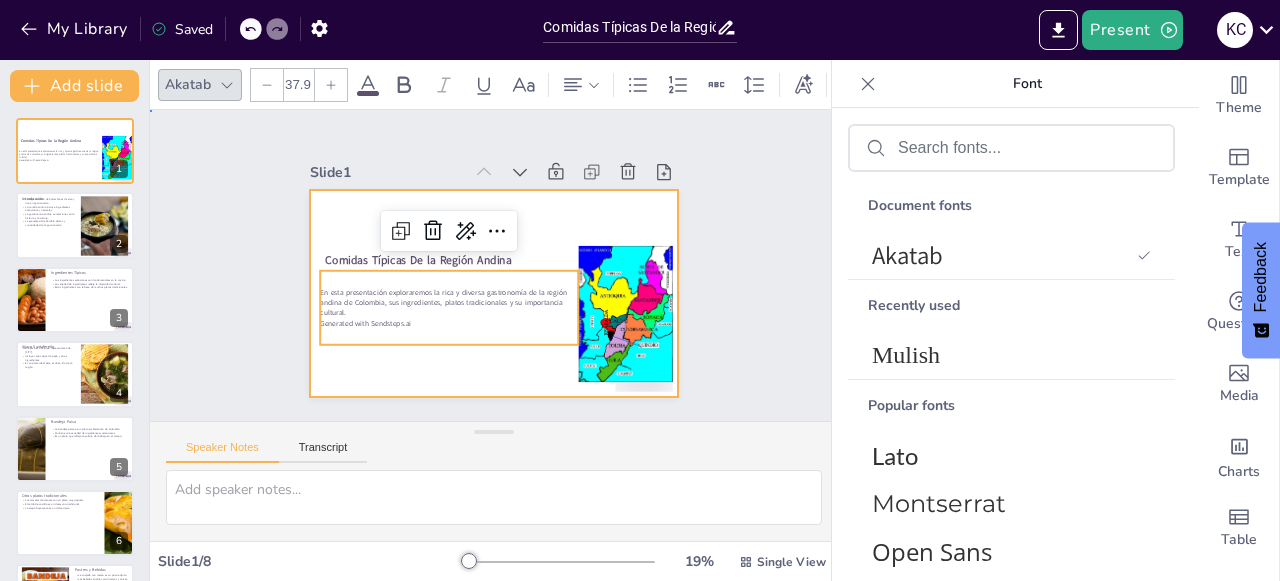 click at bounding box center [494, 293] 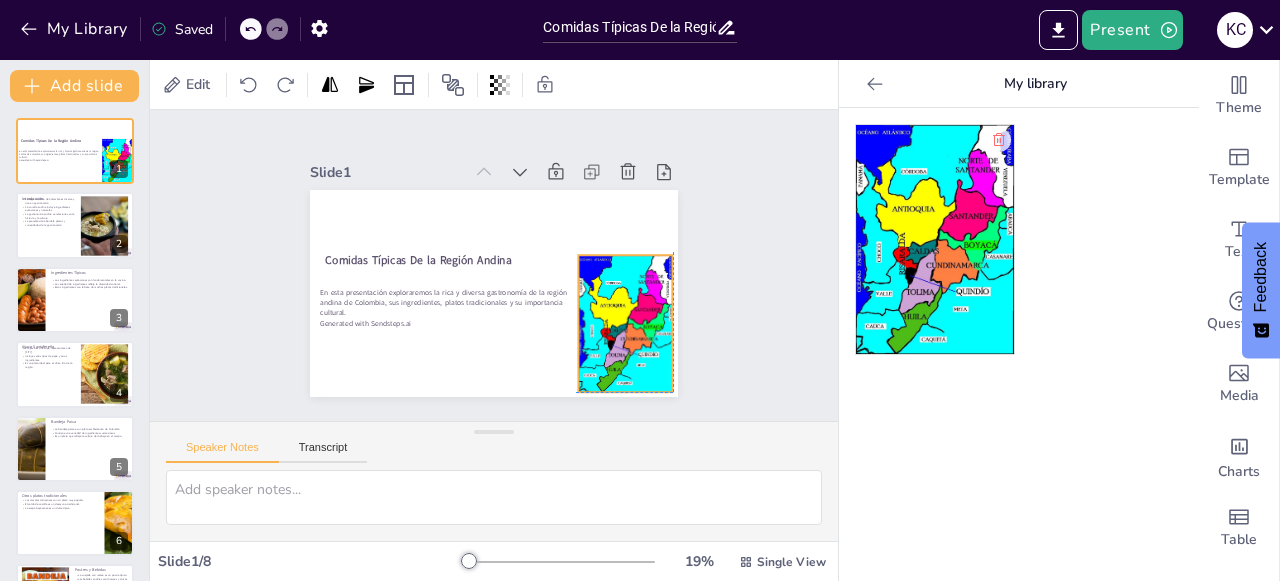 drag, startPoint x: 591, startPoint y: 297, endPoint x: 590, endPoint y: 281, distance: 16.03122 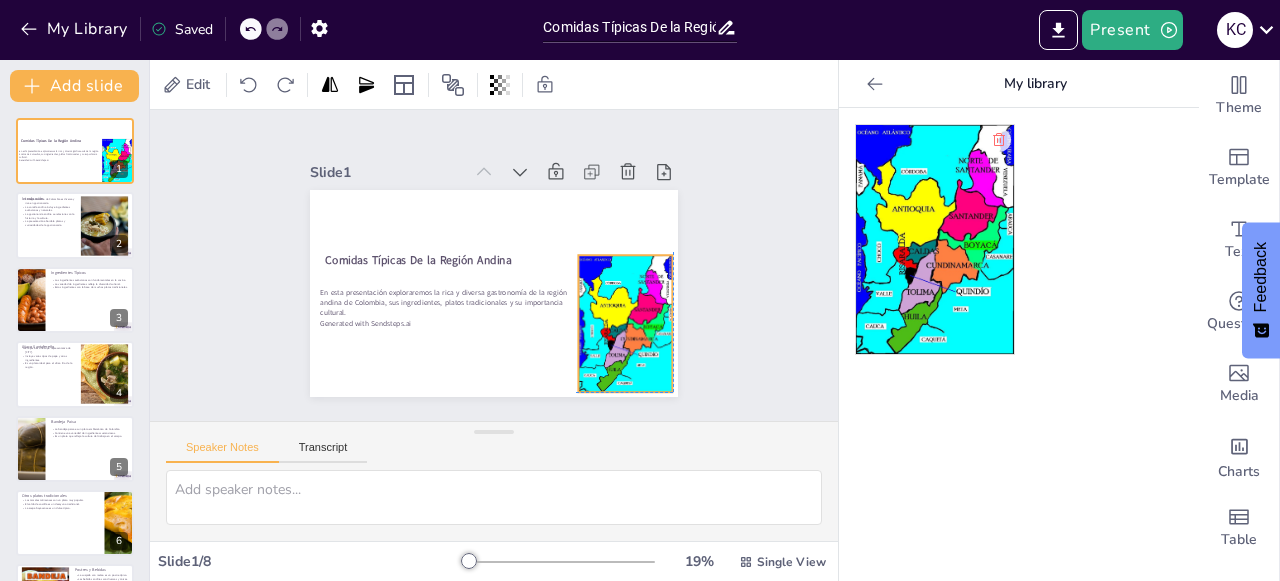 click at bounding box center [619, 337] 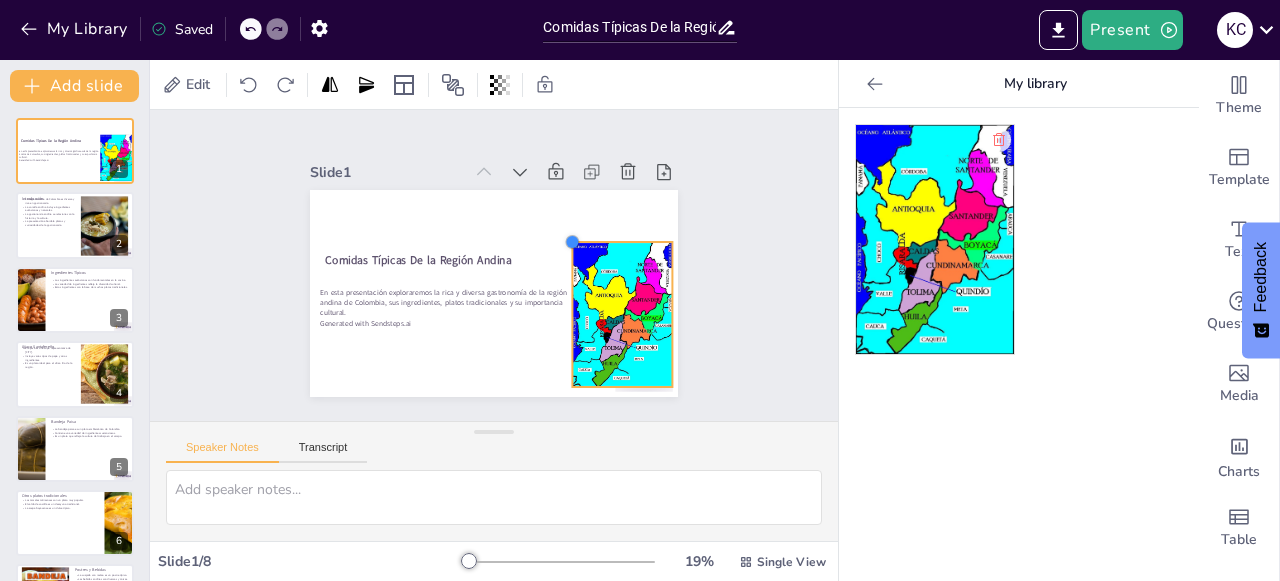 click at bounding box center [572, 242] 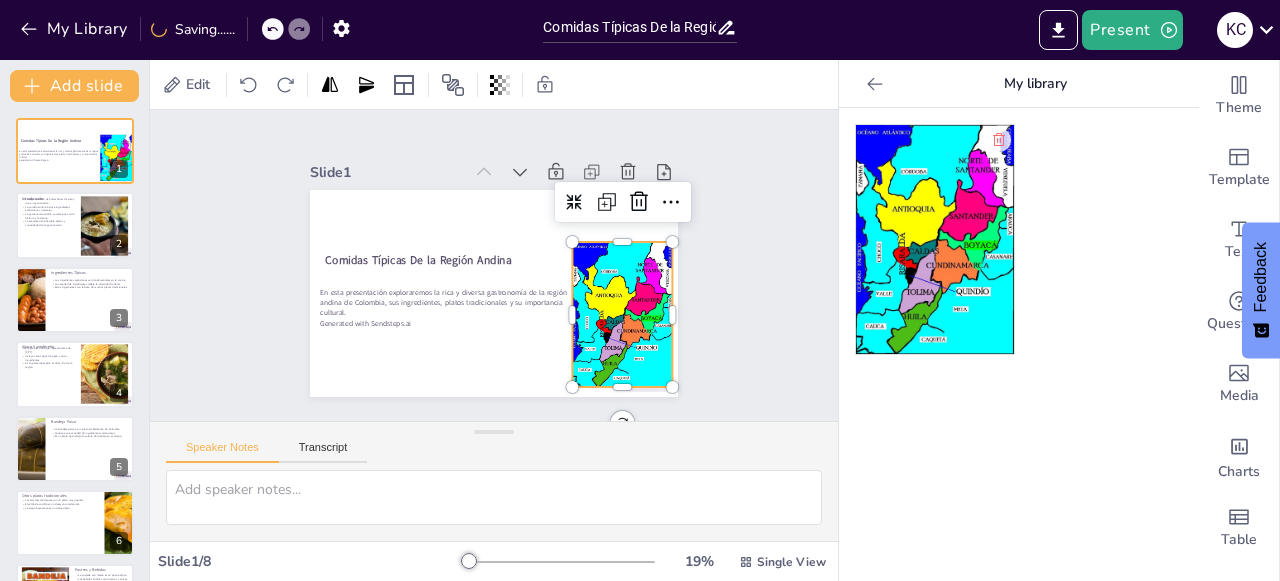 click on "Slide 1 Comidas Típicas De la Región Andina En esta presentación exploraremos la rica y diversa gastronomía de la región andina de Colombia, sus ingredientes, platos tradicionales y su importancia cultural. Generated with Sendsteps.ai Slide 2 Introducción La región andina de Colombia es diversa y rica en gastronomía. La comida andina incluye ingredientes autóctonos y naturales. La gastronomía andina se relaciona con la historia y la cultura. La presentación abordará platos y curiosidades de la gastronomía. Slide 3 Ingredientes Típicos Los ingredientes autóctonos son fundamentales en la cocina. La variedad de ingredientes refleja la diversidad cultural. Estos ingredientes son la base de muchos platos tradicionales. Slide 4 Ajiaco Santafereño El ajiaco es una sopa representativa de [CITY]. Incluye varios tipos de papa y otros ingredientes. Es un plato ideal para el clima frío de la región. Slide 5 Bandeja Paisa La bandeja paisa es un plato emblemático de Colombia. Slide 6 Slide 7 8" at bounding box center (494, 265) 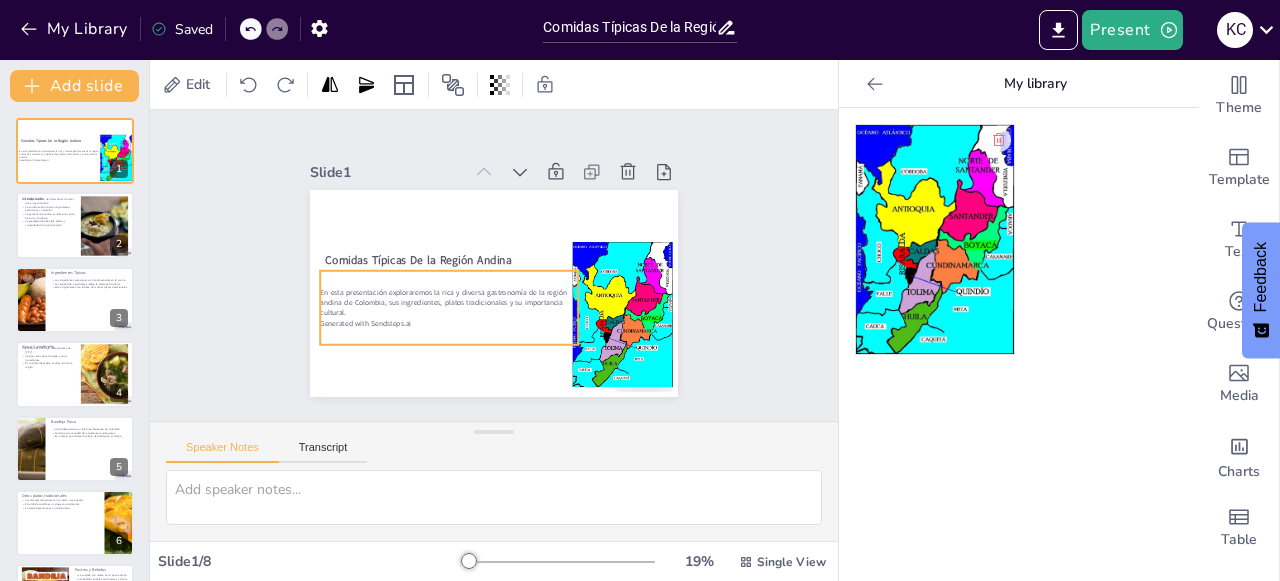 click on "En esta presentación exploraremos la rica y diversa gastronomía de la región andina de Colombia, sus ingredientes, platos tradicionales y su importancia cultural." at bounding box center [449, 303] 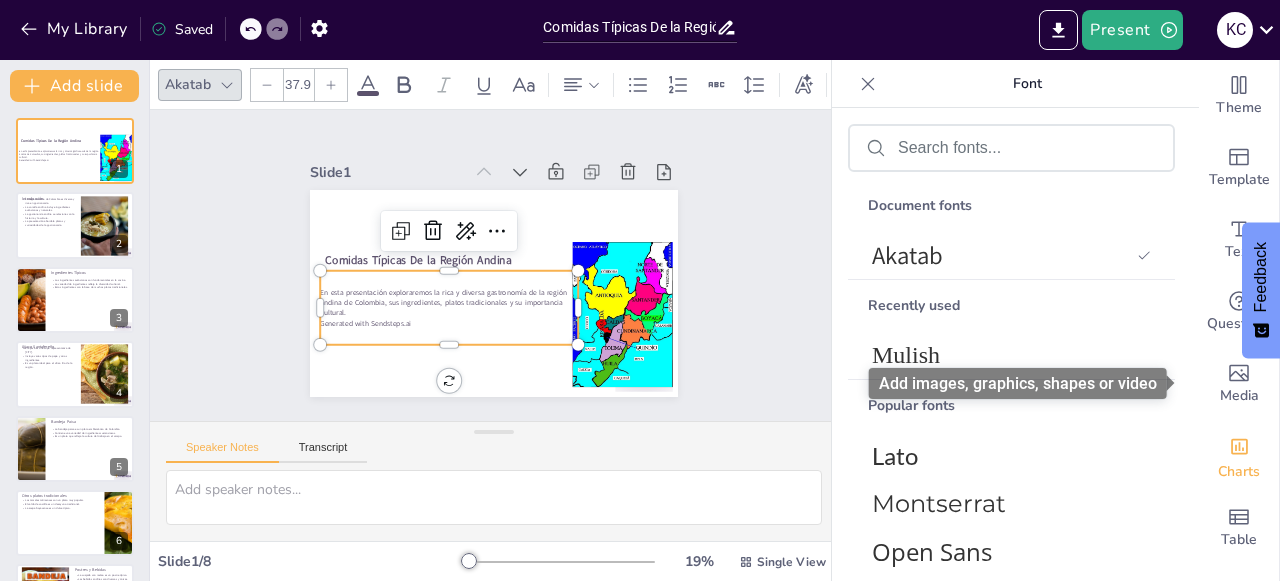 scroll, scrollTop: 1, scrollLeft: 0, axis: vertical 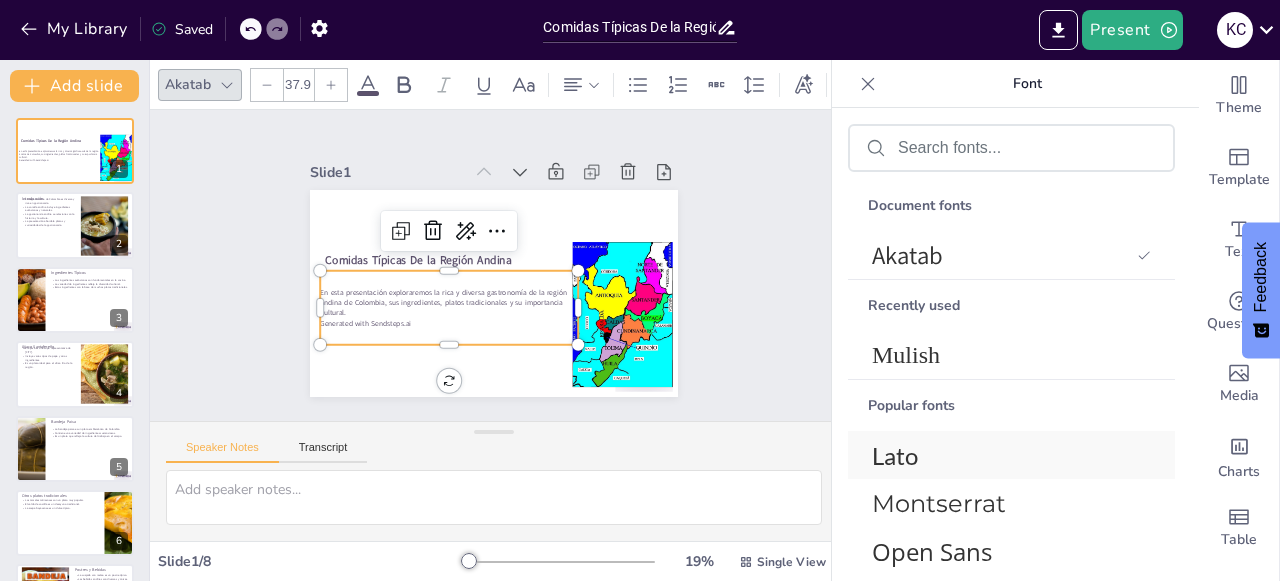 click on "Lato" at bounding box center (1007, 455) 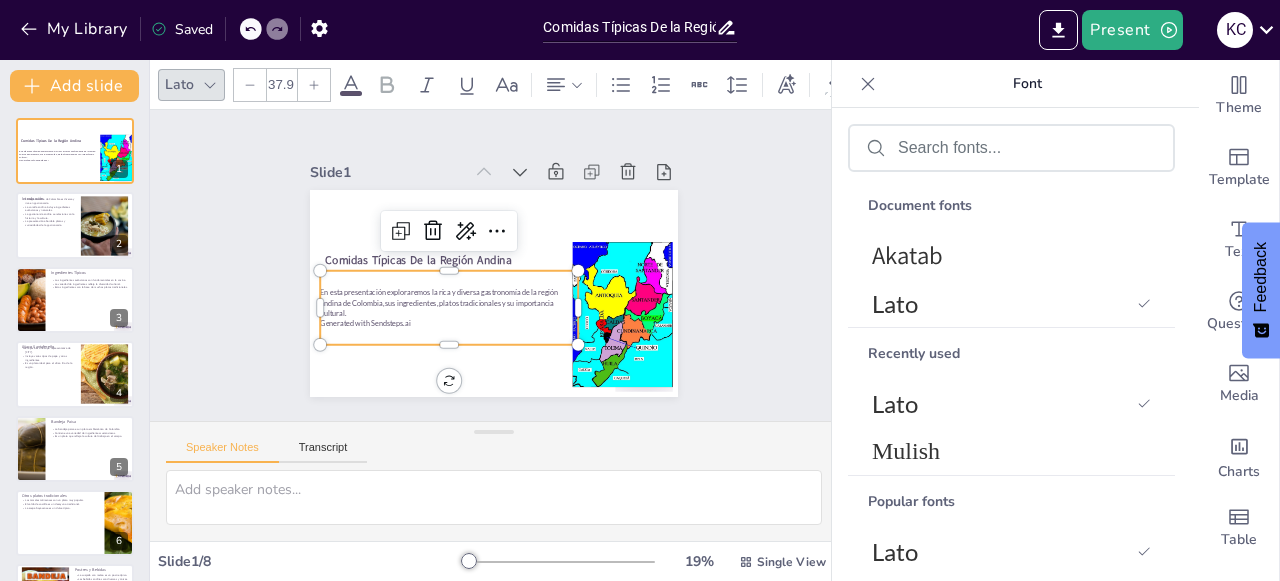 click on "Generated with Sendsteps.ai" at bounding box center (449, 323) 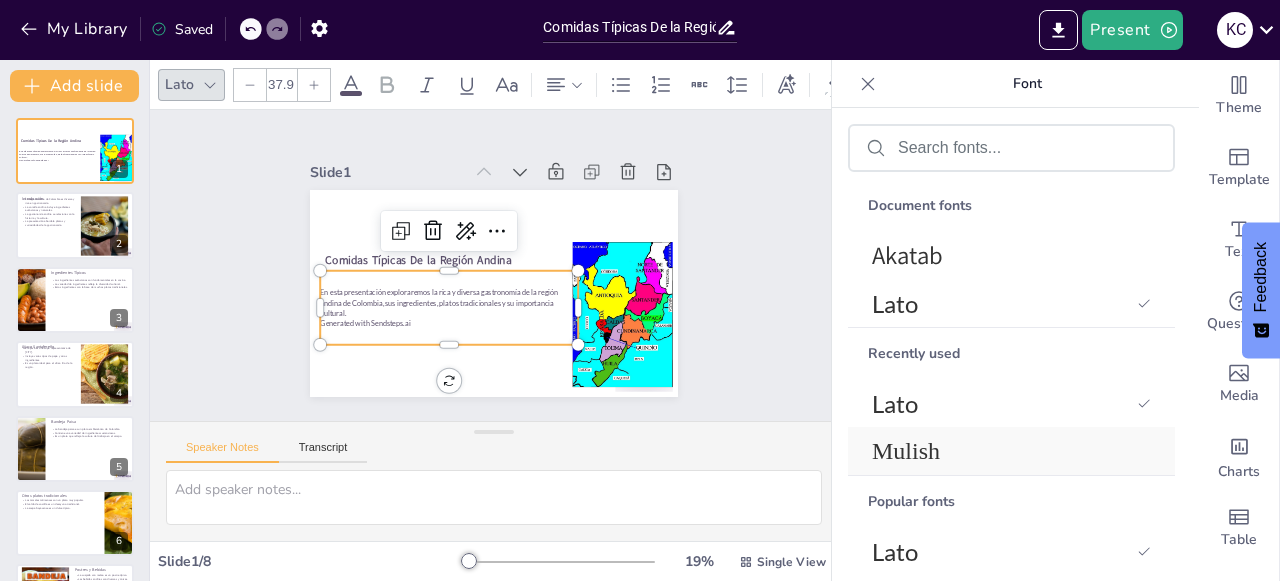 click on "Mulish" at bounding box center (1007, 451) 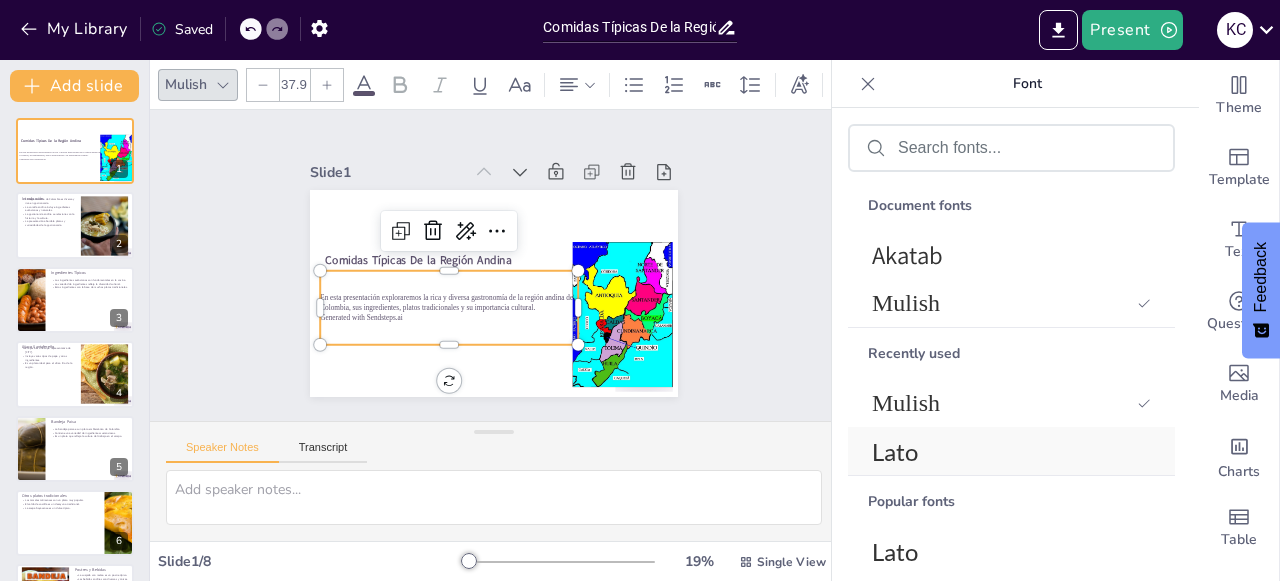 click on "Lato" at bounding box center (1007, 451) 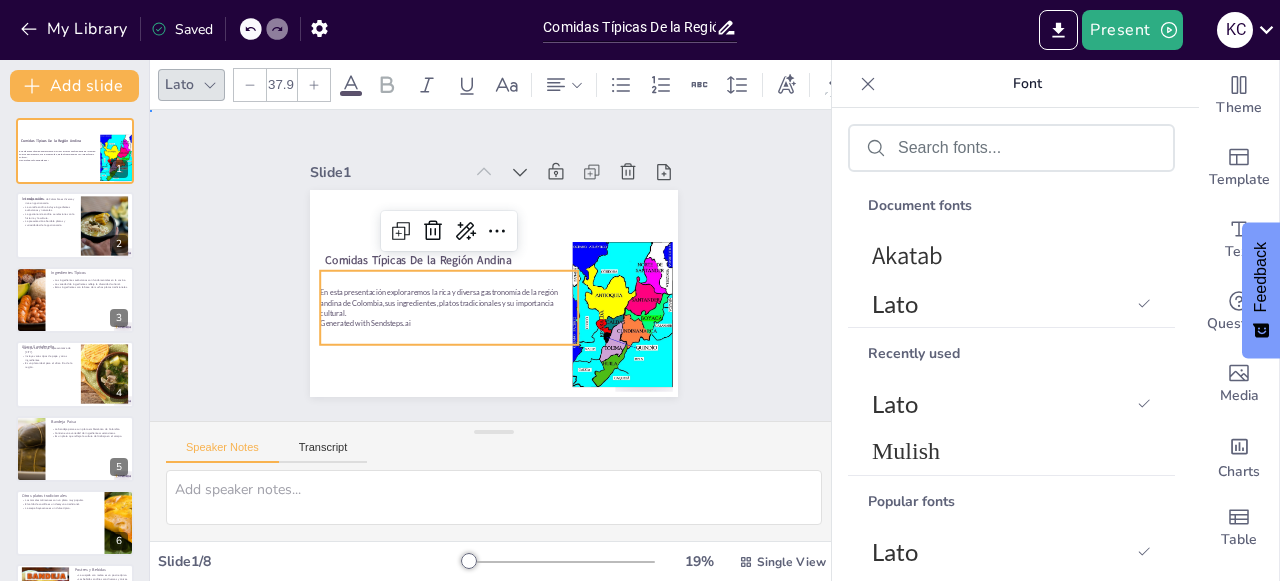 click on "Slide 1 Comidas Típicas De la Región Andina En esta presentación exploraremos la rica y diversa gastronomía de la región andina de Colombia, sus ingredientes, platos tradicionales y su importancia cultural. Generated with Sendsteps.ai Slide 2 Introducción La región andina de Colombia es diversa y rica en gastronomía. La comida andina incluye ingredientes autóctonos y naturales. La gastronomía andina se relaciona con la historia y la cultura. La presentación abordará platos y curiosidades de la gastronomía. Slide 3 Ingredientes Típicos Los ingredientes autóctonos son fundamentales en la cocina. La variedad de ingredientes refleja la diversidad cultural. Estos ingredientes son la base de muchos platos tradicionales. Slide 4 Ajiaco Santafereño El ajiaco es una sopa representativa de [CITY]. Incluye varios tipos de papa y otros ingredientes. Es un plato ideal para el clima frío de la región. Slide 5 Bandeja Paisa La bandeja paisa es un plato emblemático de Colombia. Slide 6 Slide 7 8" at bounding box center [494, 266] 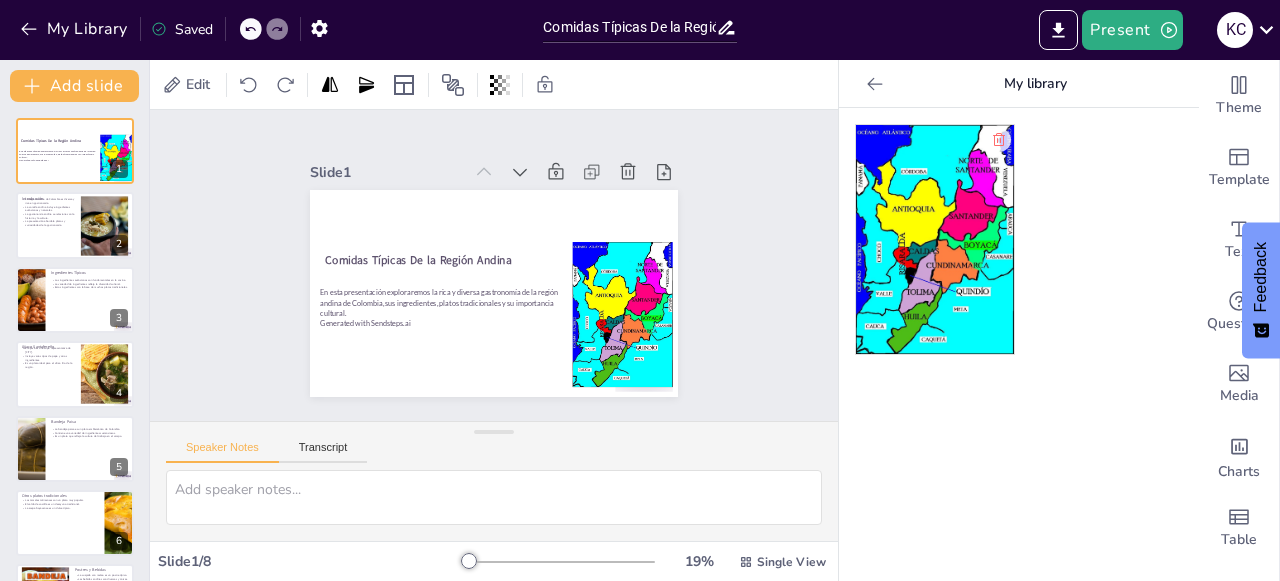 click at bounding box center (1019, 344) 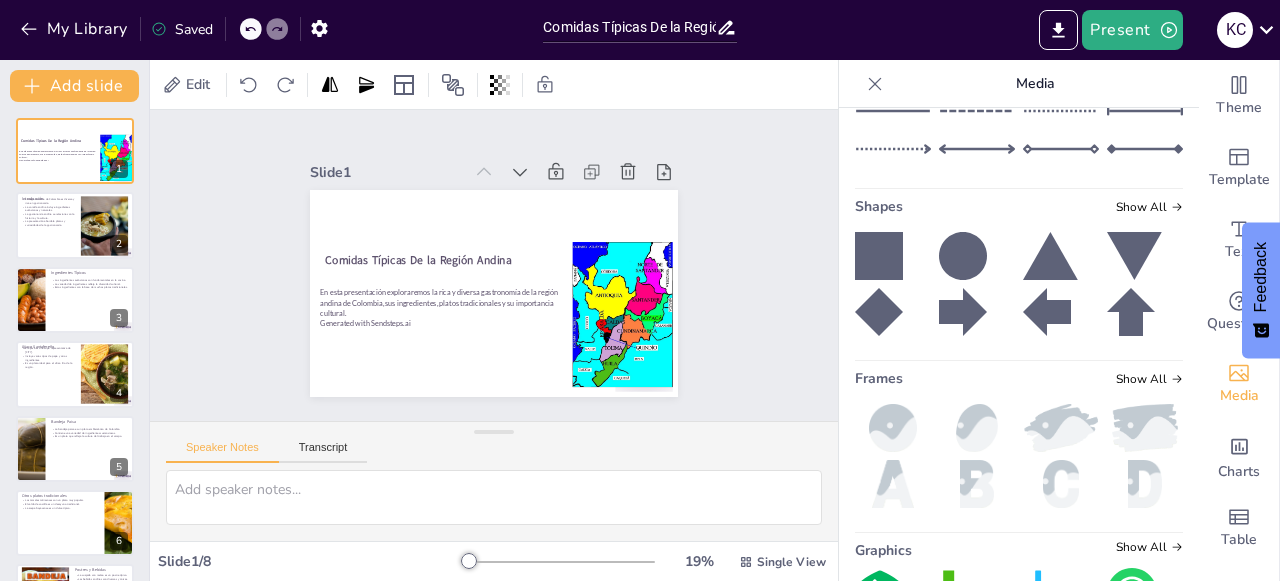 scroll, scrollTop: 875, scrollLeft: 0, axis: vertical 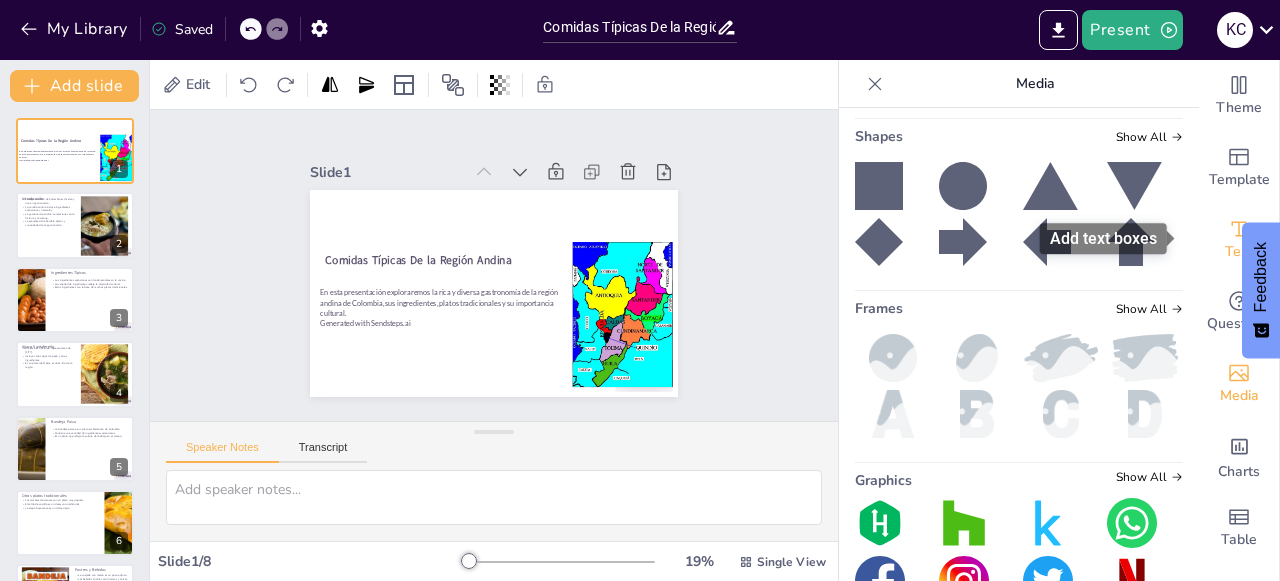 click 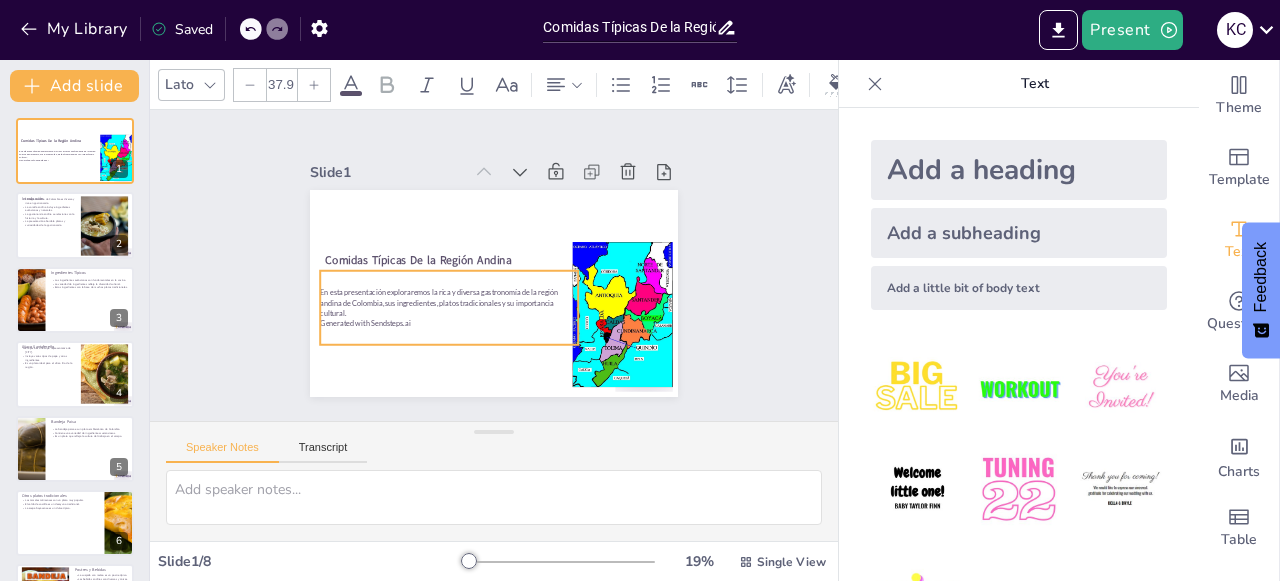 click on "En esta presentación exploraremos la rica y diversa gastronomía de la región andina de Colombia, sus ingredientes, platos tradicionales y su importancia cultural." at bounding box center [449, 303] 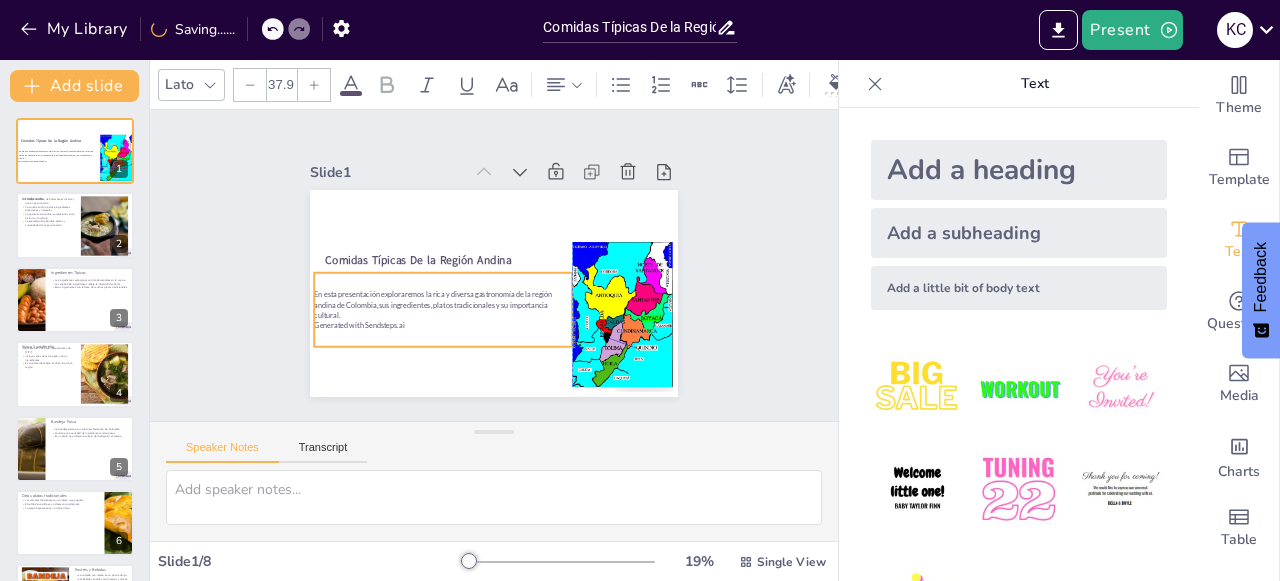 click on "Generated with Sendsteps.ai" at bounding box center (443, 325) 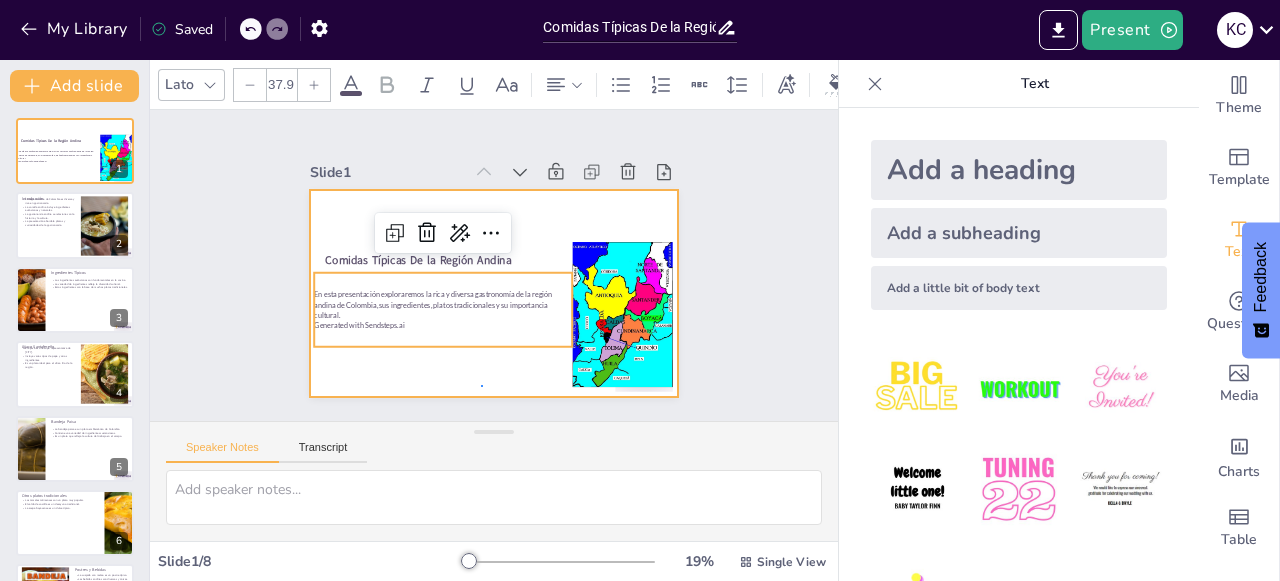 click at bounding box center [491, 293] 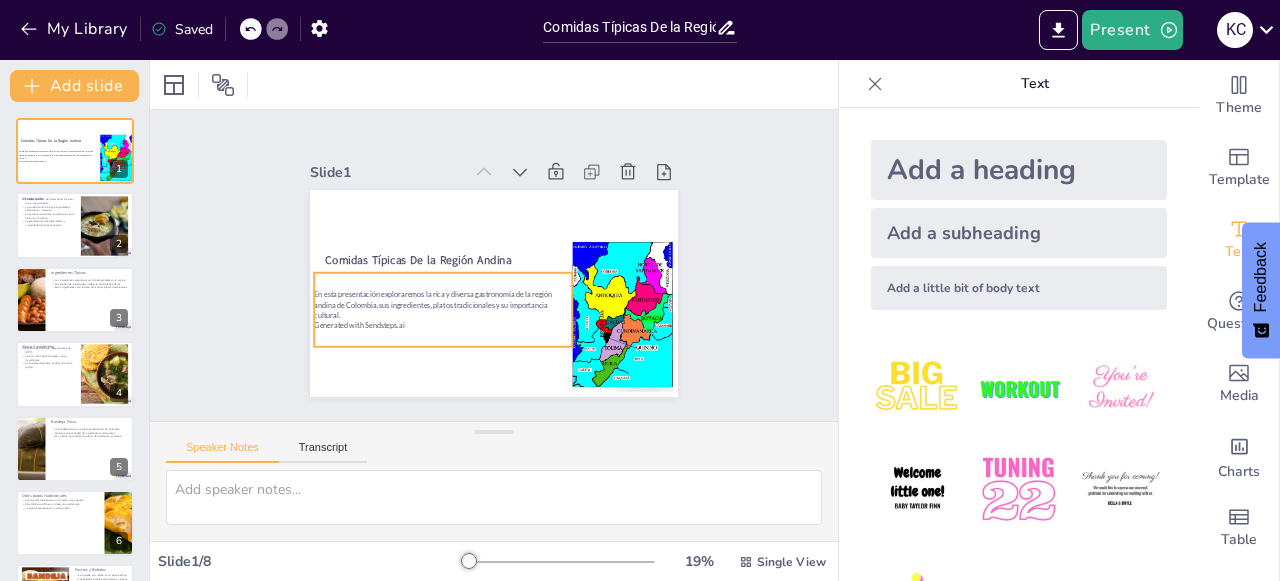 click on "En esta presentación exploraremos la rica y diversa gastronomía de la región andina de Colombia, sus ingredientes, platos tradicionales y su importancia cultural." at bounding box center (443, 305) 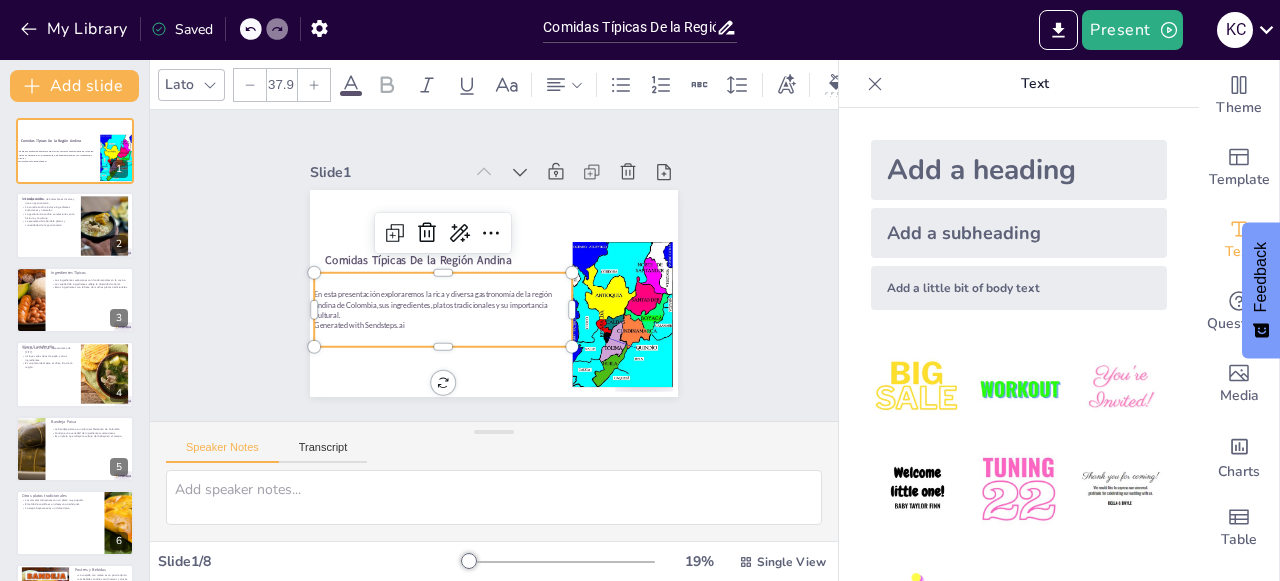 click at bounding box center [1018, 388] 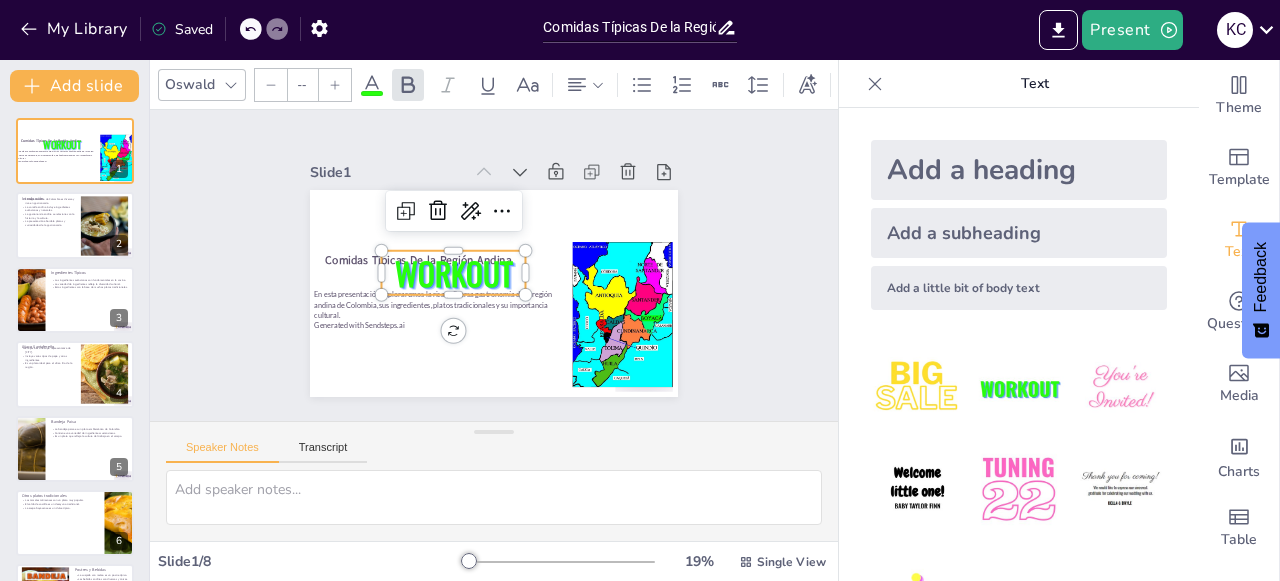 type on "162.7" 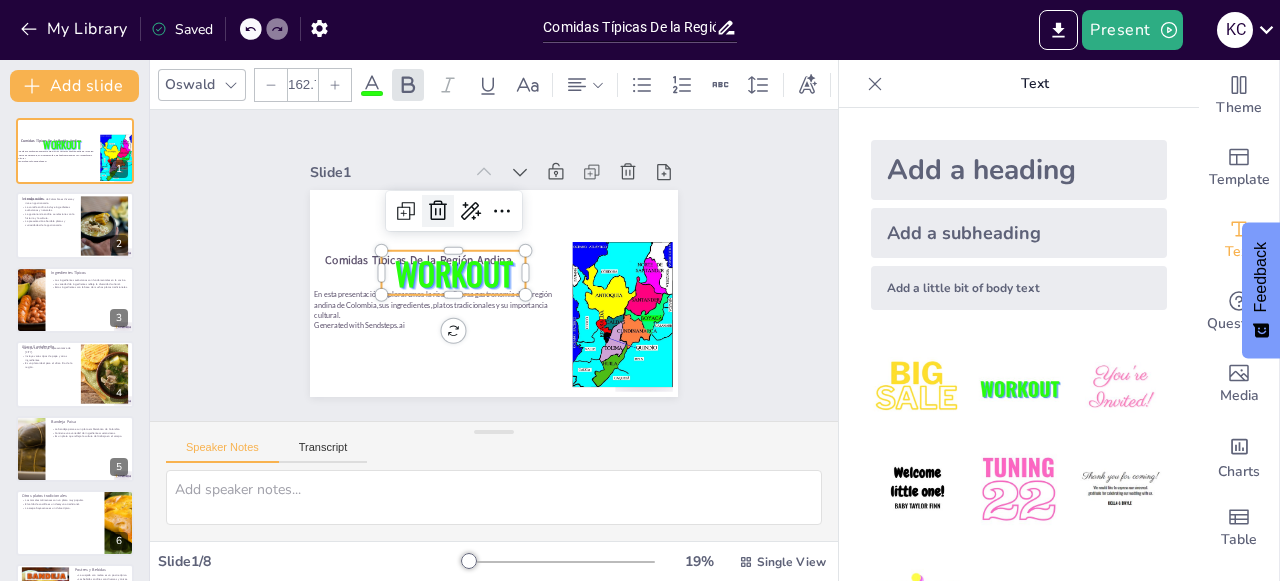 click 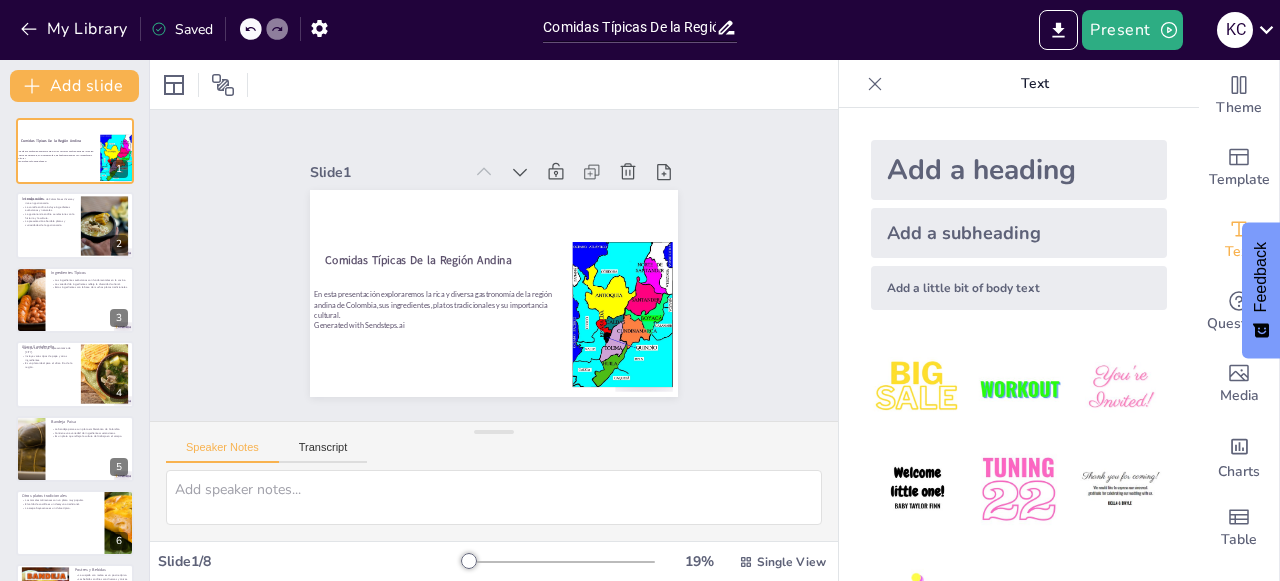 click 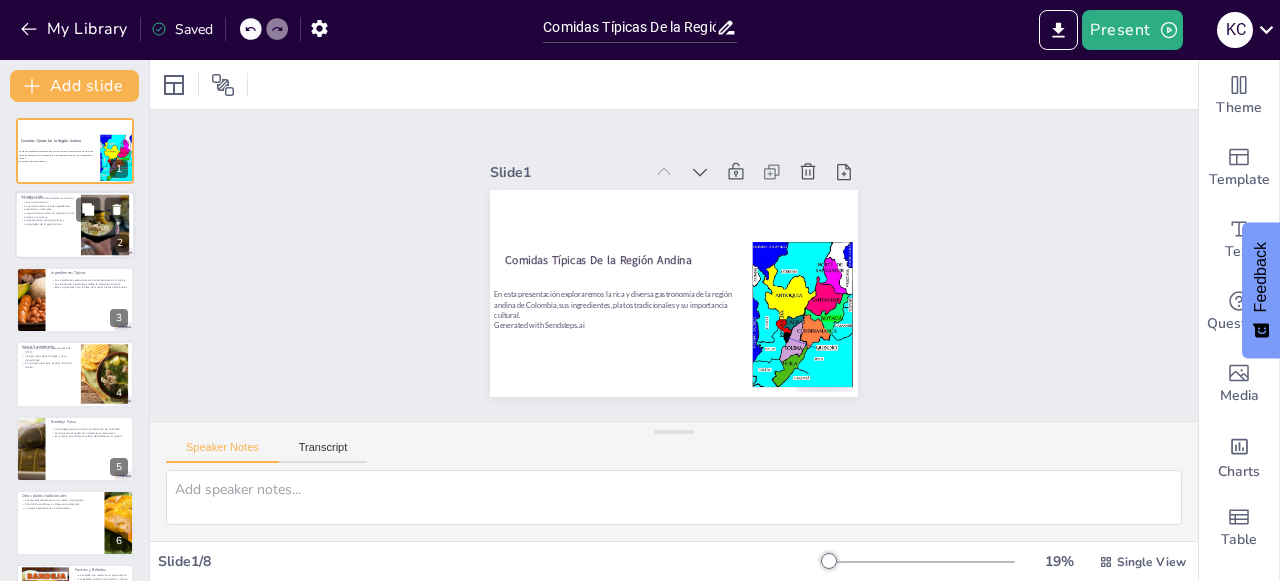 click on "La comida andina incluye ingredientes autóctonos y naturales." at bounding box center (48, 207) 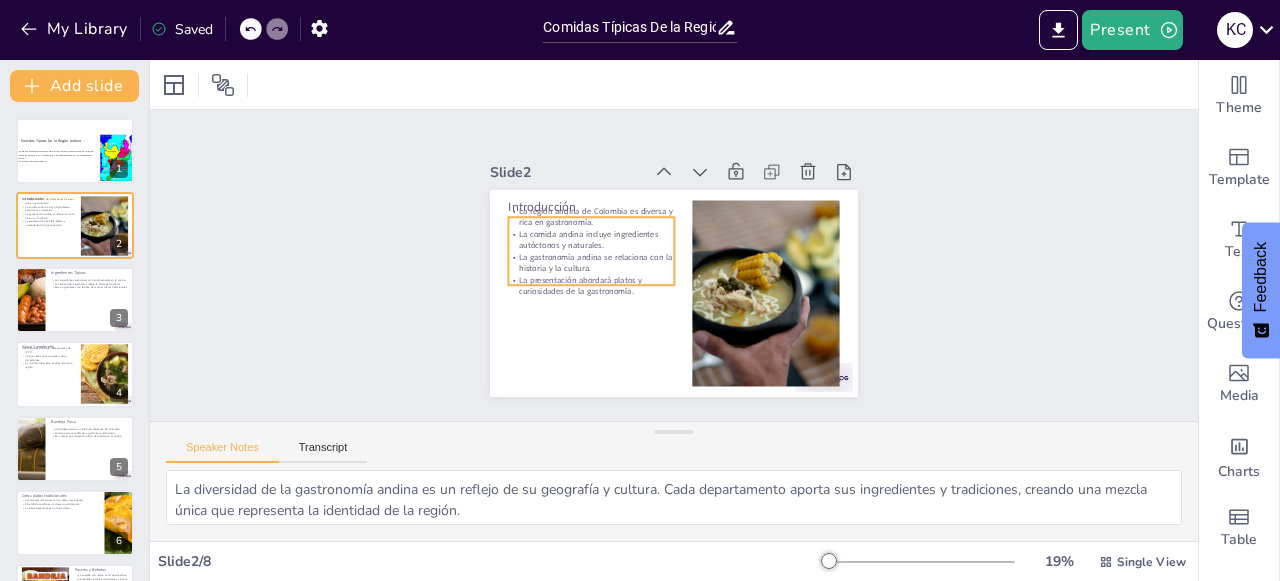 click on "La gastronomía andina se relaciona con la historia y la cultura." at bounding box center (591, 262) 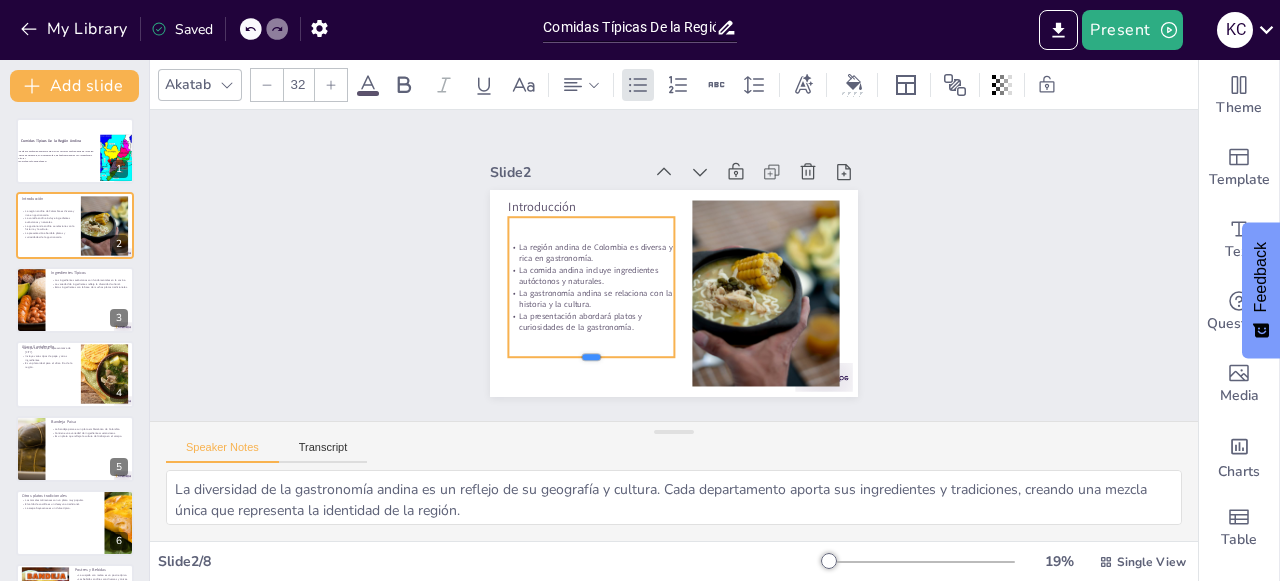 drag, startPoint x: 574, startPoint y: 279, endPoint x: 577, endPoint y: 339, distance: 60.074955 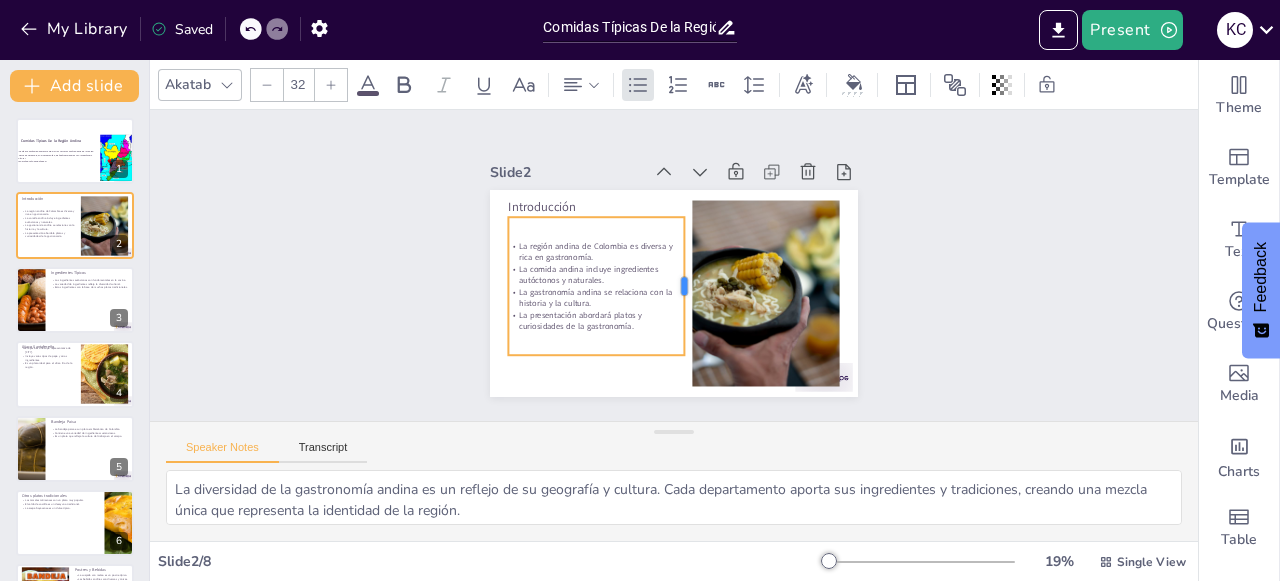 drag, startPoint x: 662, startPoint y: 274, endPoint x: 672, endPoint y: 281, distance: 12.206555 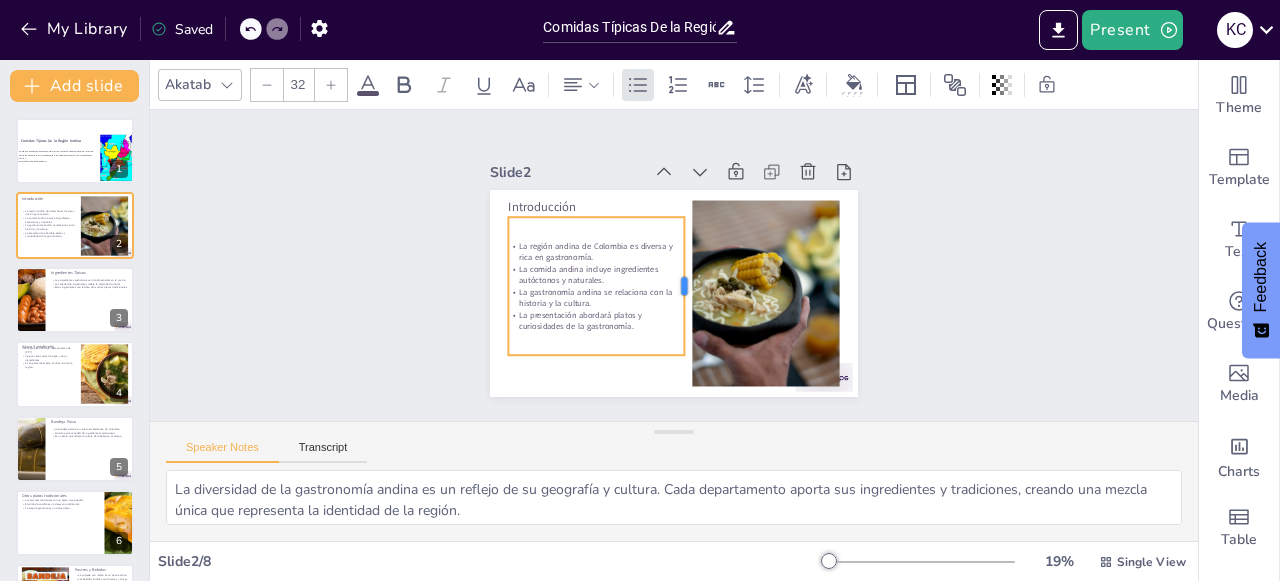 click at bounding box center [692, 286] 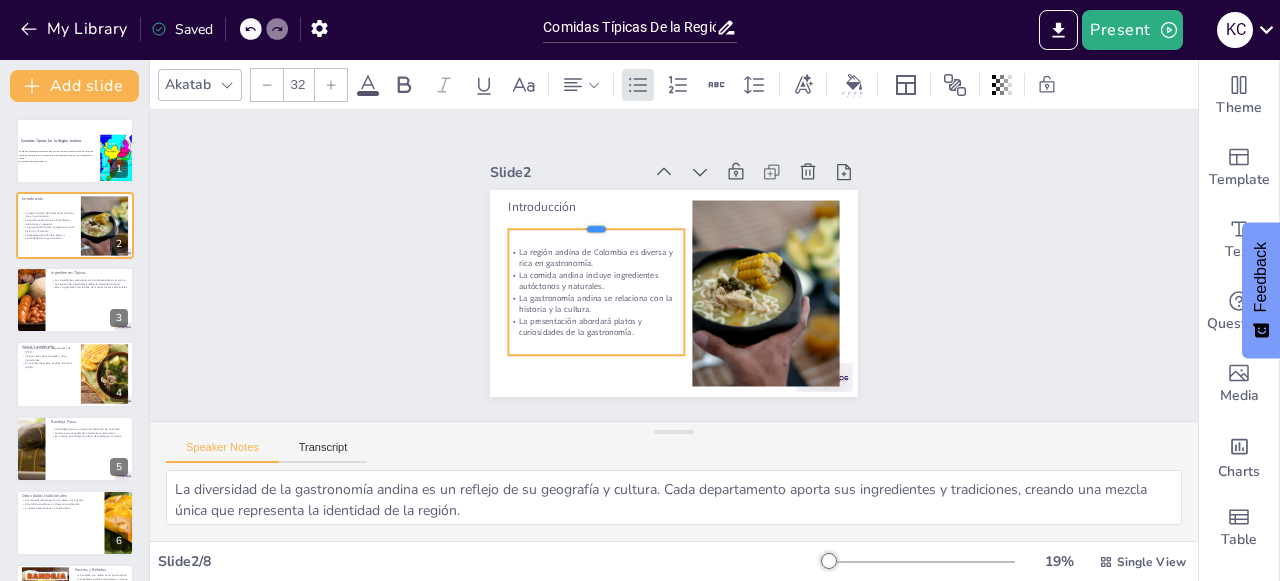 click at bounding box center [596, 221] 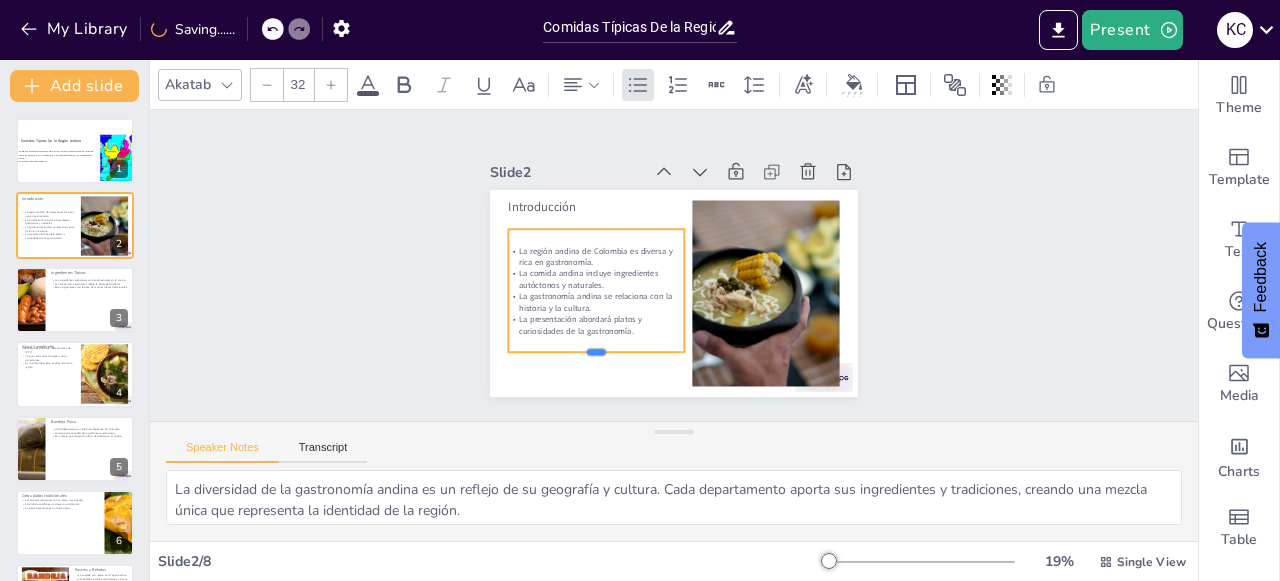 click at bounding box center [596, 360] 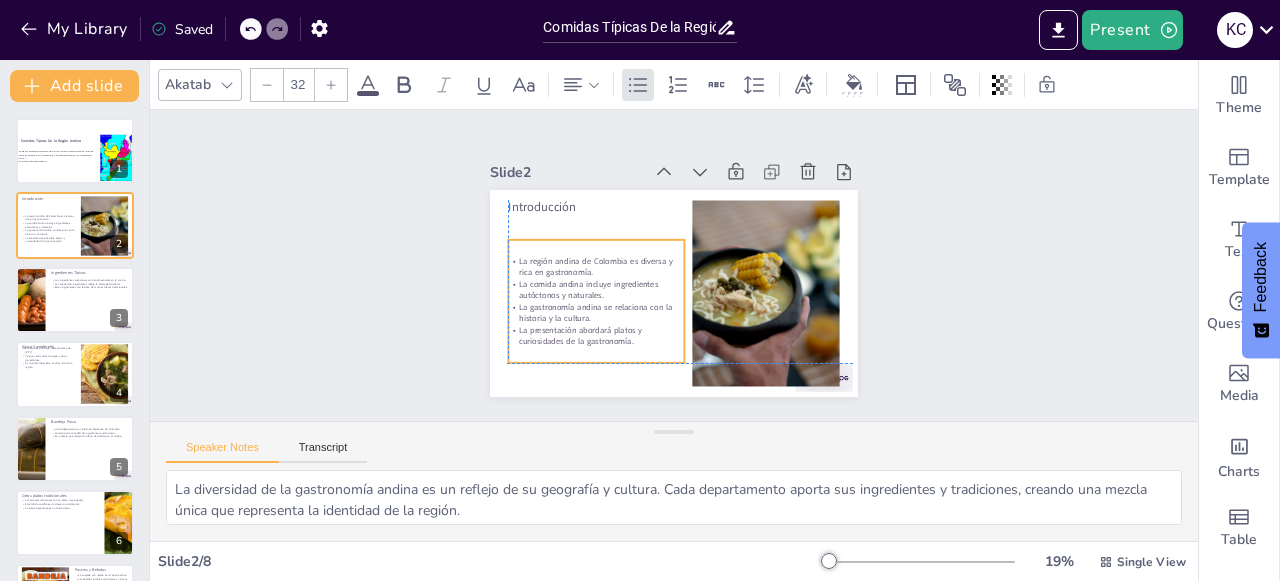 click on "La región andina de Colombia es diversa y rica en gastronomía. La comida andina incluye ingredientes autóctonos y naturales. La gastronomía andina se relaciona con la historia y la cultura. La presentación abordará platos y curiosidades de la gastronomía." at bounding box center [596, 301] 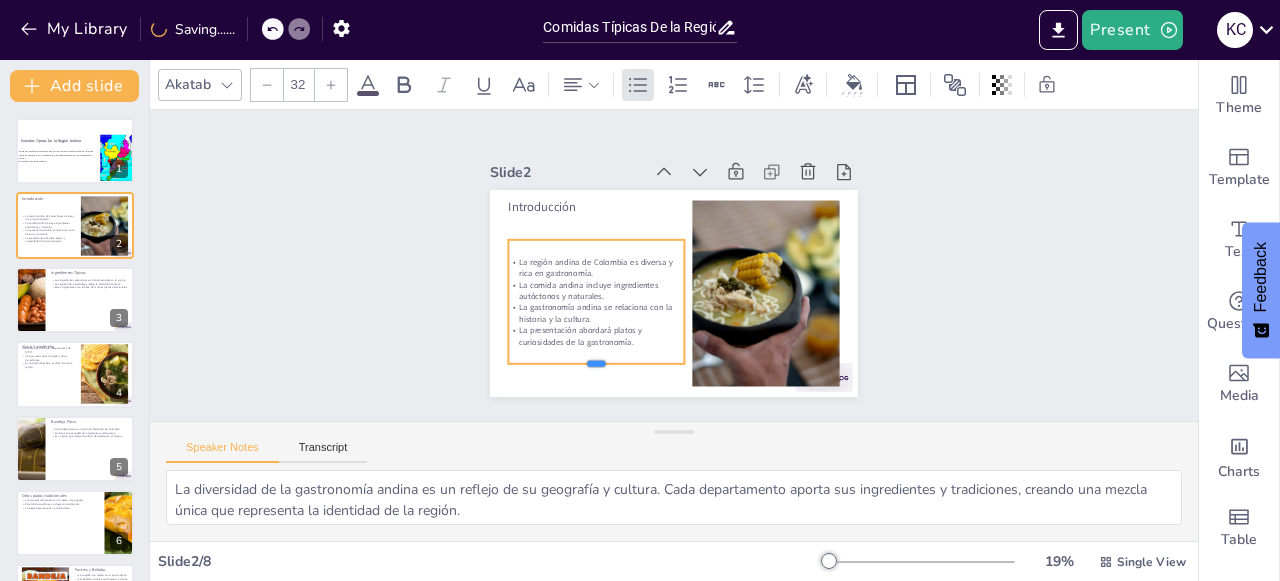 click at bounding box center (596, 372) 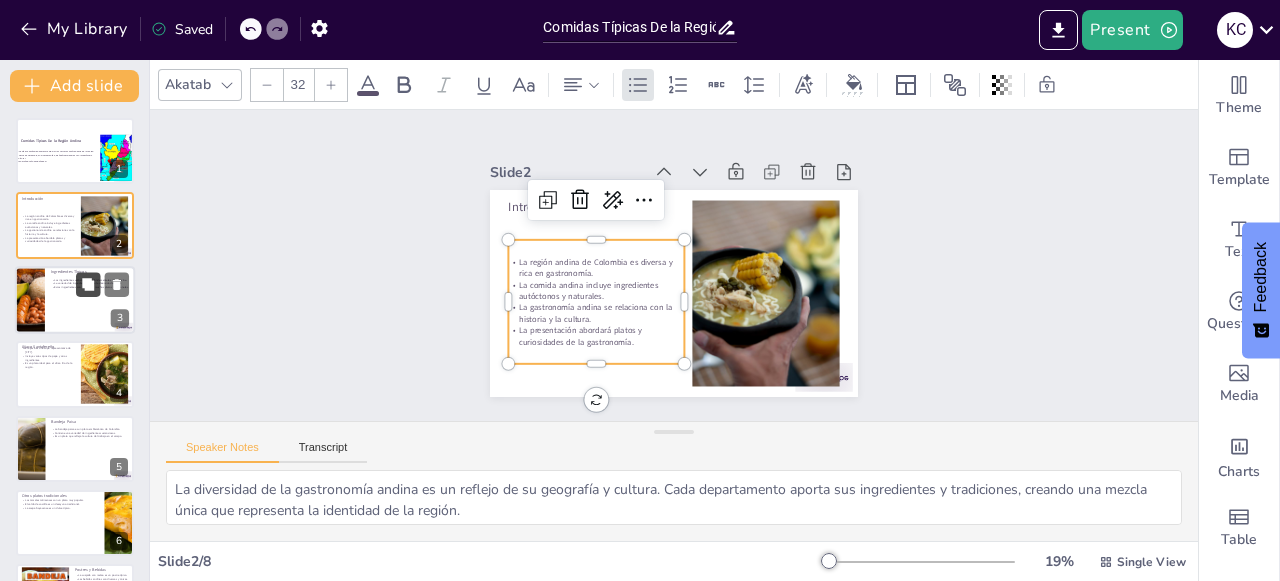 click at bounding box center [88, 284] 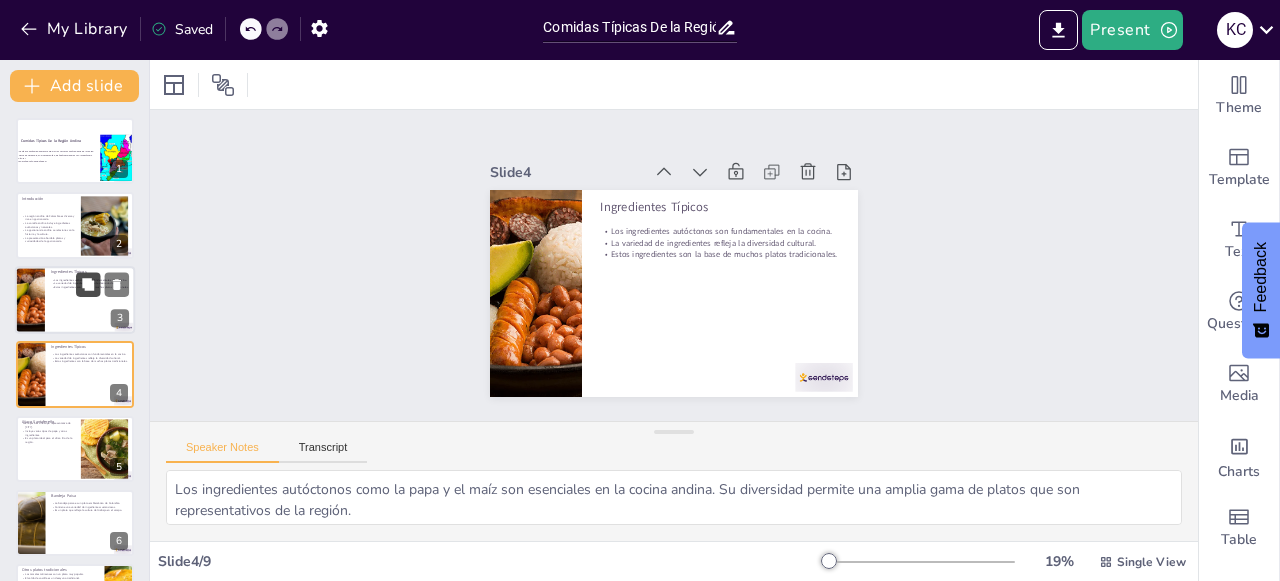 scroll, scrollTop: 32, scrollLeft: 0, axis: vertical 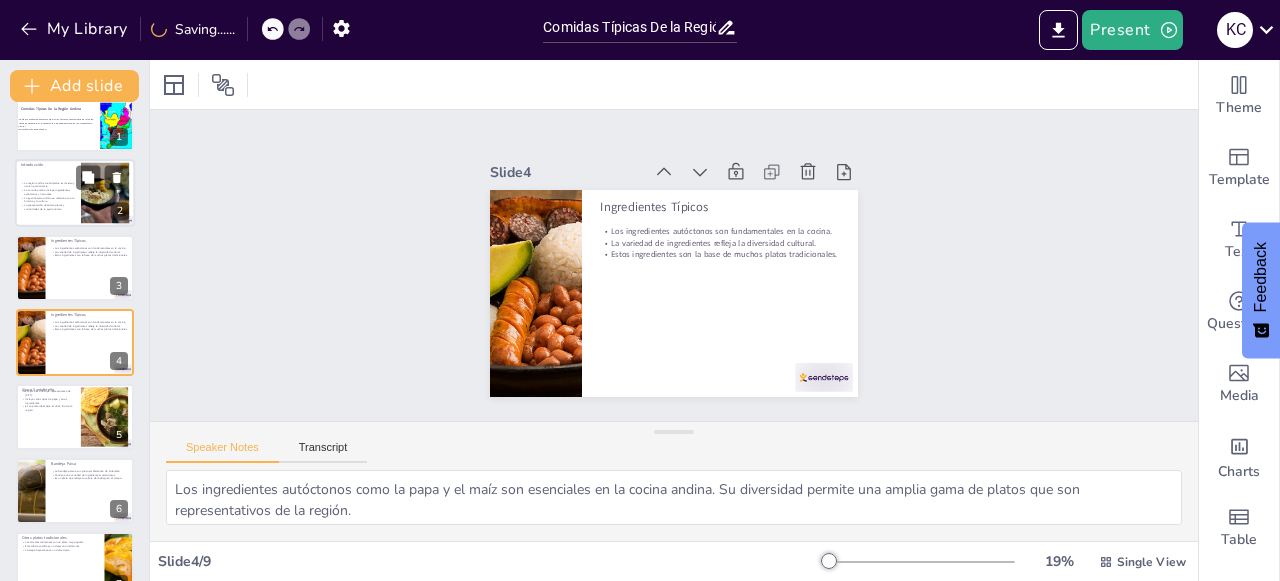 click on "La gastronomía andina se relaciona con la historia y la cultura." at bounding box center [49, 199] 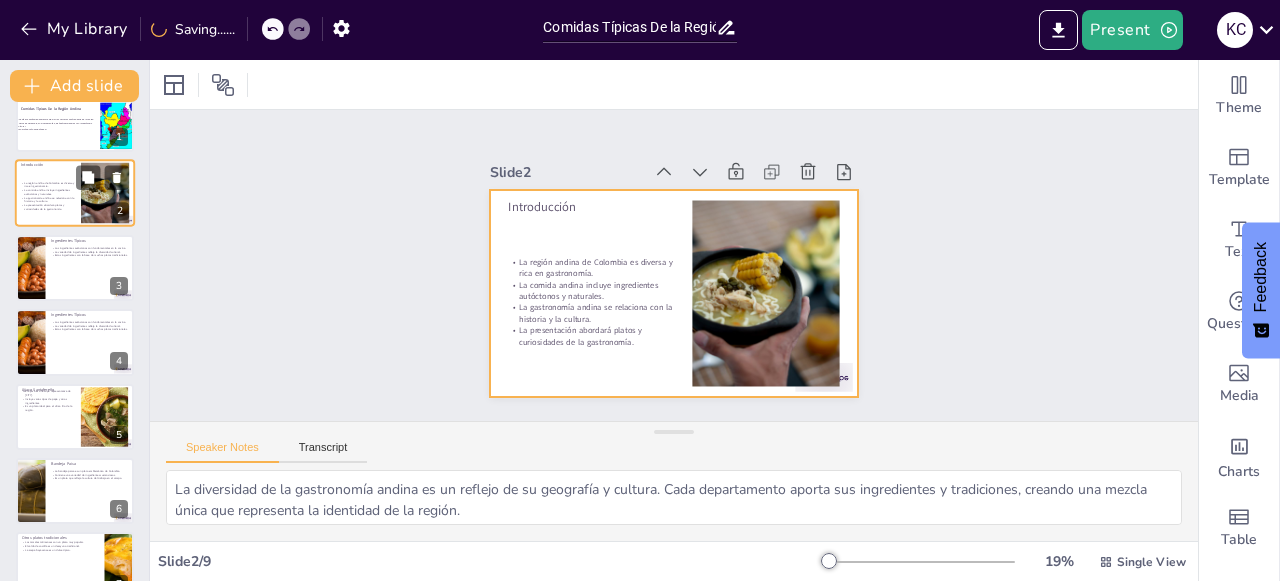 scroll, scrollTop: 0, scrollLeft: 0, axis: both 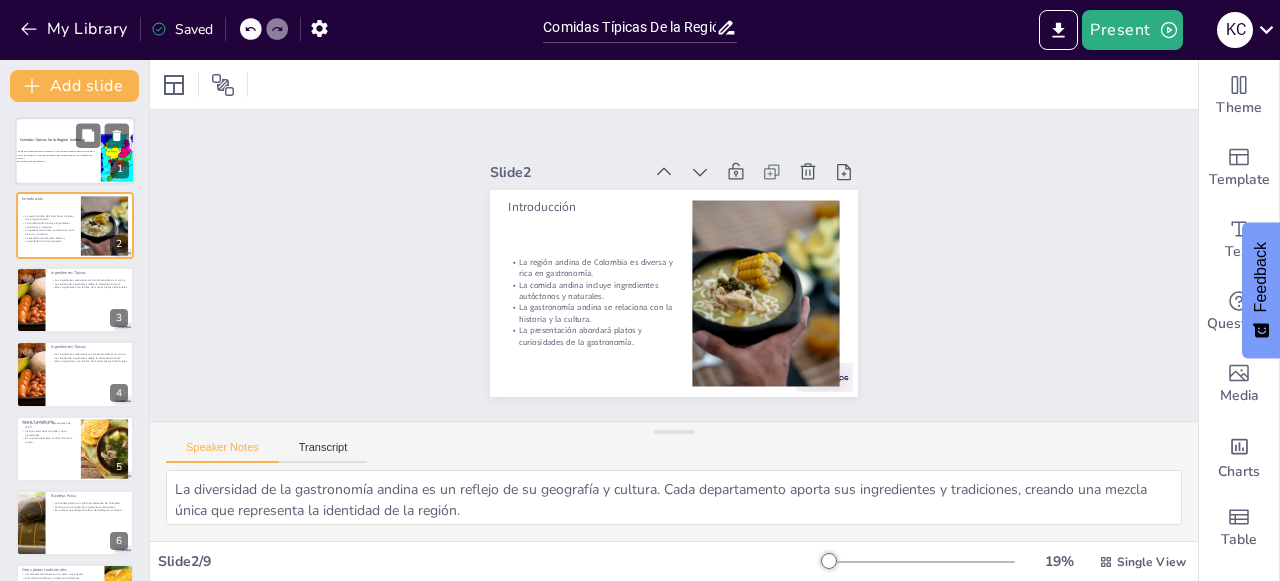 click on "En esta presentación exploraremos la rica y diversa gastronomía de la región andina de Colombia, sus ingredientes, platos tradicionales y su importancia cultural." at bounding box center (58, 155) 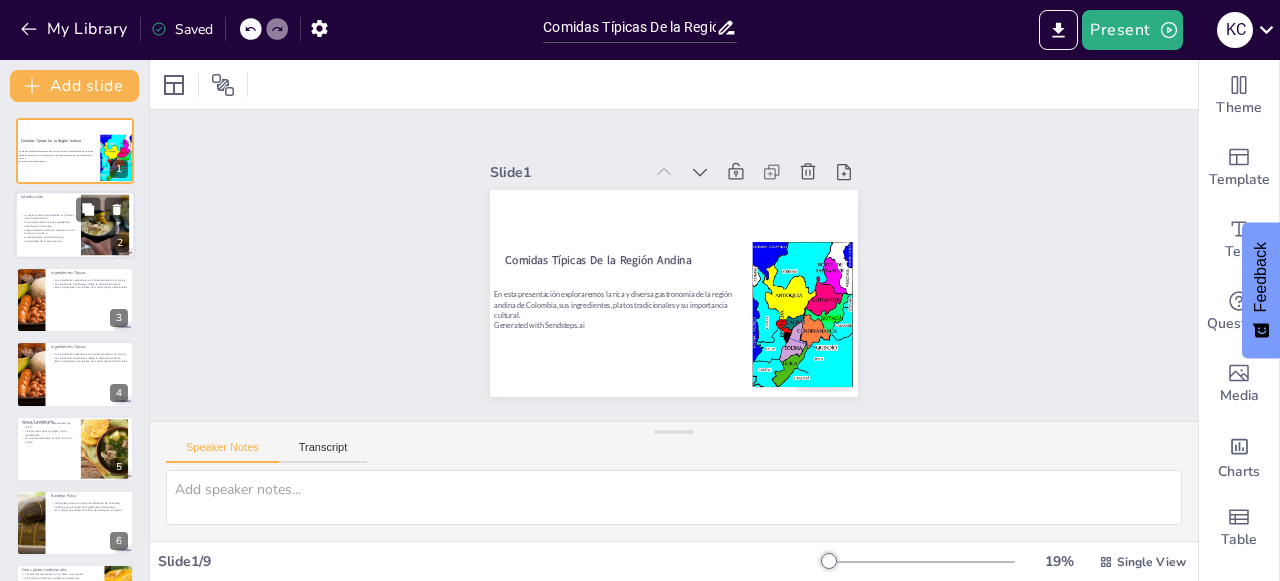 click on "La comida andina incluye ingredientes autóctonos y naturales." at bounding box center [49, 224] 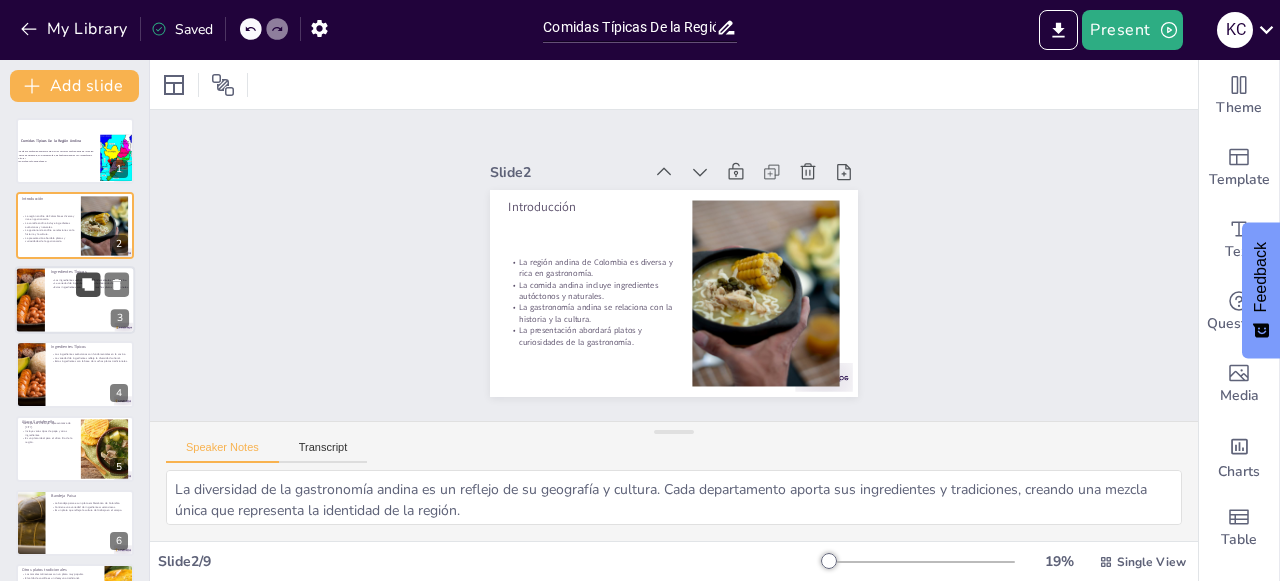 click 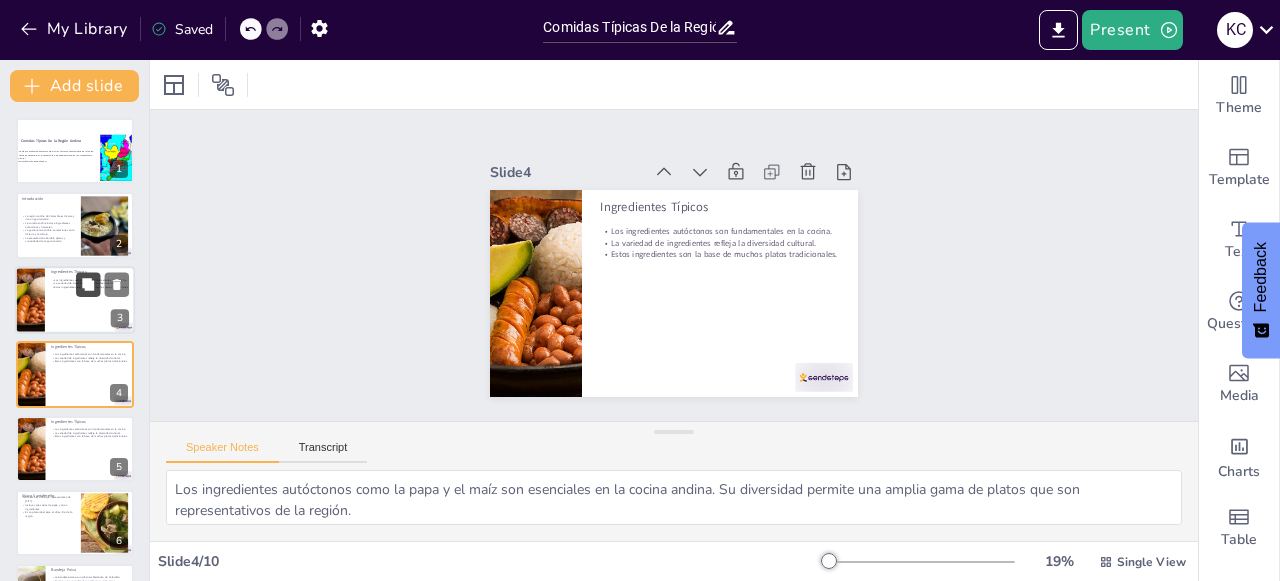 scroll, scrollTop: 32, scrollLeft: 0, axis: vertical 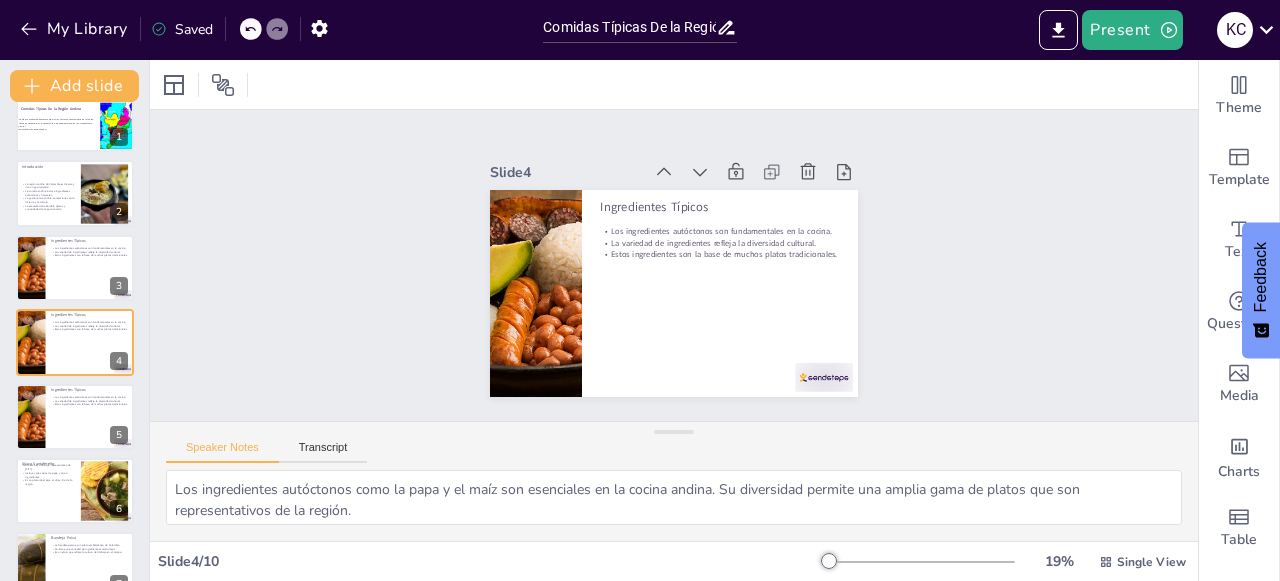 click at bounding box center [264, 29] 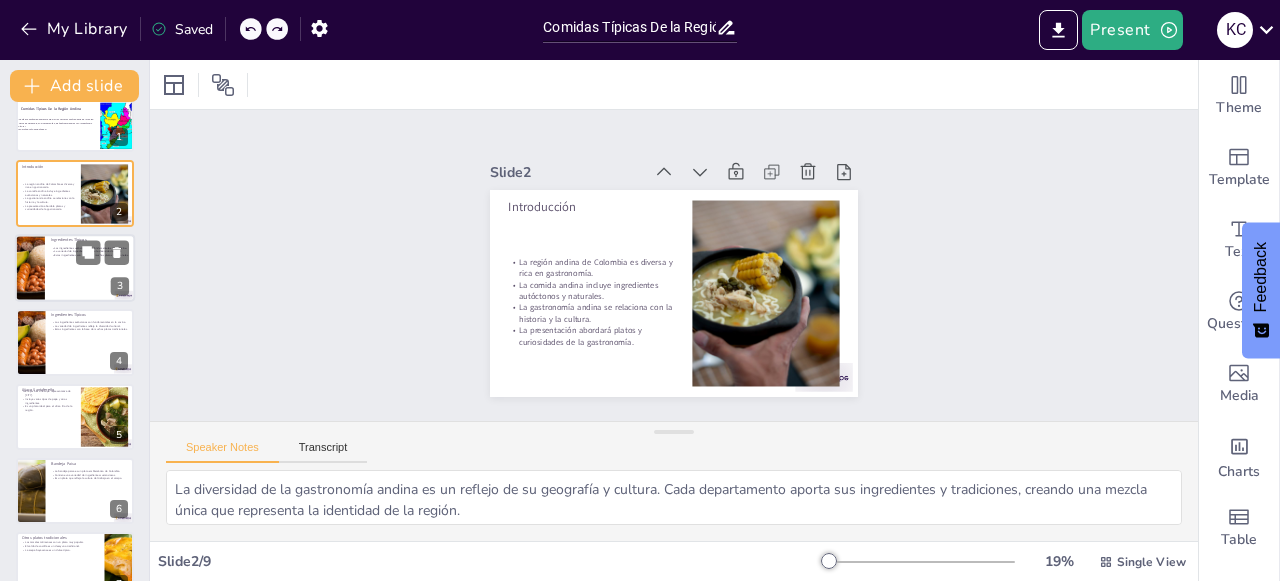 click at bounding box center (75, 268) 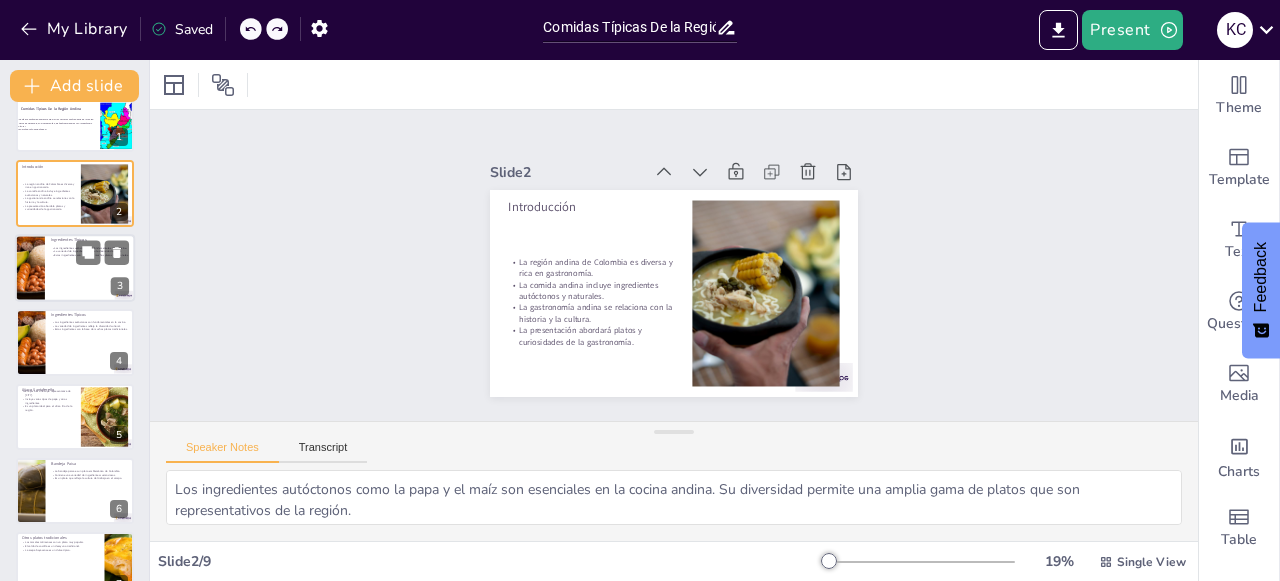 scroll, scrollTop: 0, scrollLeft: 0, axis: both 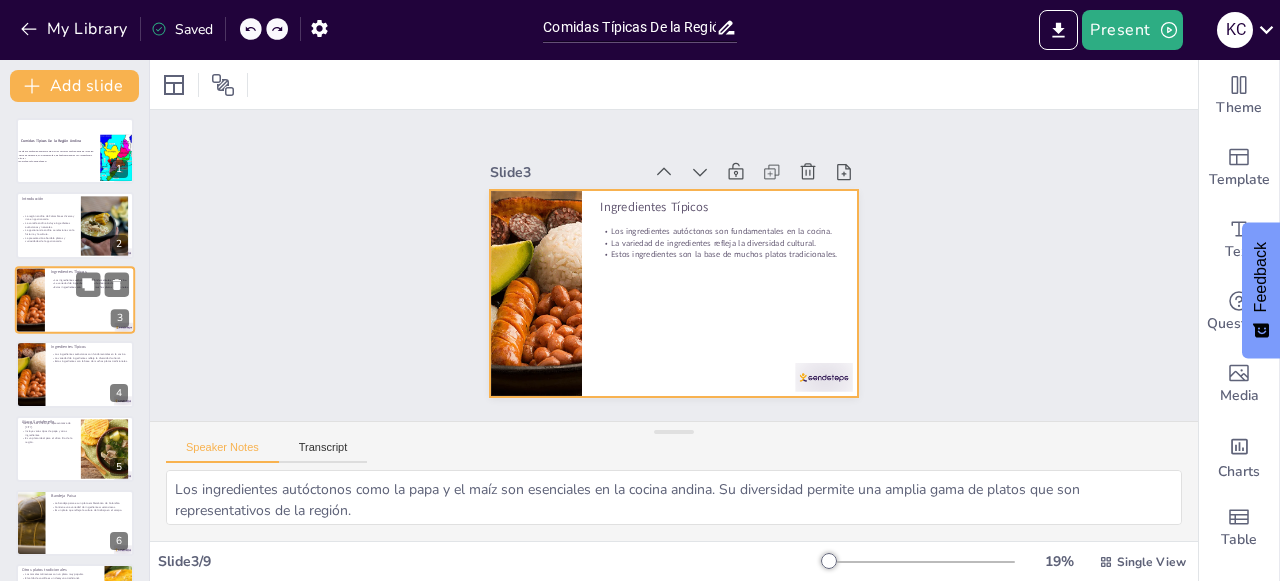 click at bounding box center [75, 300] 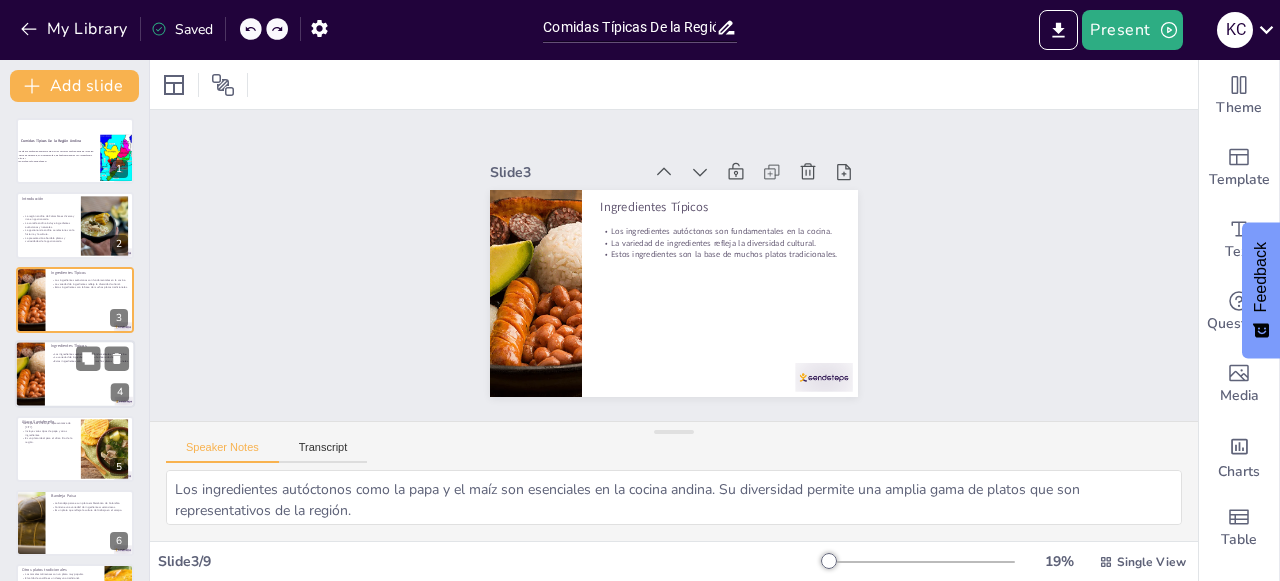 click on "Los ingredientes autóctonos son fundamentales en la cocina." at bounding box center (90, 354) 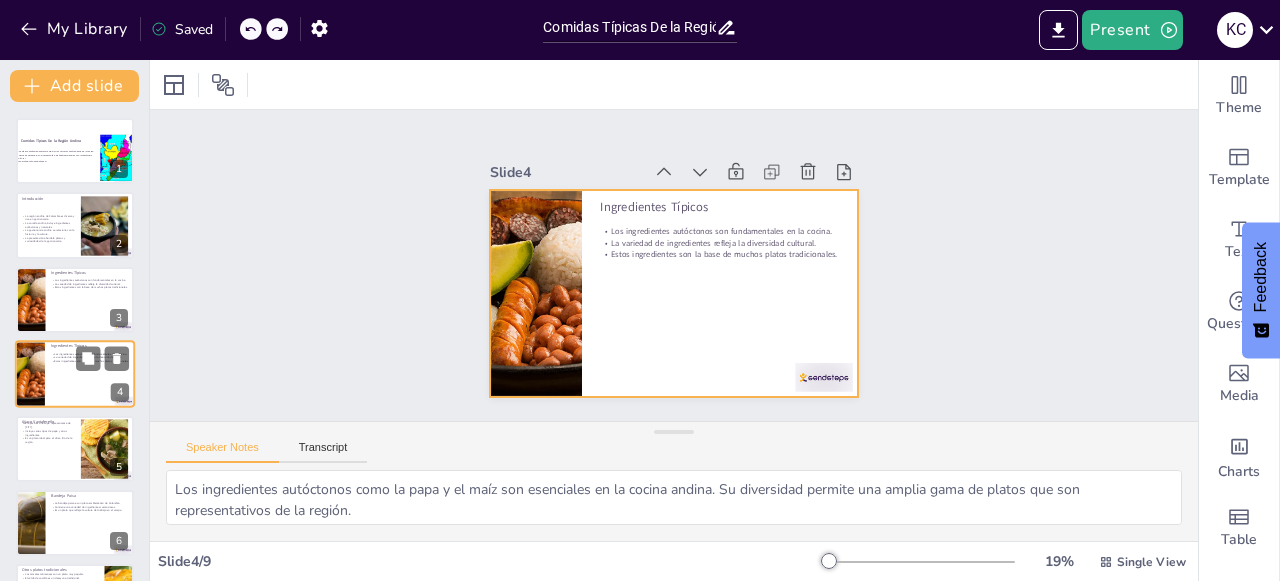 scroll, scrollTop: 32, scrollLeft: 0, axis: vertical 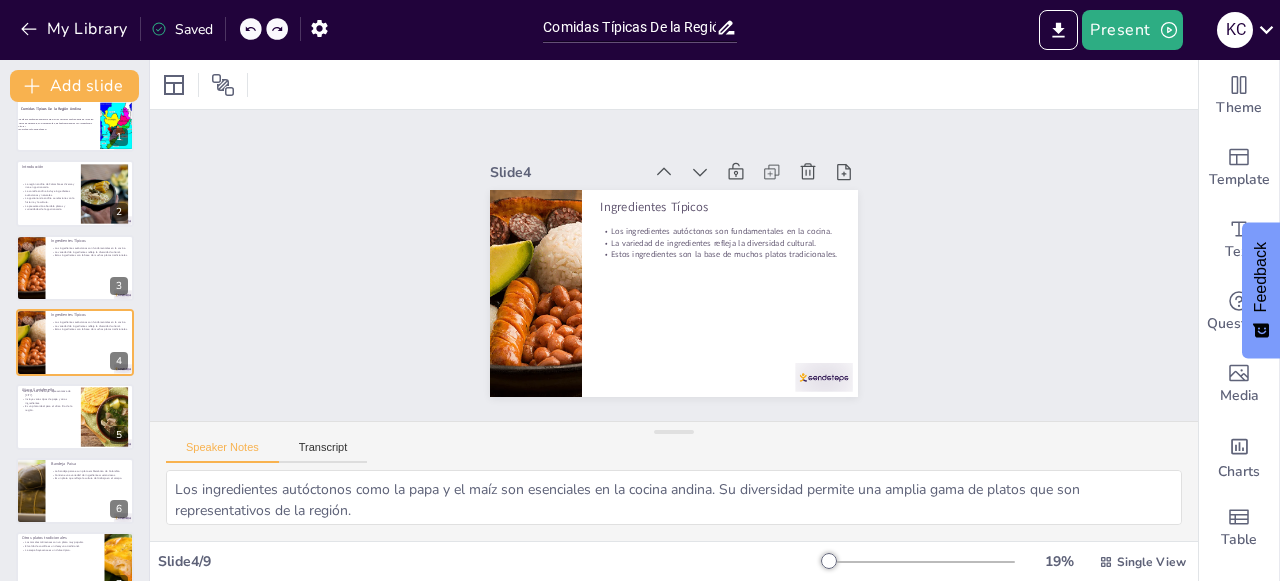 click at bounding box center (251, 29) 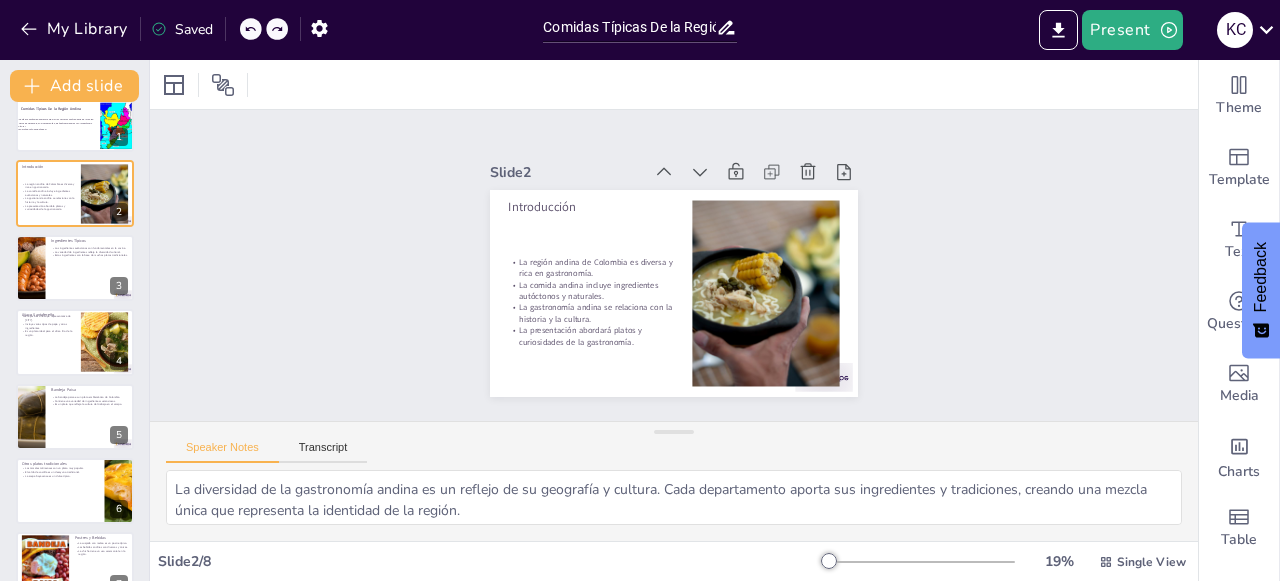 click at bounding box center [251, 29] 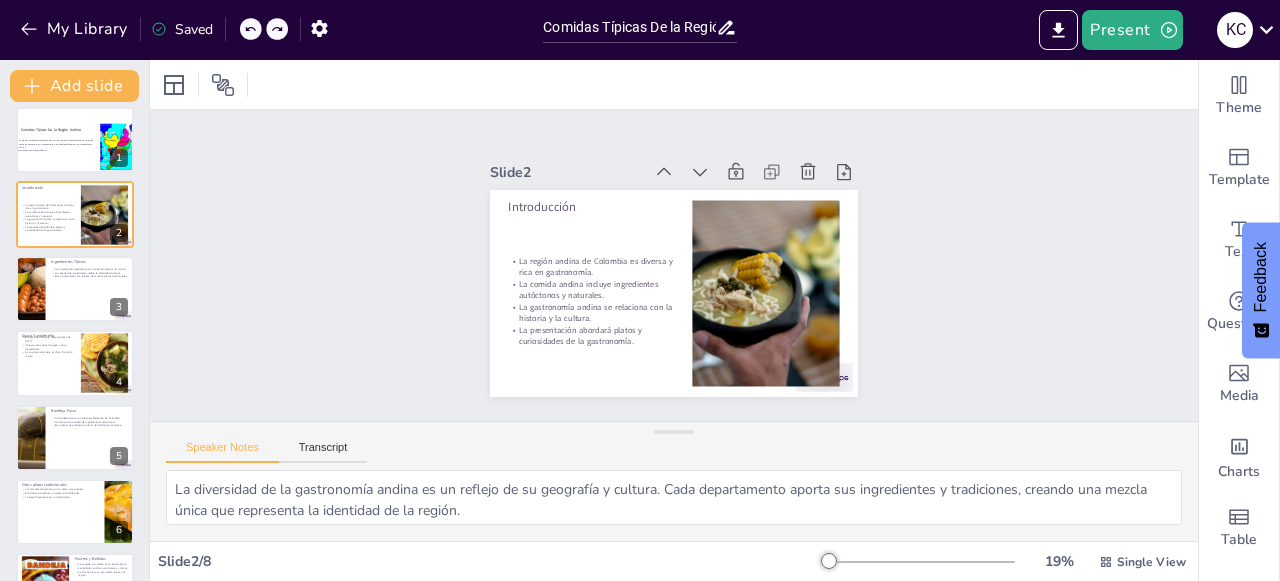 scroll, scrollTop: 0, scrollLeft: 0, axis: both 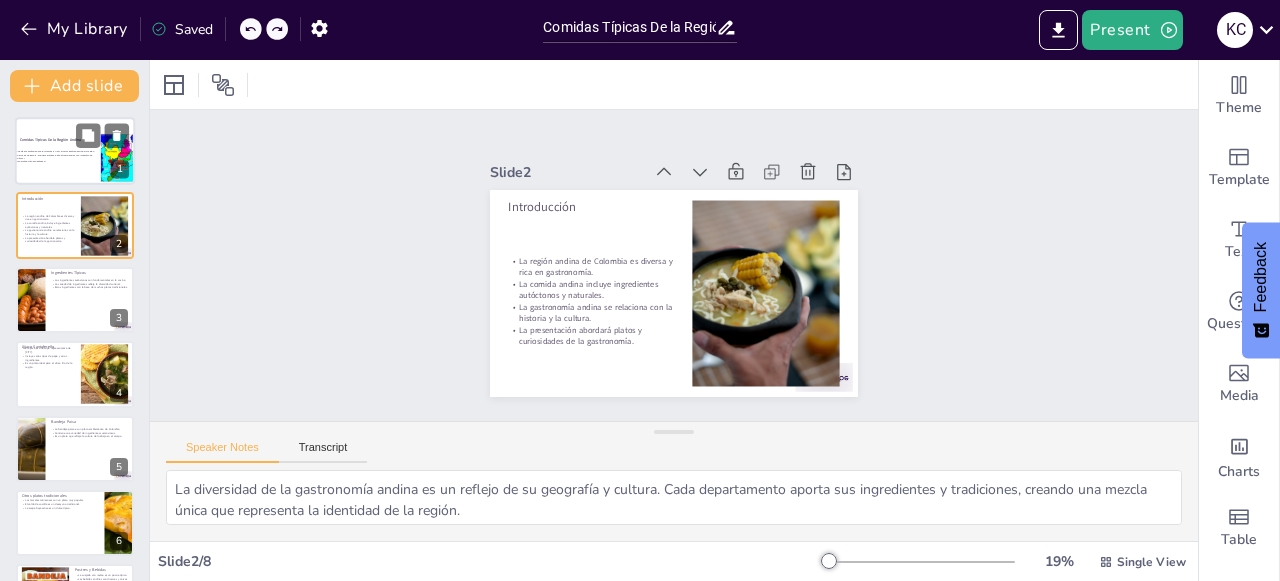 click on "Generated with Sendsteps.ai" at bounding box center [58, 161] 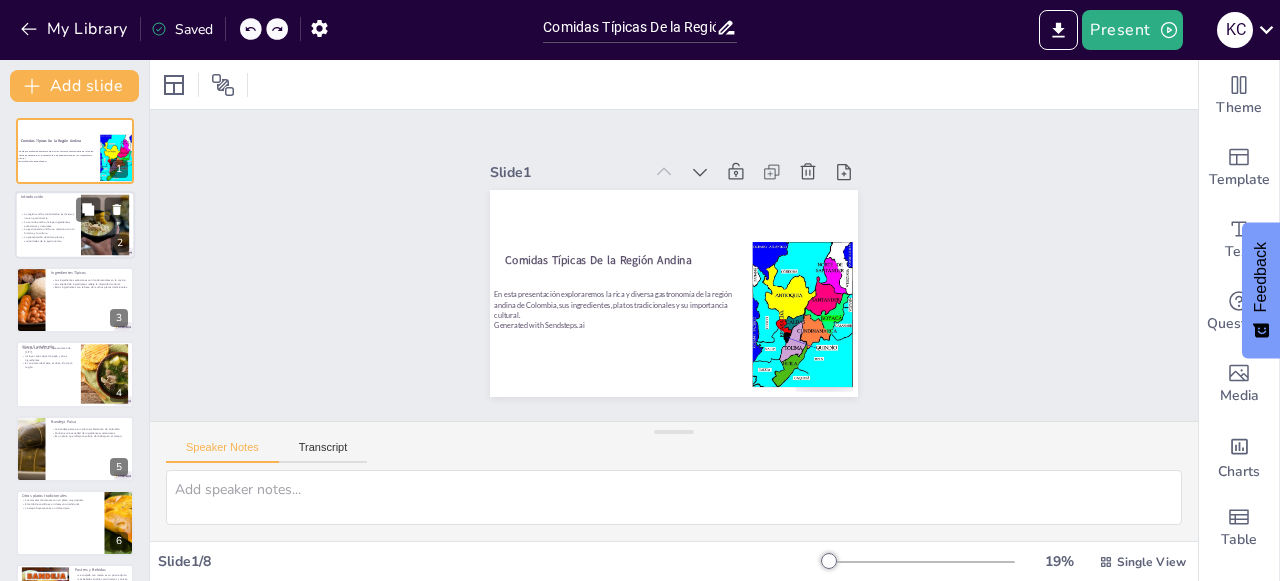 click on "La región andina de Colombia es diversa y rica en gastronomía. La comida andina incluye ingredientes autóctonos y naturales. La gastronomía andina se relaciona con la historia y la cultura. La presentación abordará platos y curiosidades de la gastronomía." at bounding box center [49, 228] 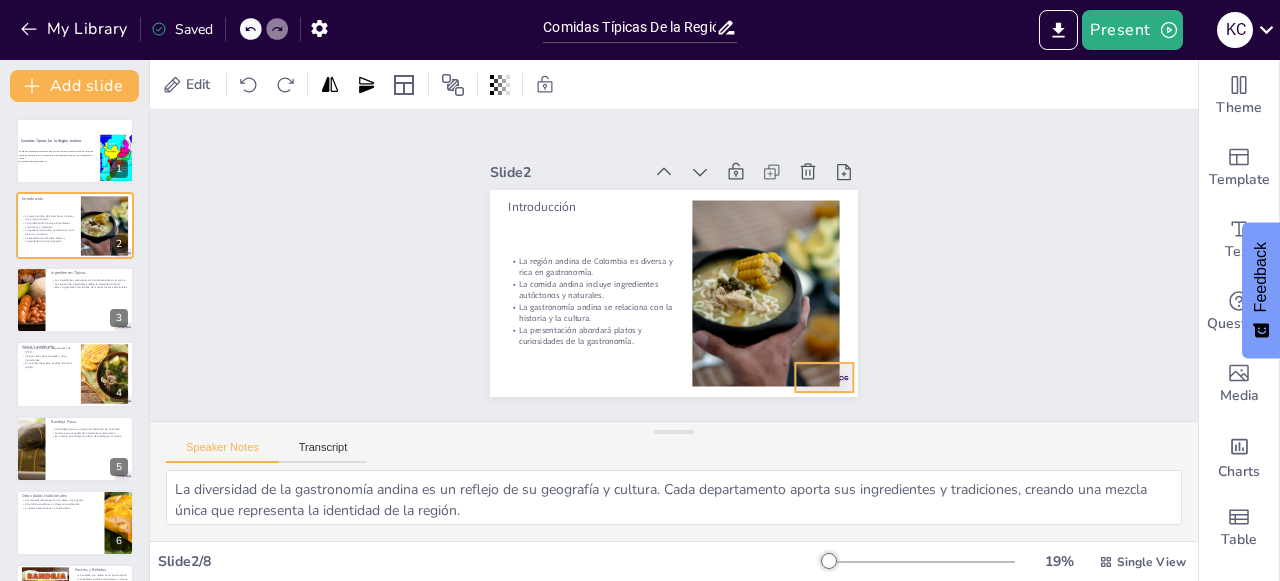 click at bounding box center (812, 392) 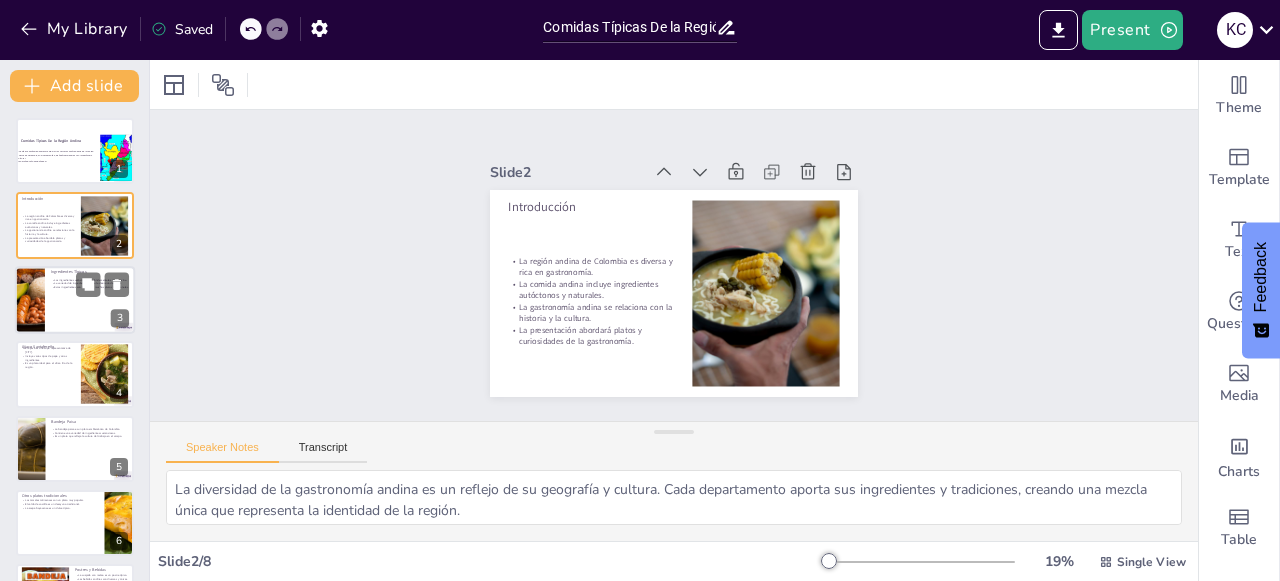 click at bounding box center [75, 300] 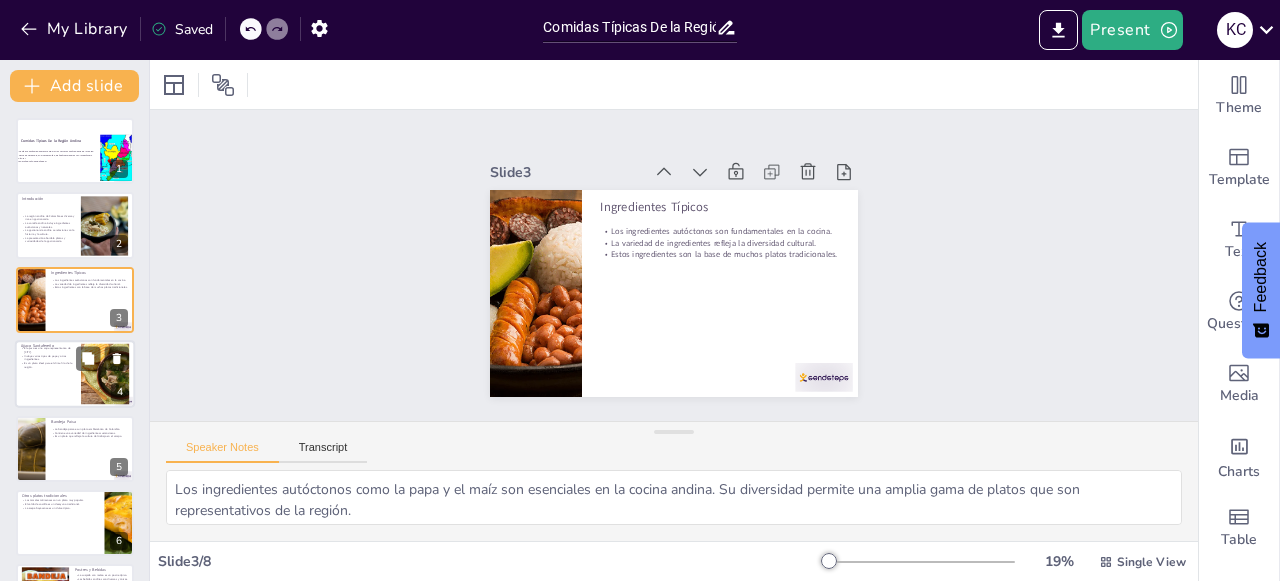 click at bounding box center [75, 374] 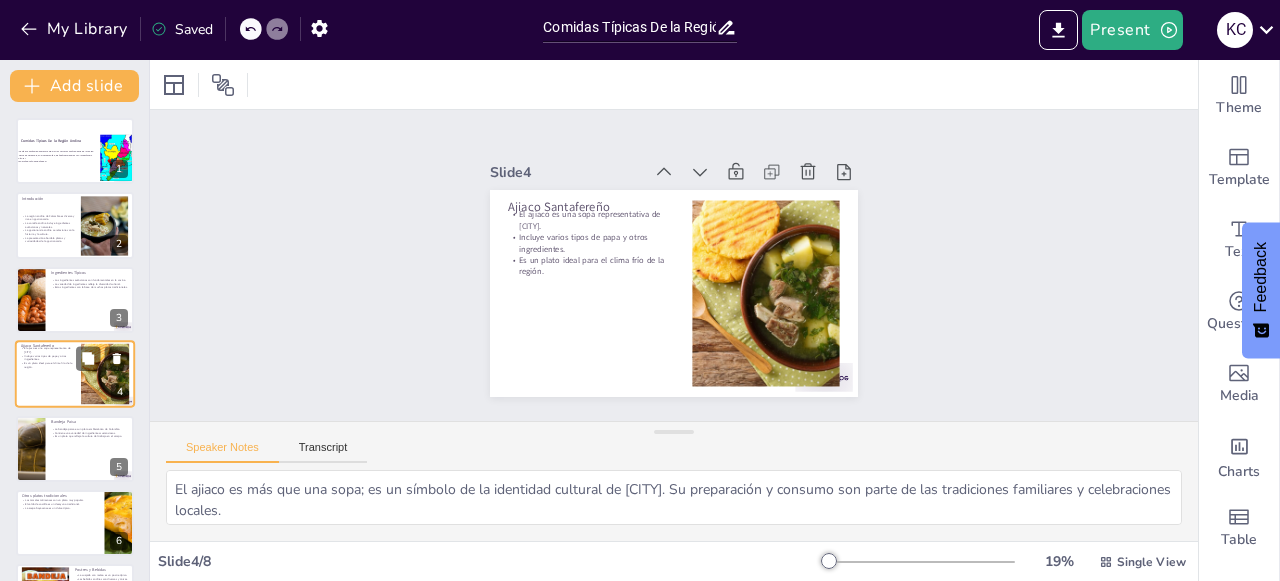 scroll, scrollTop: 32, scrollLeft: 0, axis: vertical 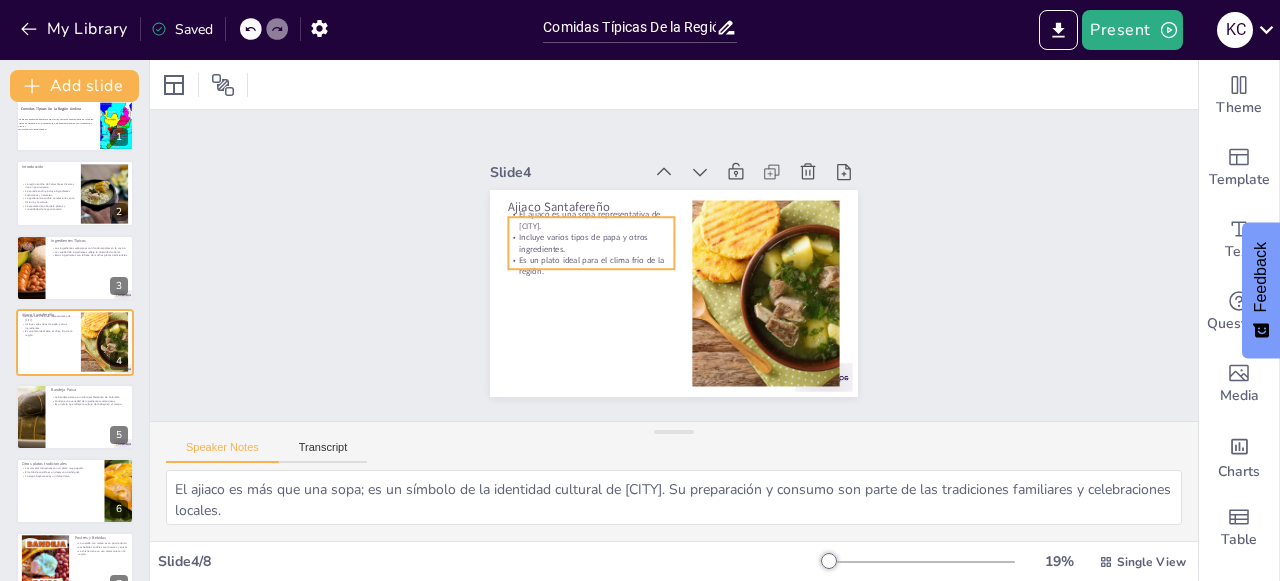 click on "Incluye varios tipos de papa y otros ingredientes." at bounding box center [593, 234] 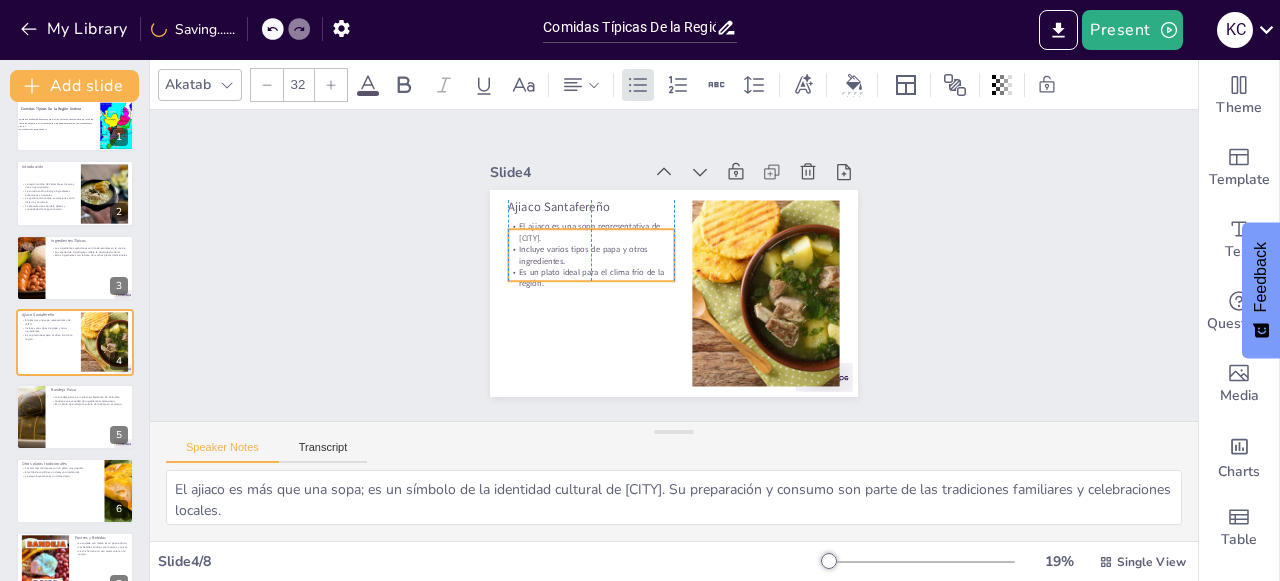 drag, startPoint x: 549, startPoint y: 235, endPoint x: 546, endPoint y: 248, distance: 13.341664 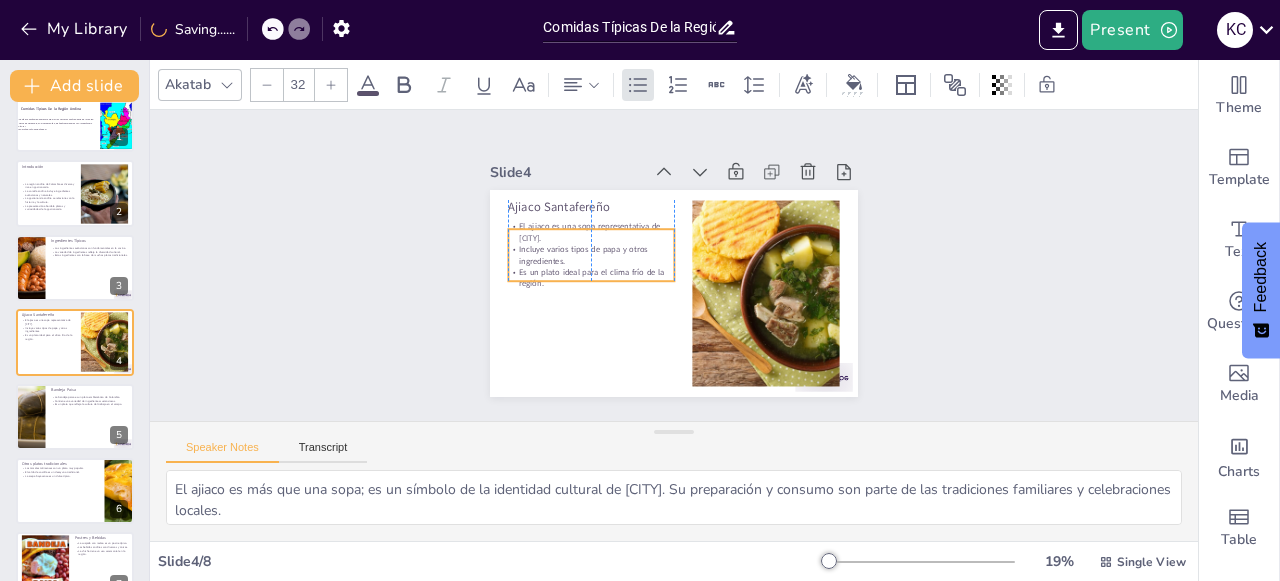 click on "Incluye varios tipos de papa y otros ingredientes." at bounding box center (592, 246) 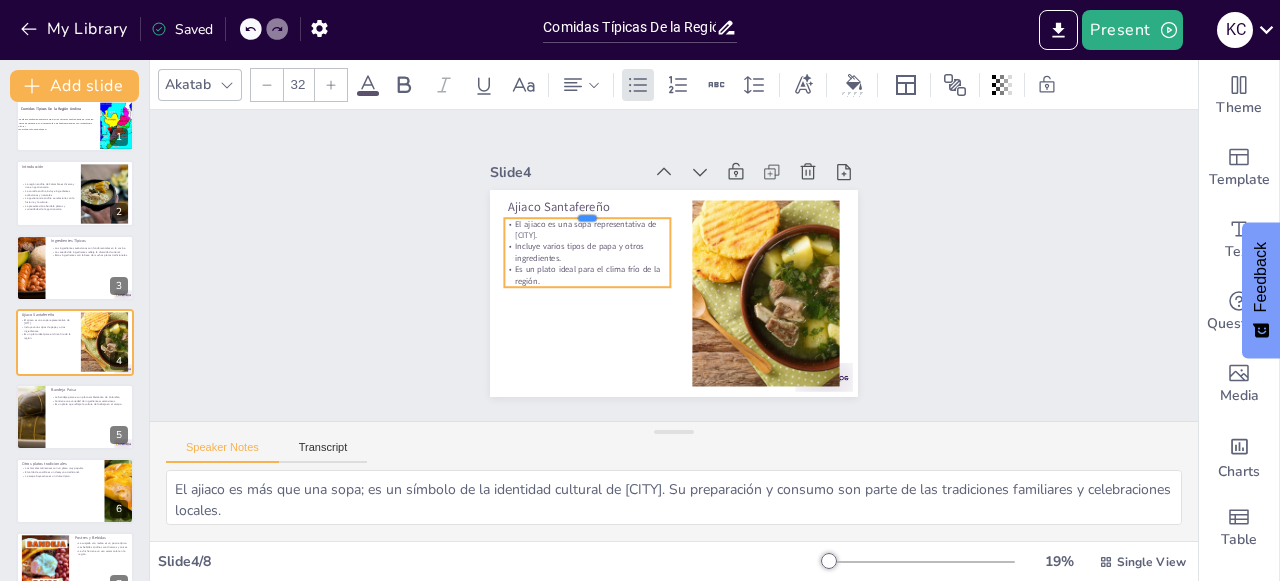 drag, startPoint x: 564, startPoint y: 218, endPoint x: 565, endPoint y: 207, distance: 11.045361 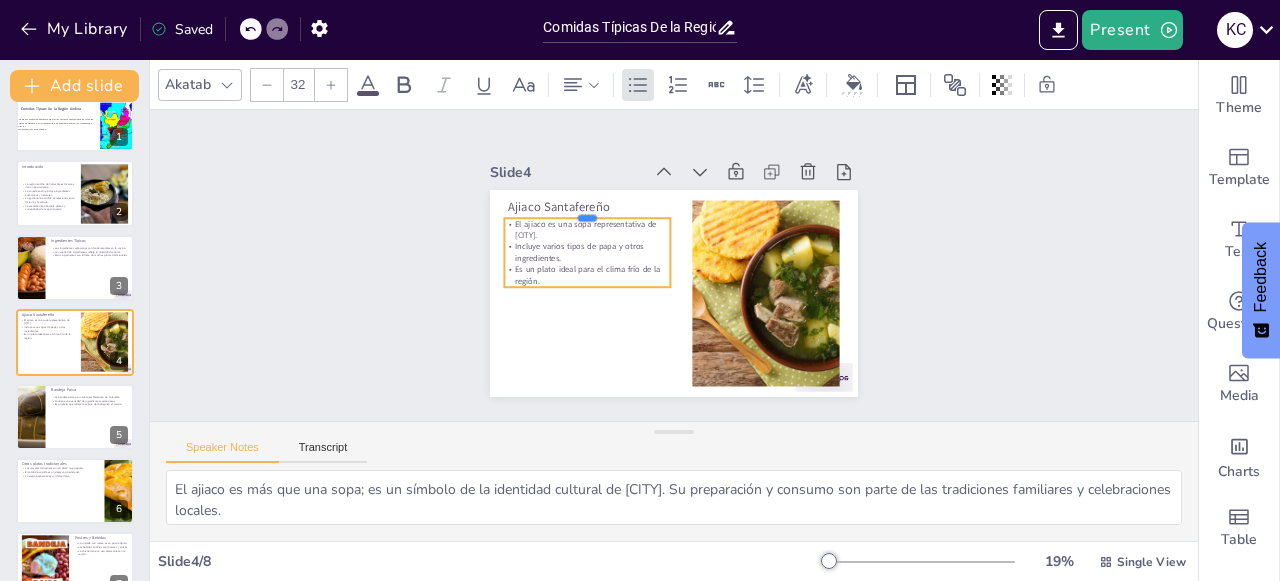click at bounding box center (593, 201) 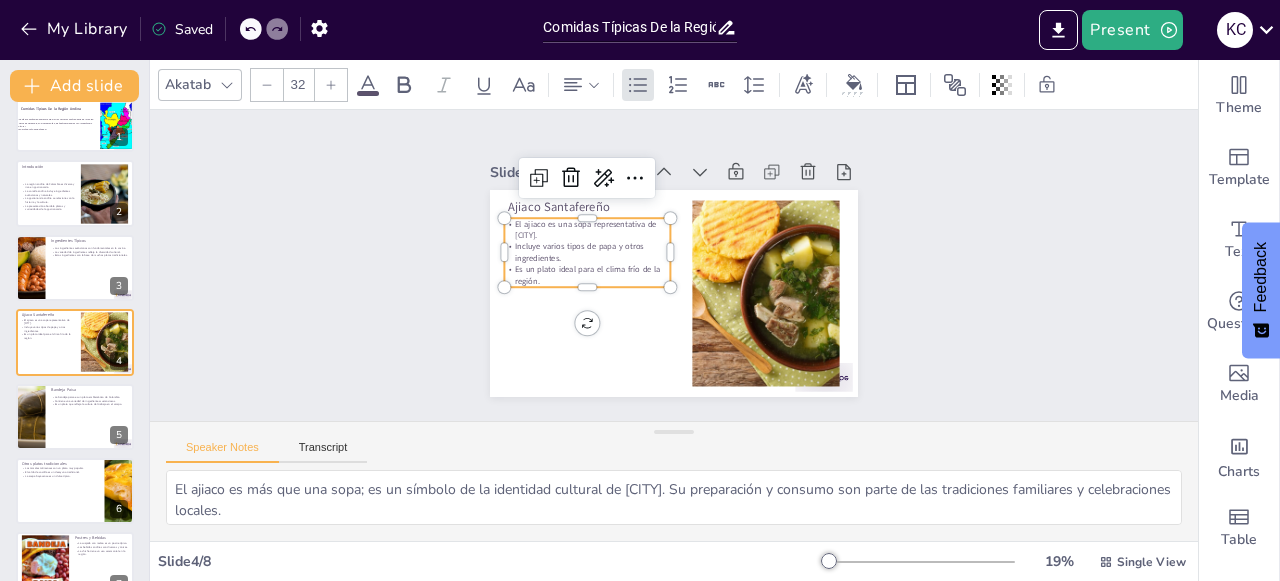 click on "Es un plato ideal para el clima frío de la región." at bounding box center [586, 266] 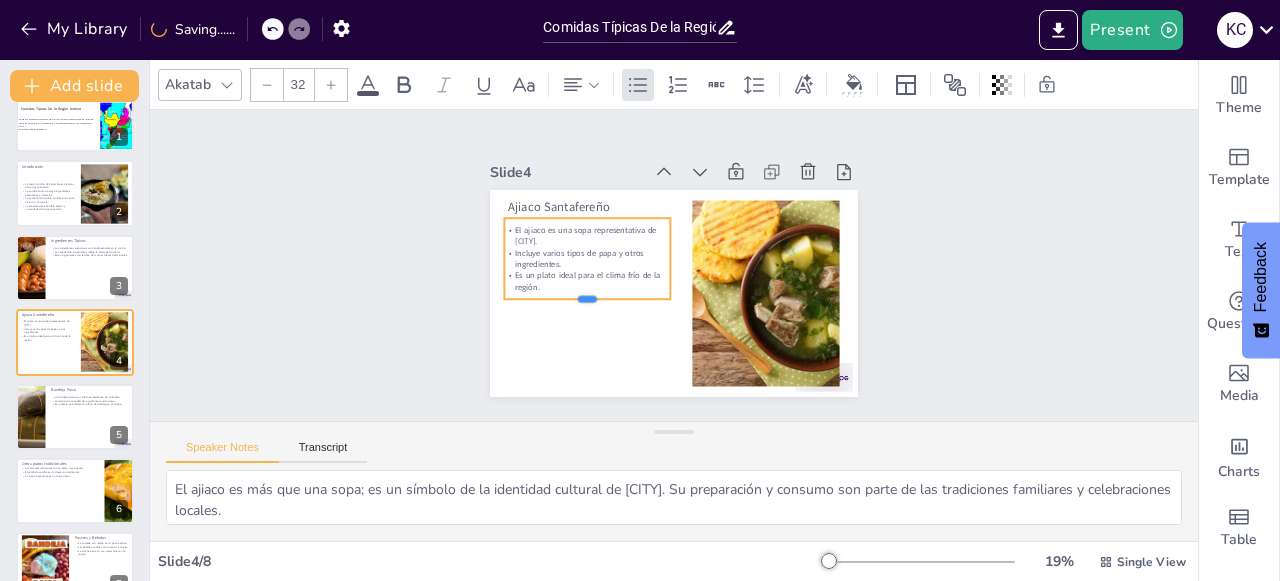 drag, startPoint x: 564, startPoint y: 280, endPoint x: 567, endPoint y: 292, distance: 12.369317 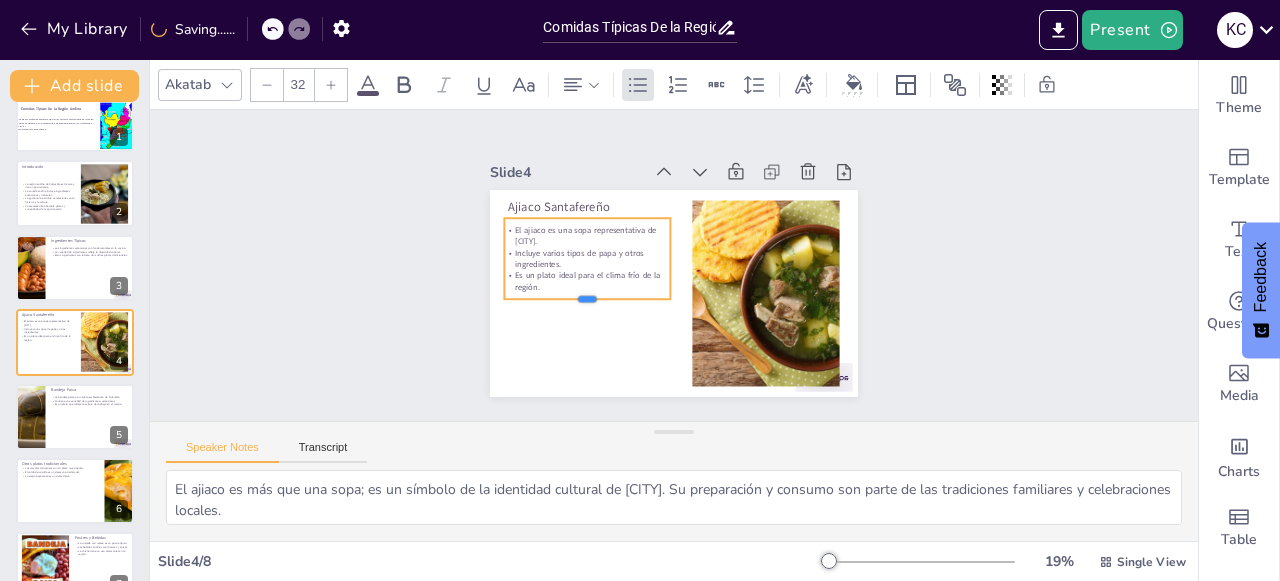 click at bounding box center (579, 248) 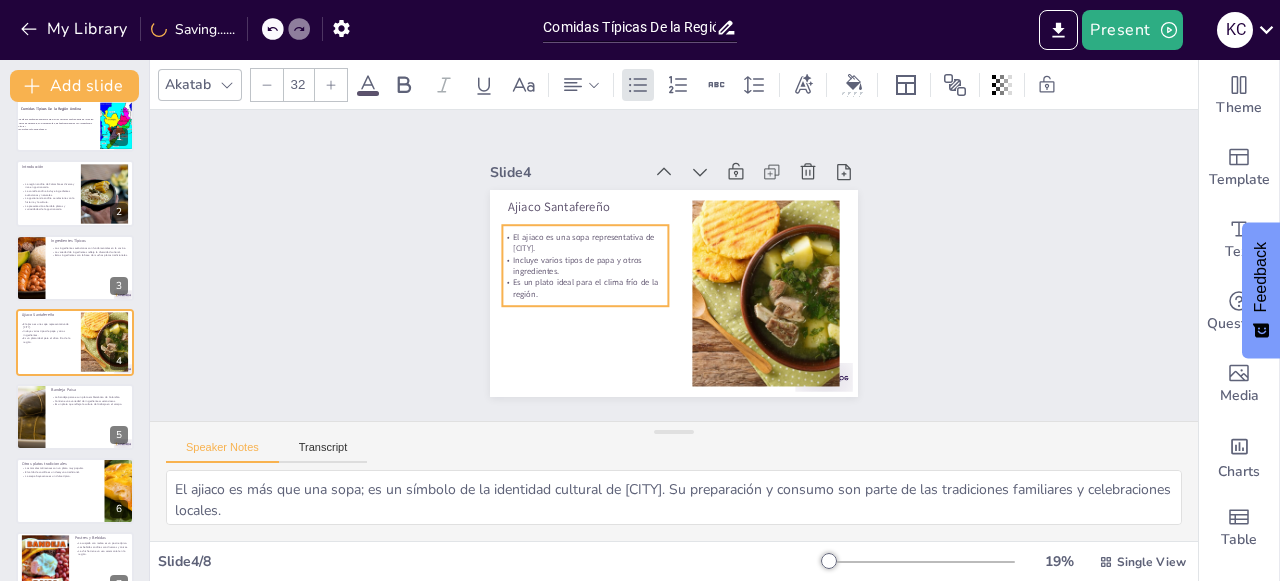 click on "El ajiaco es una sopa representativa de [CITY]." at bounding box center [585, 242] 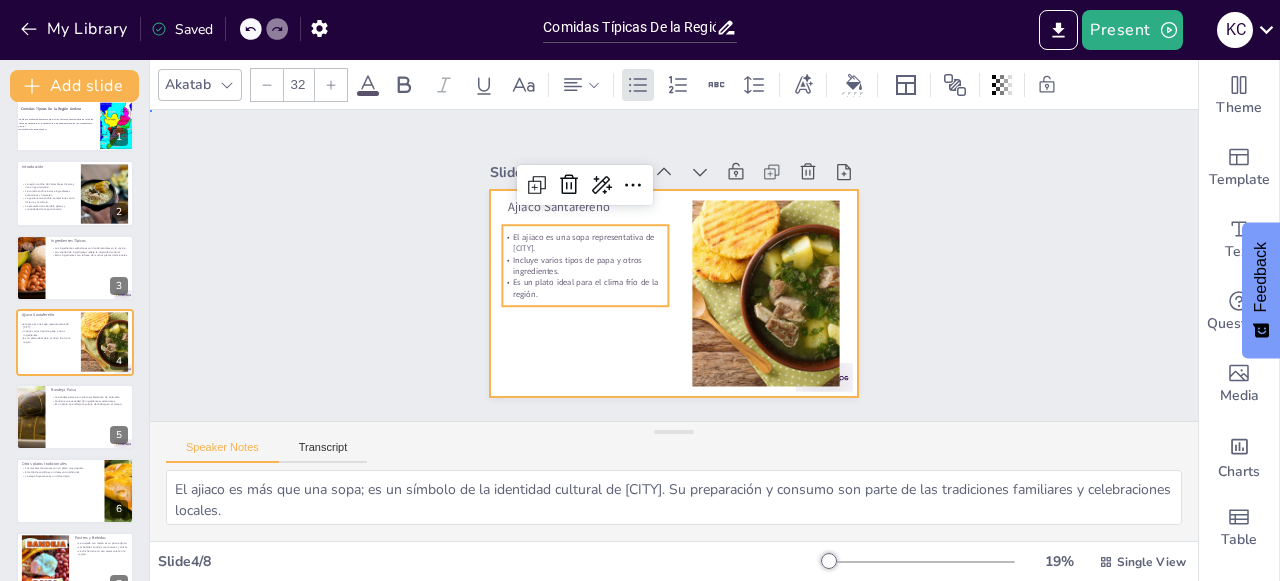 click at bounding box center (671, 293) 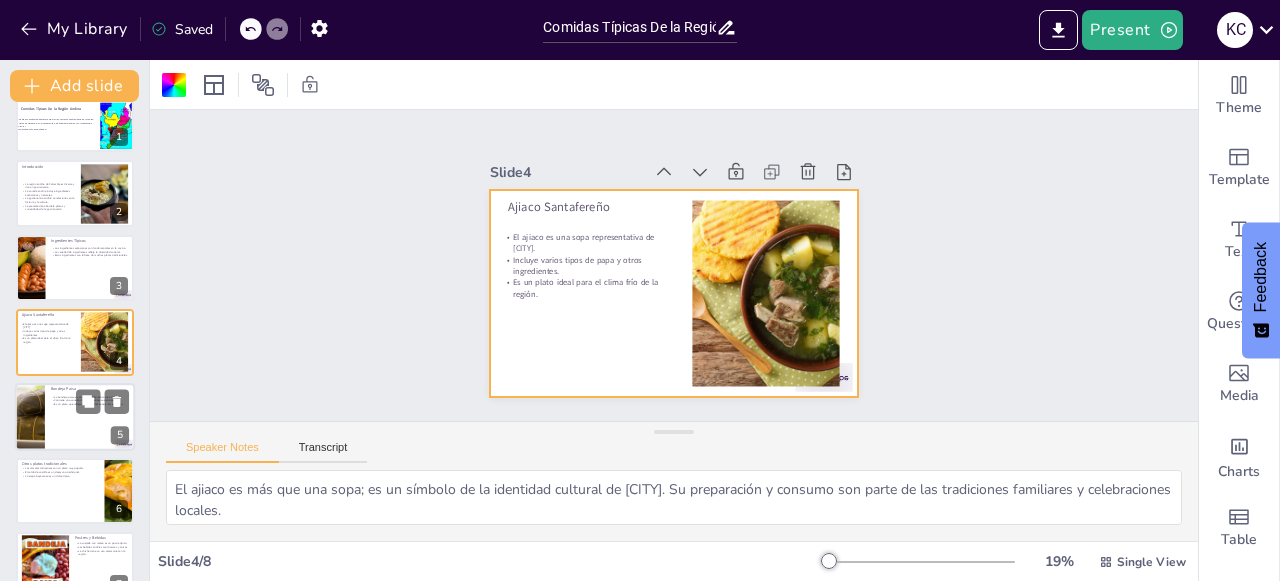 click at bounding box center (75, 417) 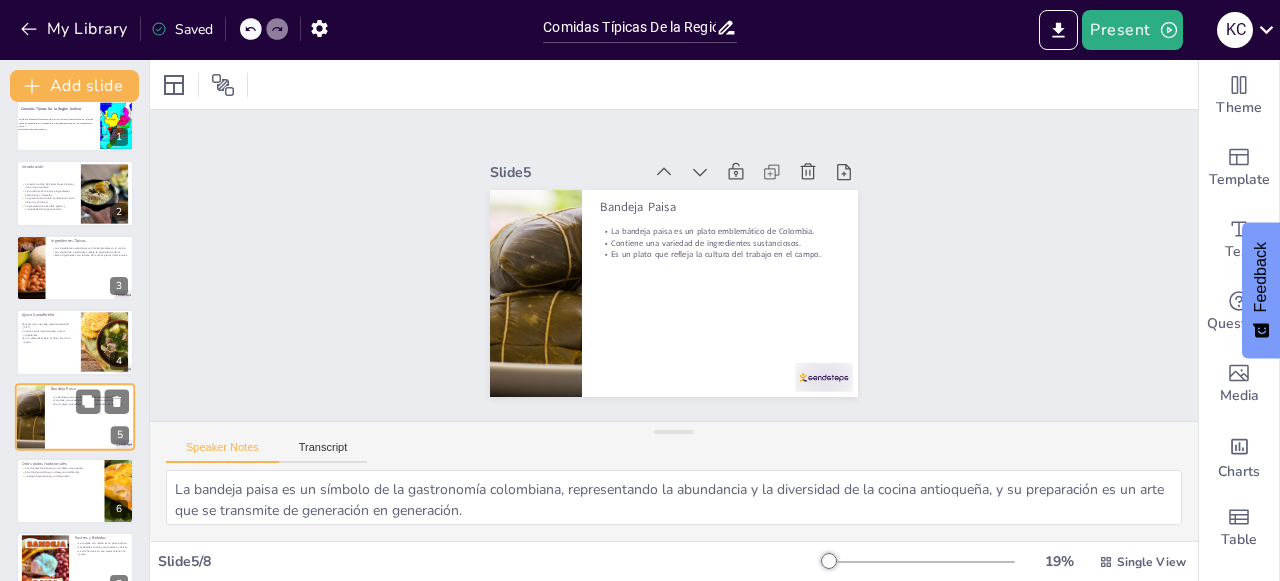 scroll, scrollTop: 107, scrollLeft: 0, axis: vertical 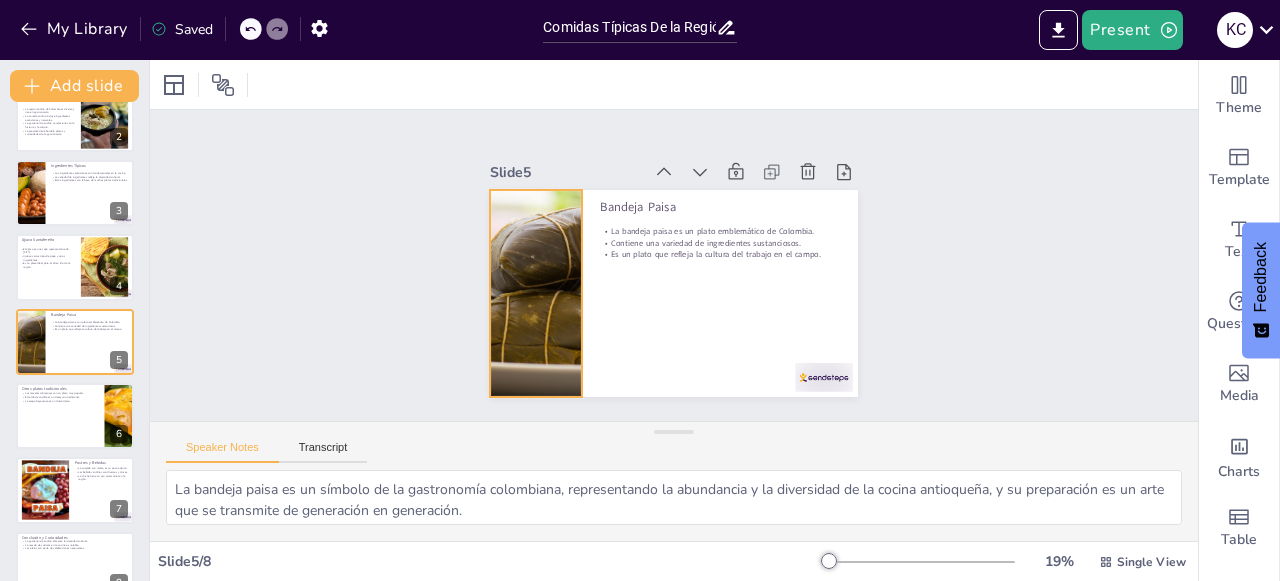 click at bounding box center [535, 293] 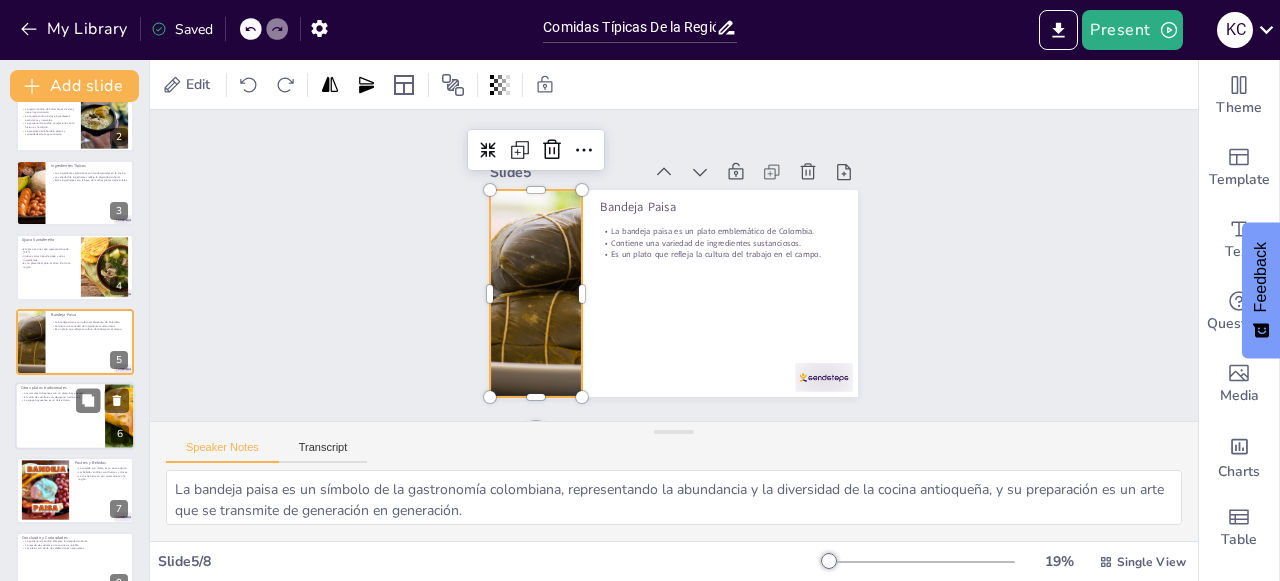 click at bounding box center [75, 416] 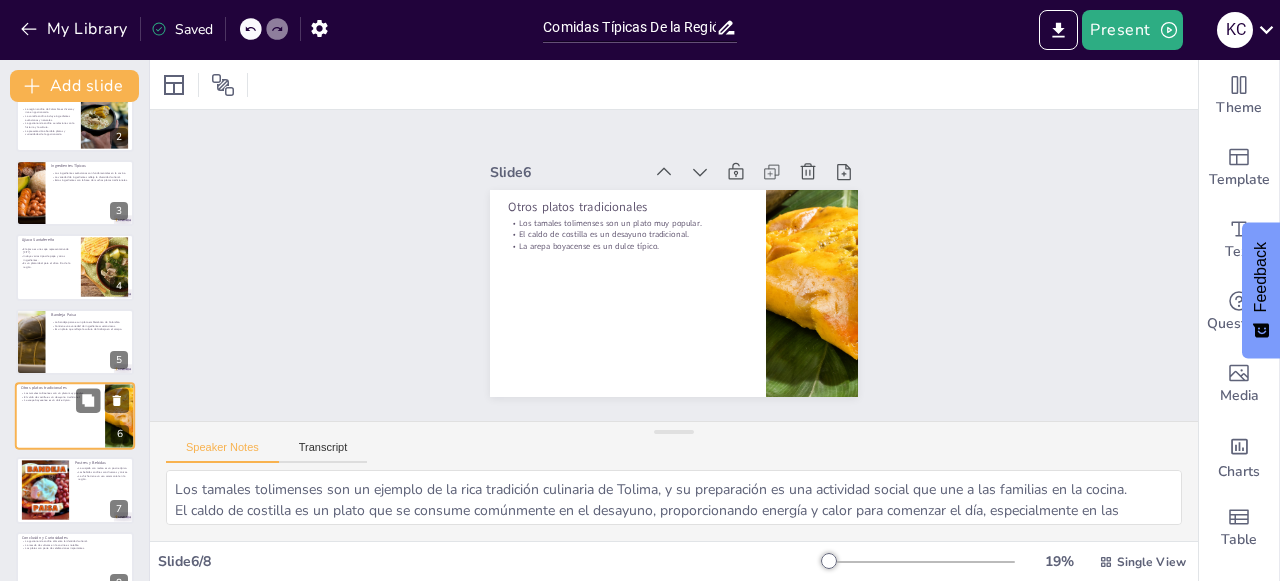 scroll, scrollTop: 140, scrollLeft: 0, axis: vertical 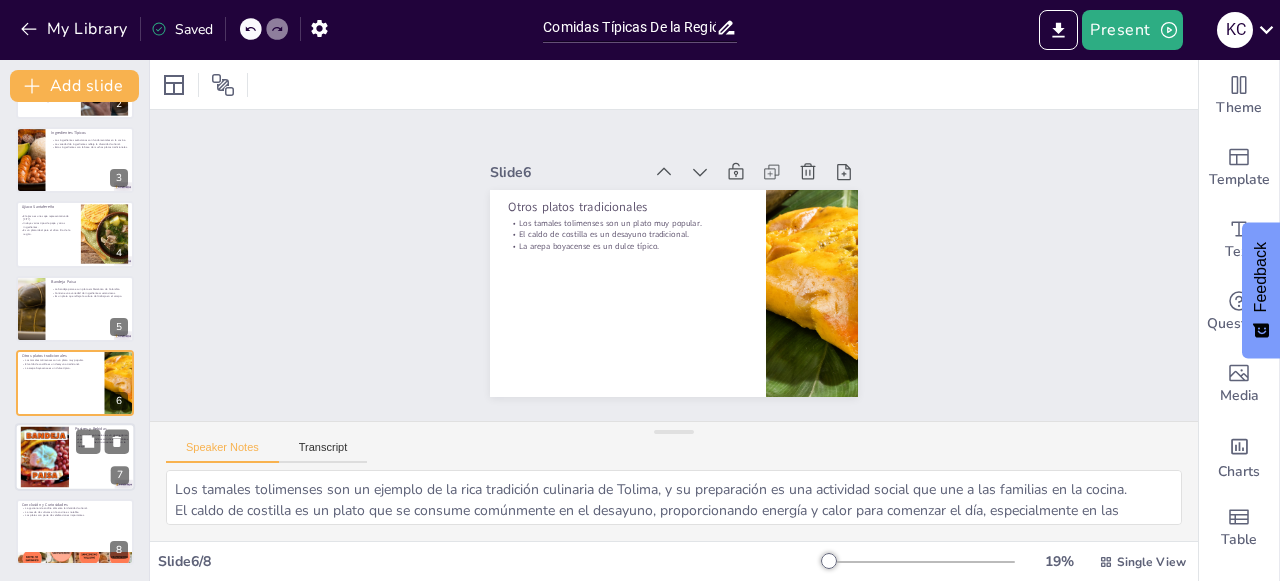 click at bounding box center [75, 458] 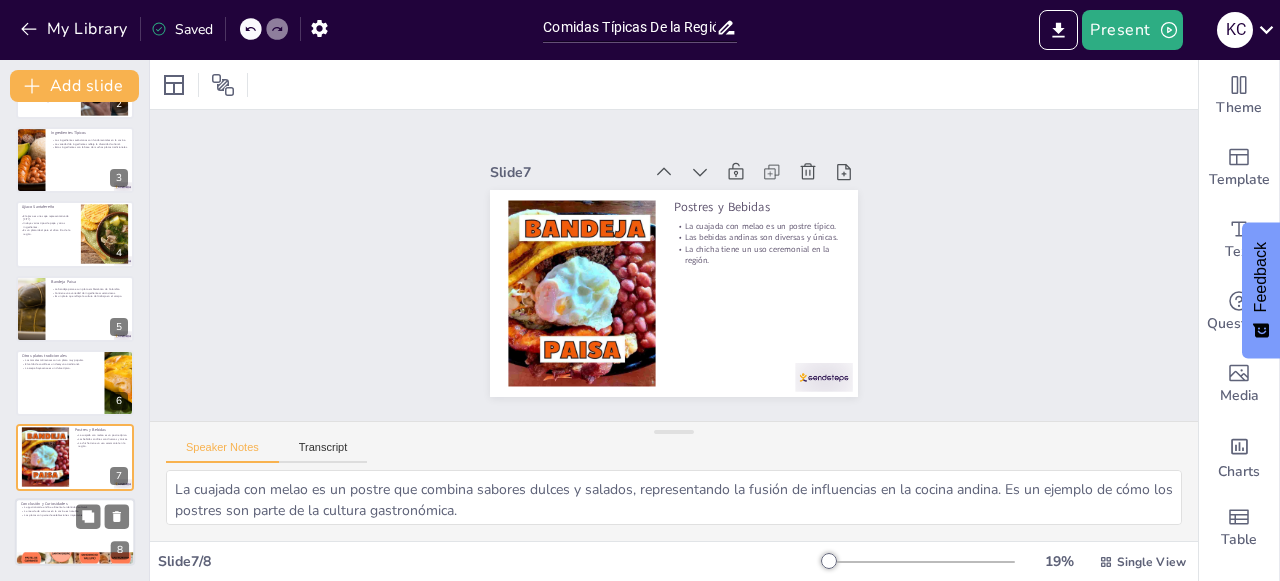 click at bounding box center (75, 532) 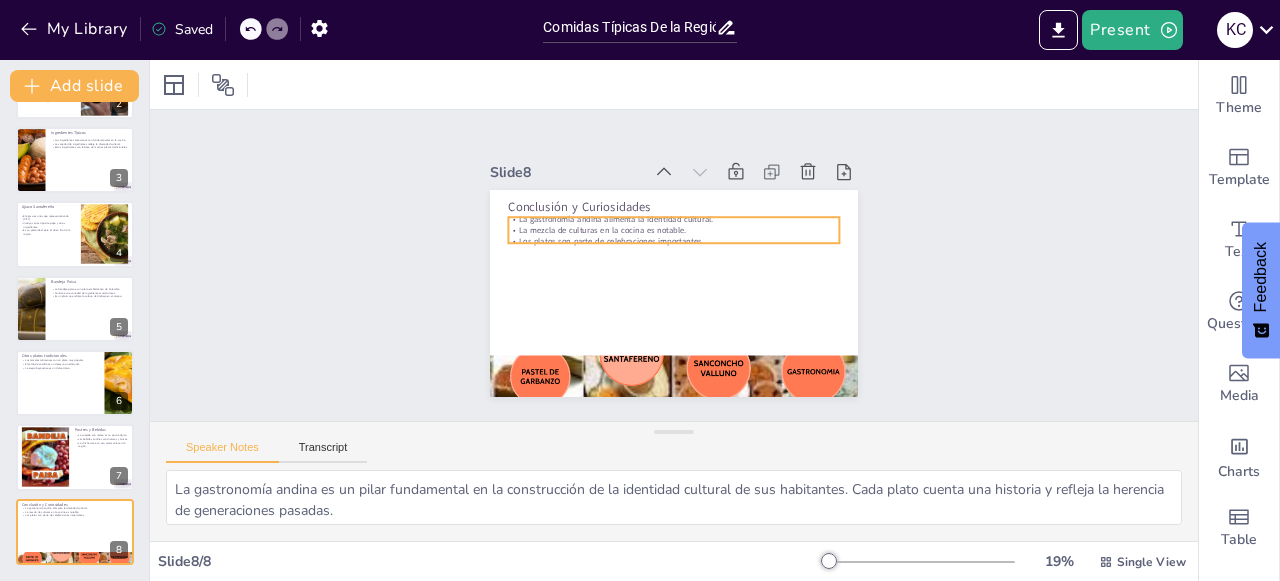 click on "Los platos son parte de celebraciones importantes." at bounding box center [673, 241] 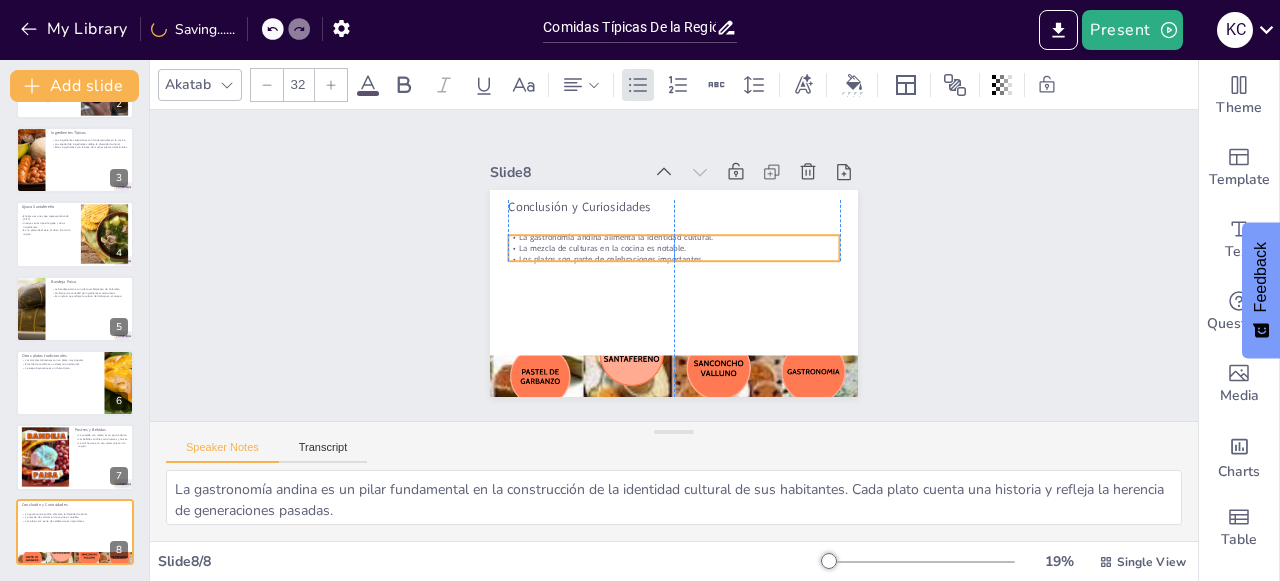 drag, startPoint x: 654, startPoint y: 233, endPoint x: 650, endPoint y: 249, distance: 16.492422 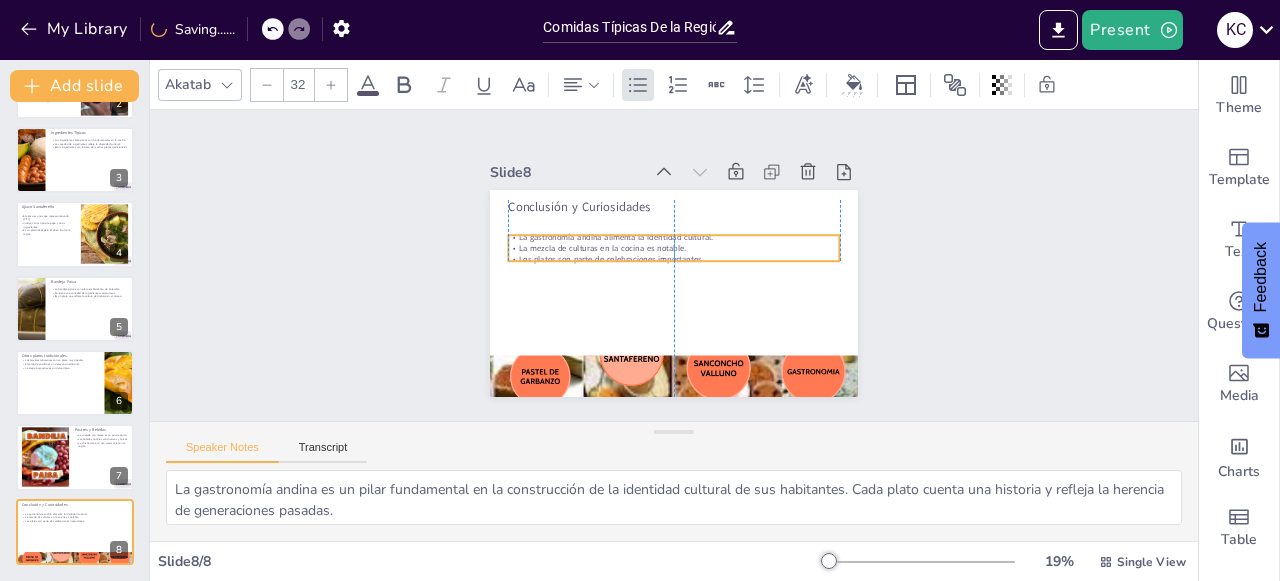 click on "Los platos son parte de celebraciones importantes." at bounding box center [674, 260] 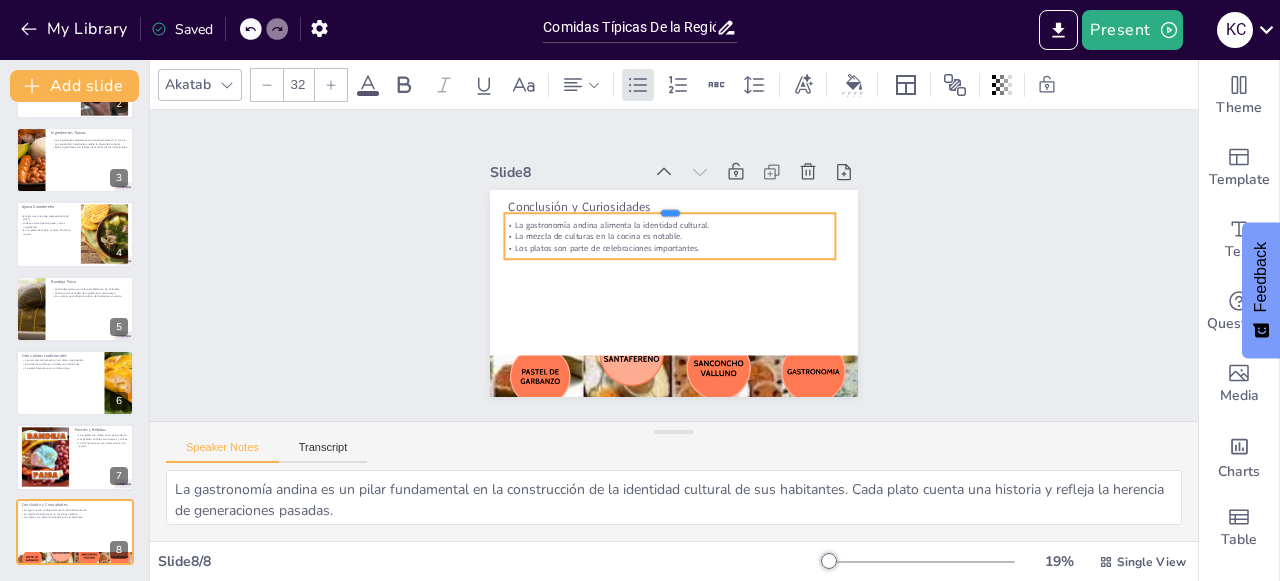 drag, startPoint x: 650, startPoint y: 221, endPoint x: 649, endPoint y: 201, distance: 20.024984 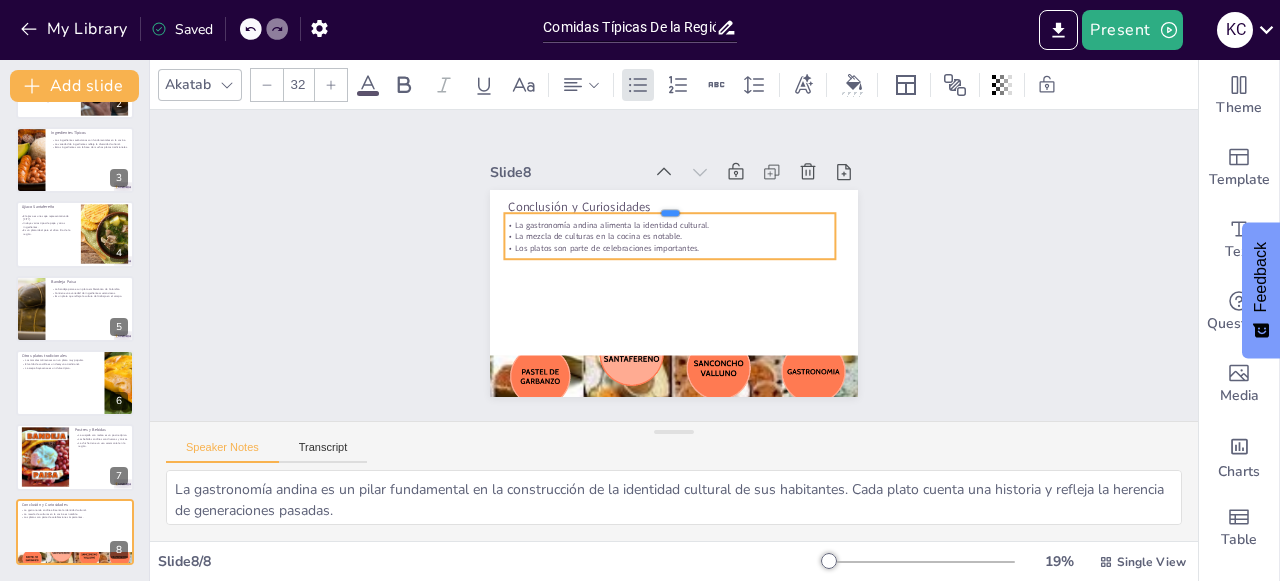 click at bounding box center (676, 205) 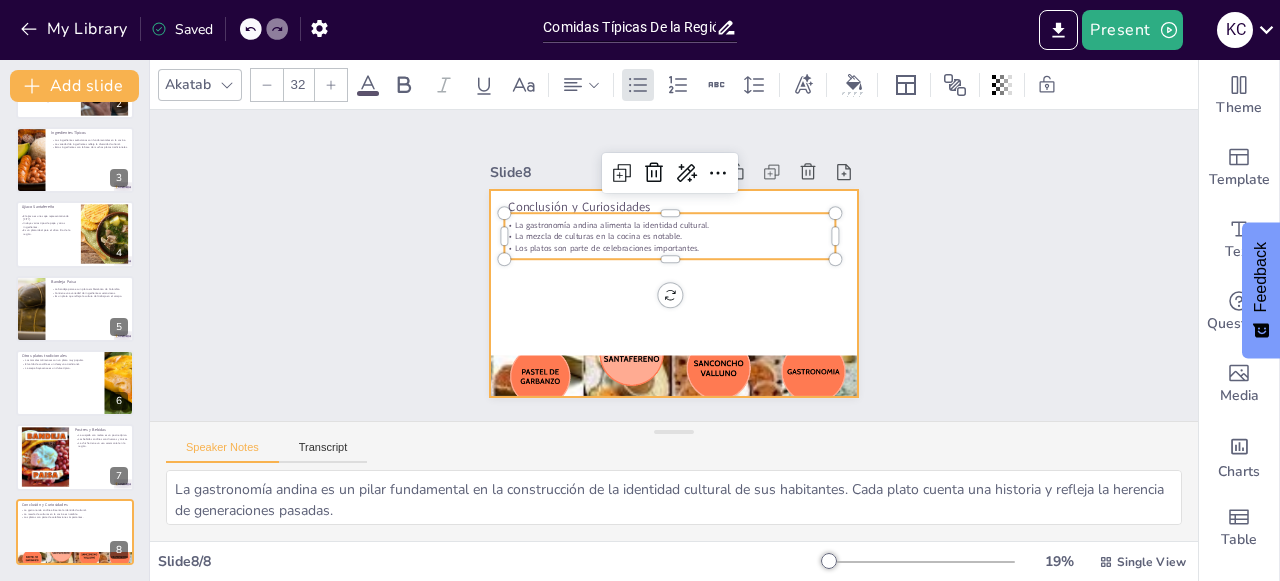 click at bounding box center (674, 293) 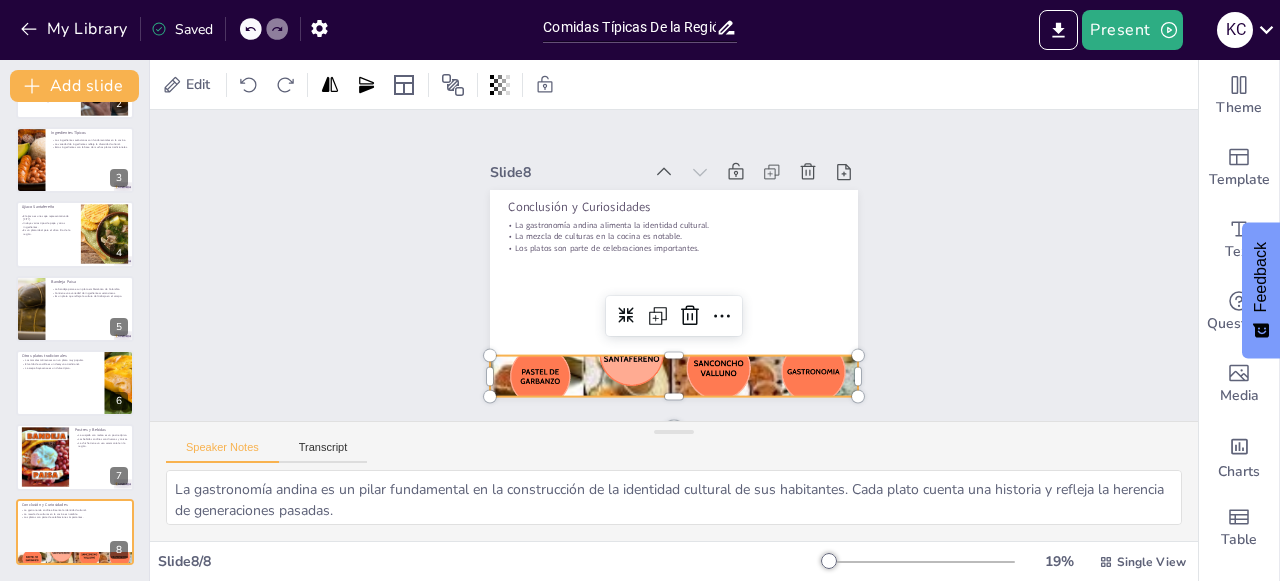 click at bounding box center [674, 376] 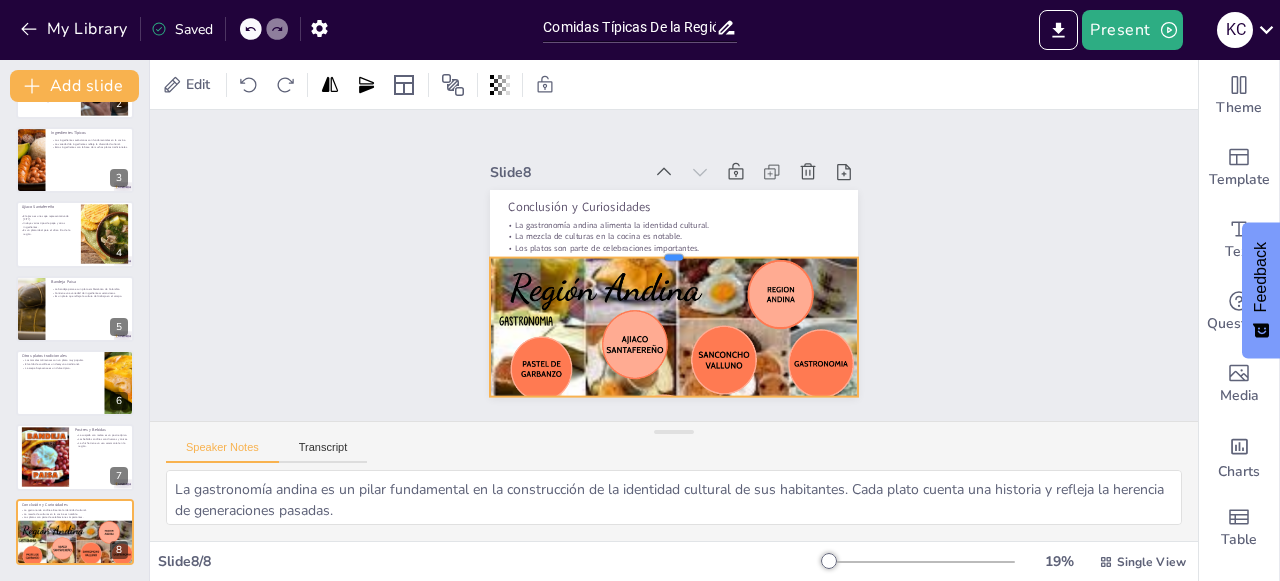 drag, startPoint x: 659, startPoint y: 339, endPoint x: 667, endPoint y: 241, distance: 98.32599 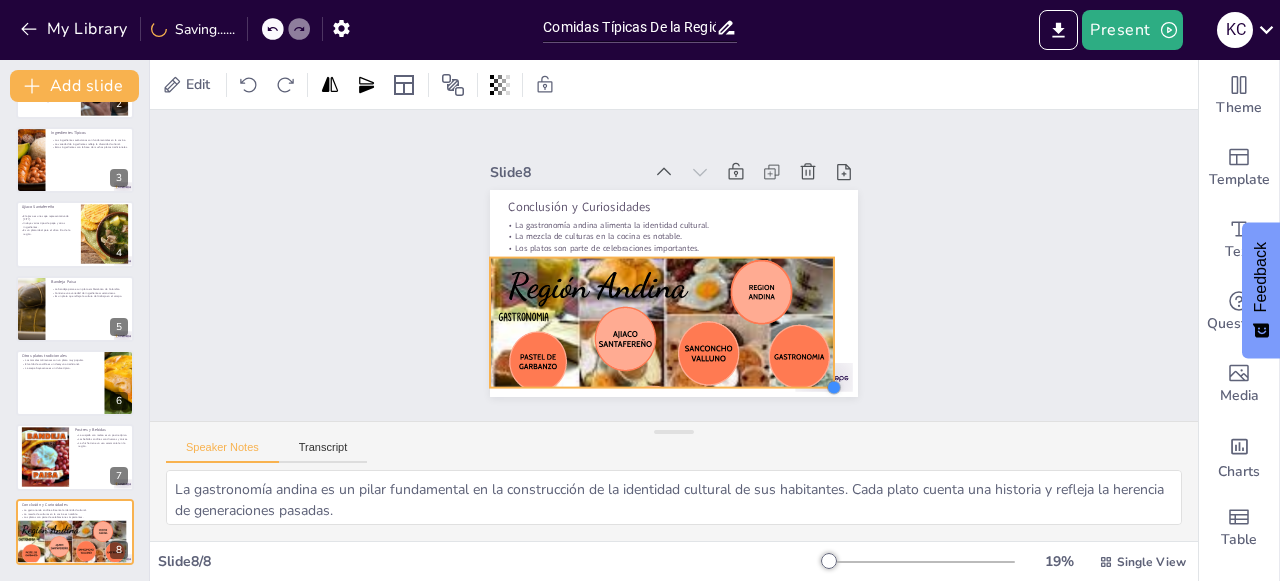 drag, startPoint x: 840, startPoint y: 385, endPoint x: 816, endPoint y: 333, distance: 57.271286 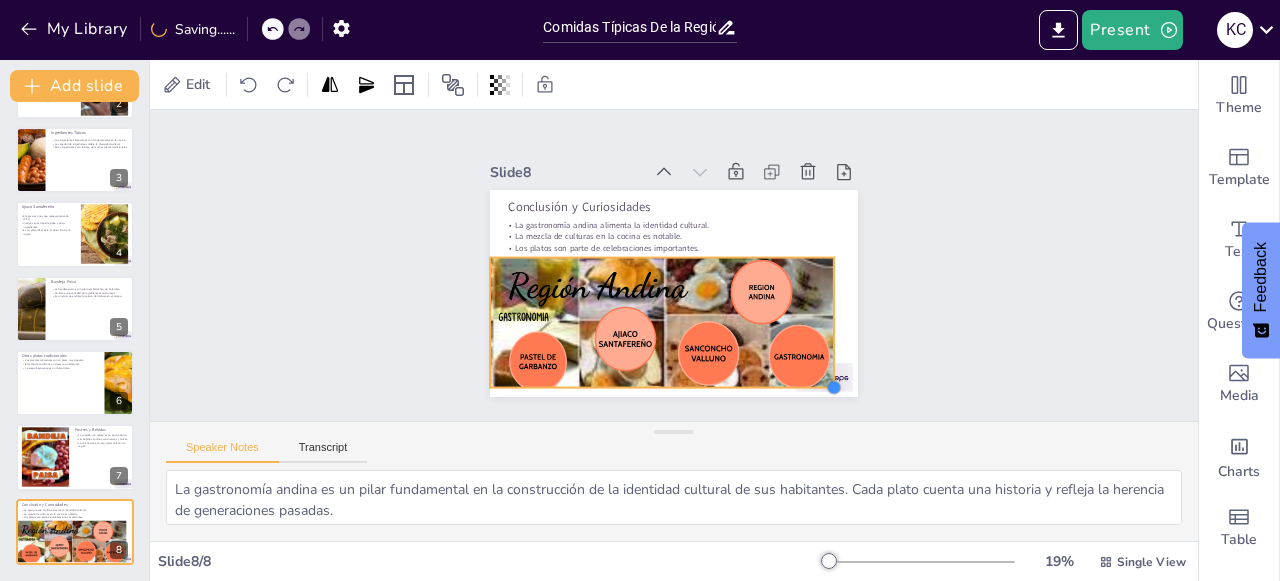 click on "Conclusión y Curiosidades La gastronomía andina alimenta la identidad cultural. La mezcla de culturas en la cocina es notable. Los platos son parte de celebraciones importantes." at bounding box center [674, 293] 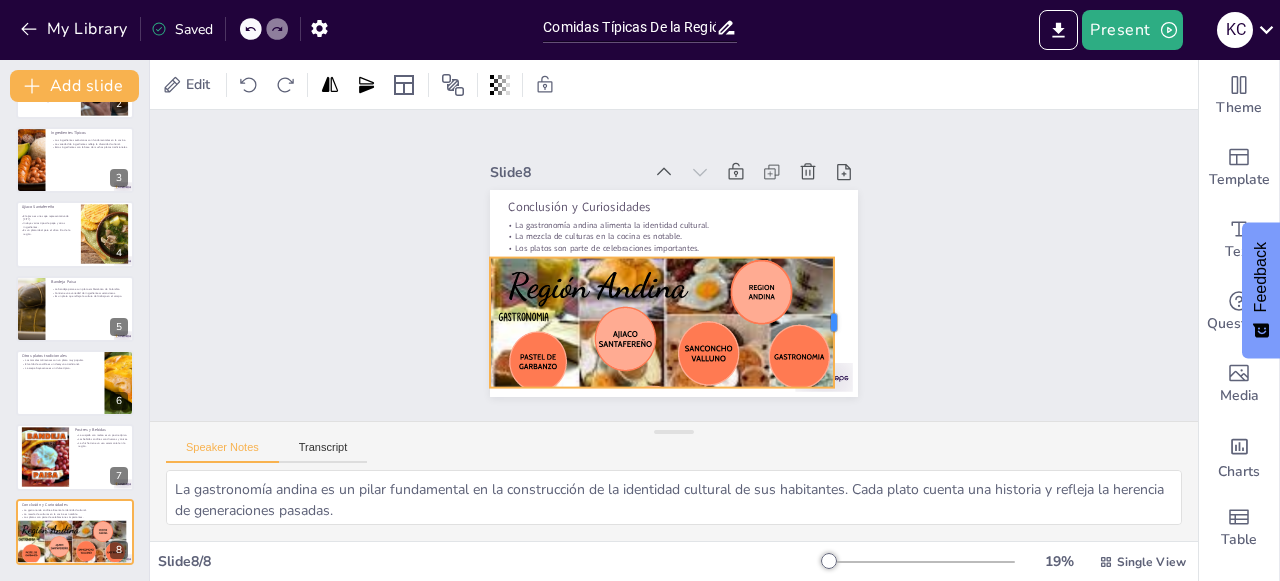 click at bounding box center [842, 323] 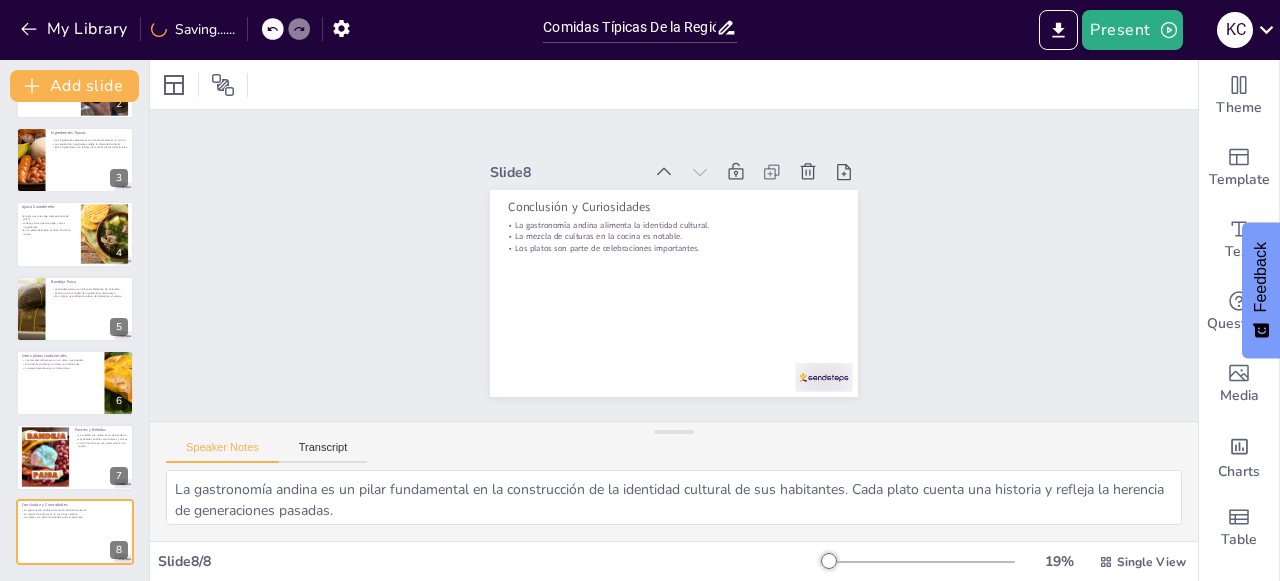 click 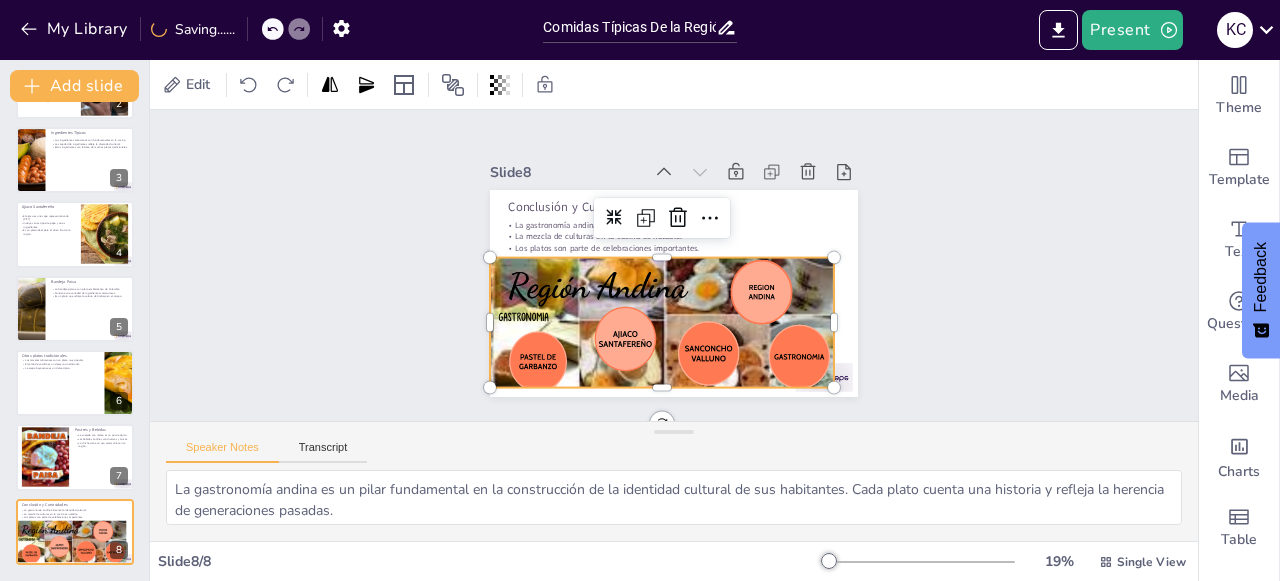 click on "Conclusión y Curiosidades La gastronomía andina alimenta la identidad cultural. La mezcla de culturas en la cocina es notable. Los platos son parte de celebraciones importantes." at bounding box center [671, 293] 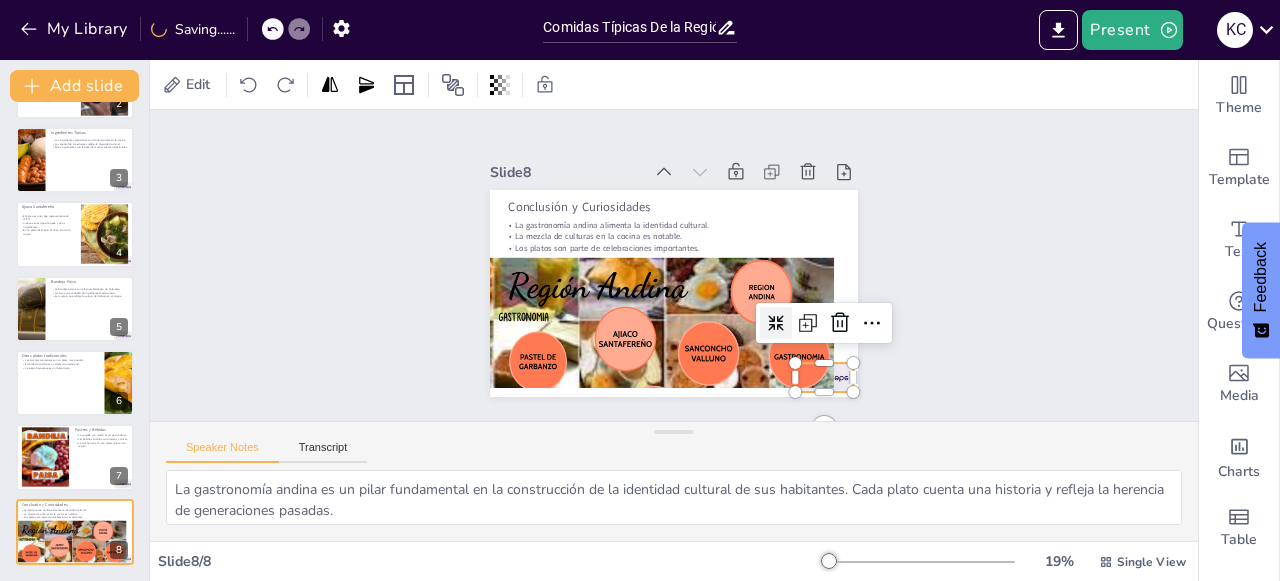 click at bounding box center [824, 377] 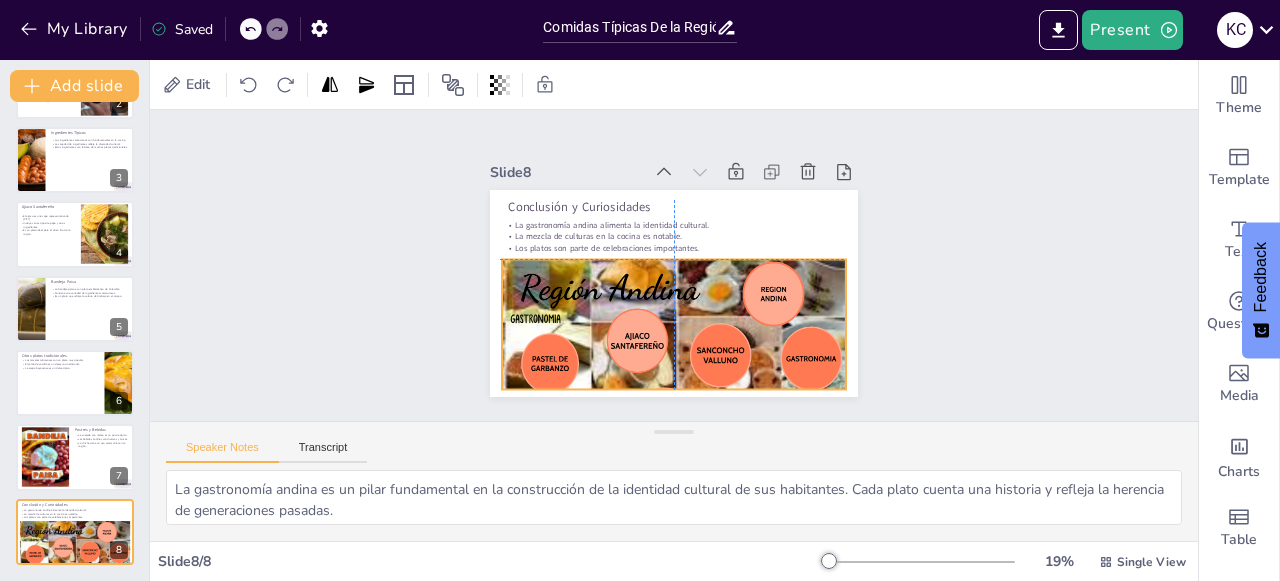 drag, startPoint x: 694, startPoint y: 289, endPoint x: 704, endPoint y: 291, distance: 10.198039 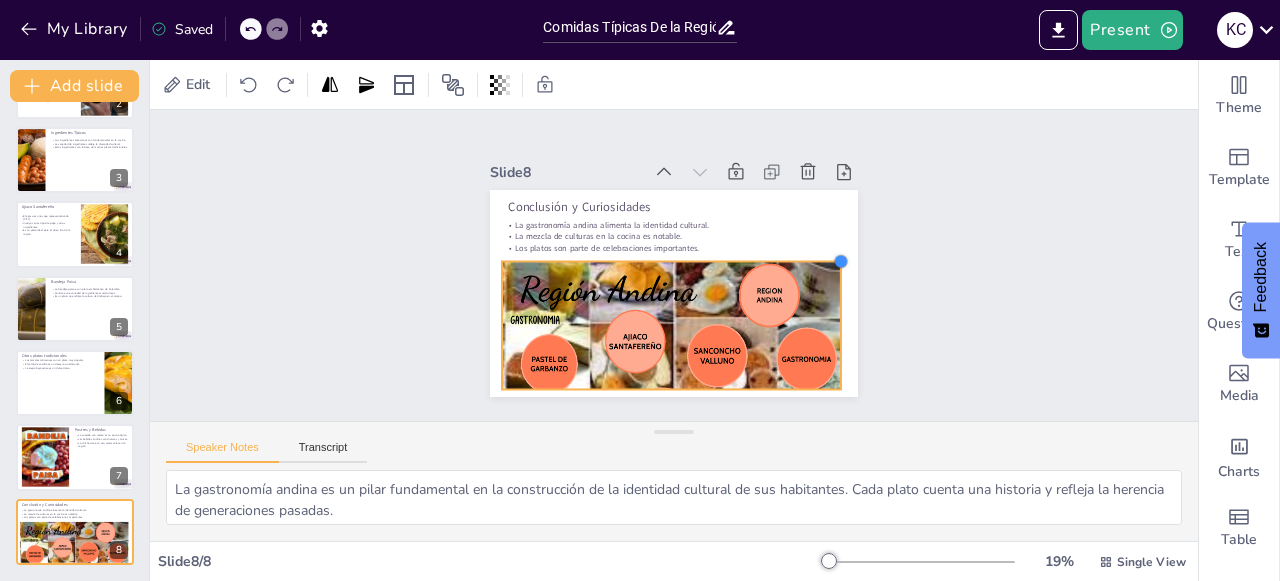 drag, startPoint x: 823, startPoint y: 243, endPoint x: 808, endPoint y: 245, distance: 15.132746 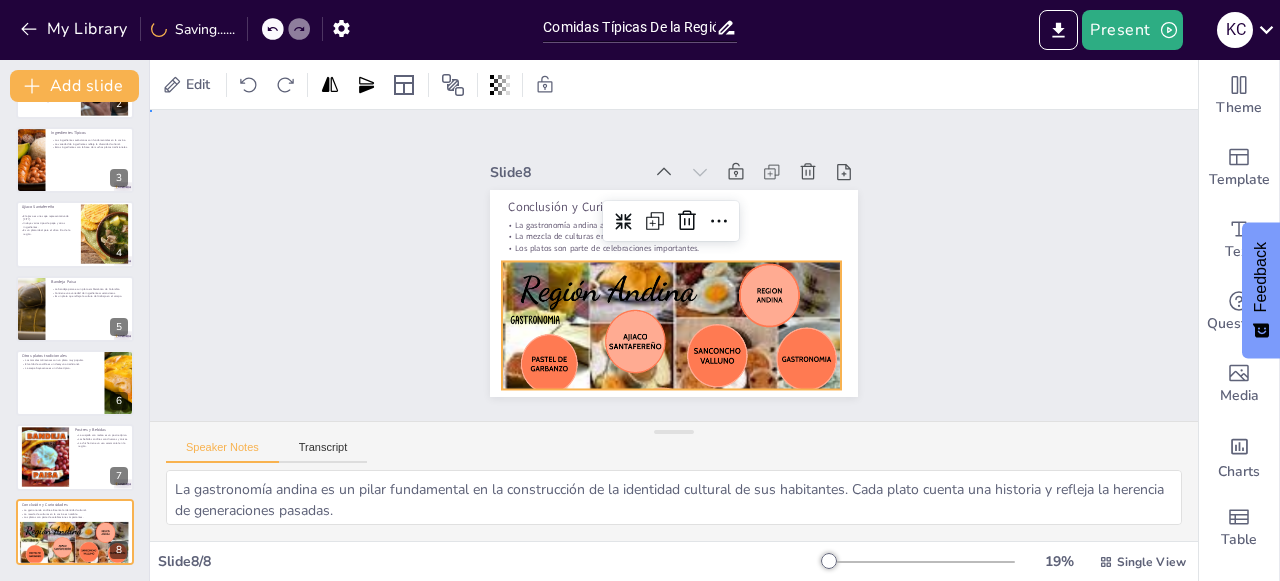 click on "Slide 1 Comidas Típicas De la Región Andina En esta presentación exploraremos la rica y diversa gastronomía de la región andina de Colombia, sus ingredientes, platos tradicionales y su importancia cultural. Generated with Sendsteps.ai Slide 2 Introducción La región andina de Colombia es diversa y rica en gastronomía. La comida andina incluye ingredientes autóctonos y naturales. La gastronomía andina se relaciona con la historia y la cultura. La presentación abordará platos y curiosidades de la gastronomía. Slide 3 Ingredientes Típicos Los ingredientes autóctonos son fundamentales en la cocina. La variedad de ingredientes refleja la diversidad cultural. Estos ingredientes son la base de muchos platos tradicionales. Slide 4 Ajiaco Santafereño El ajiaco es una sopa representativa de [CITY]. Incluye varios tipos de papa y otros ingredientes. Es un plato ideal para el clima frío de la región. Slide 5 Bandeja Paisa La bandeja paisa es un plato emblemático de Colombia. Slide 6 Slide 7 8" at bounding box center (674, 265) 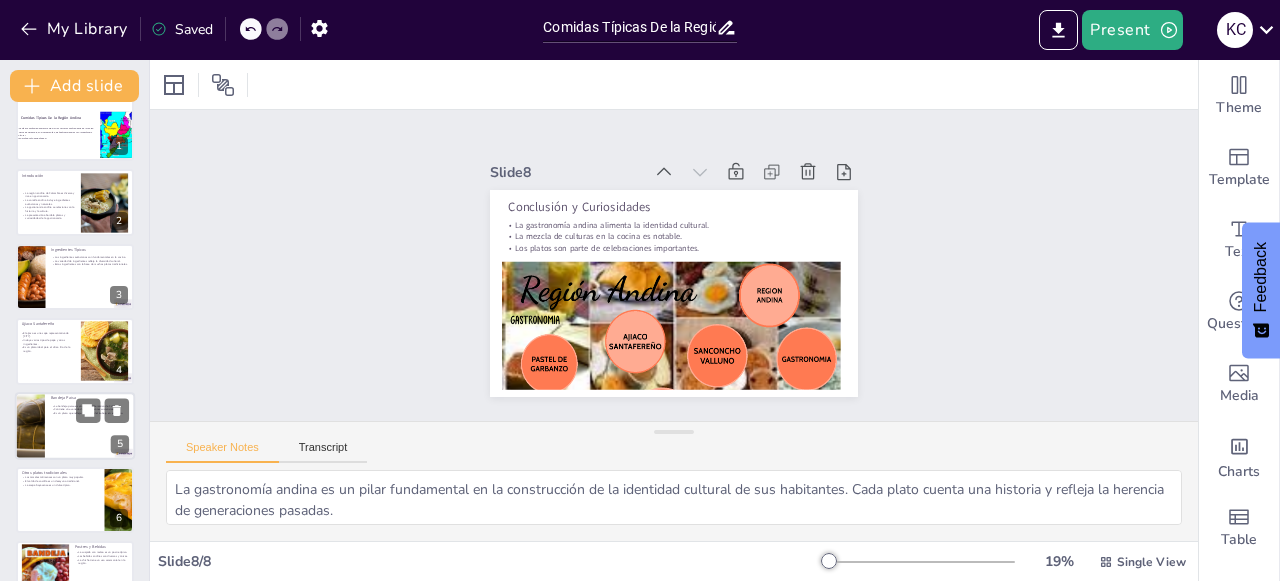scroll, scrollTop: 0, scrollLeft: 0, axis: both 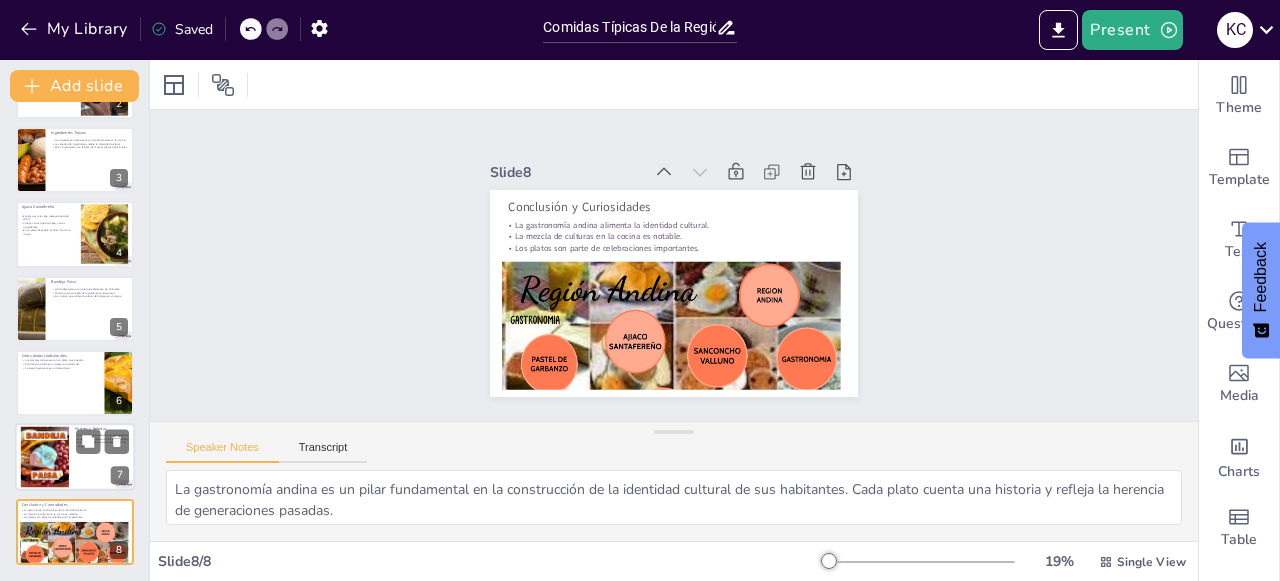 click at bounding box center [75, 458] 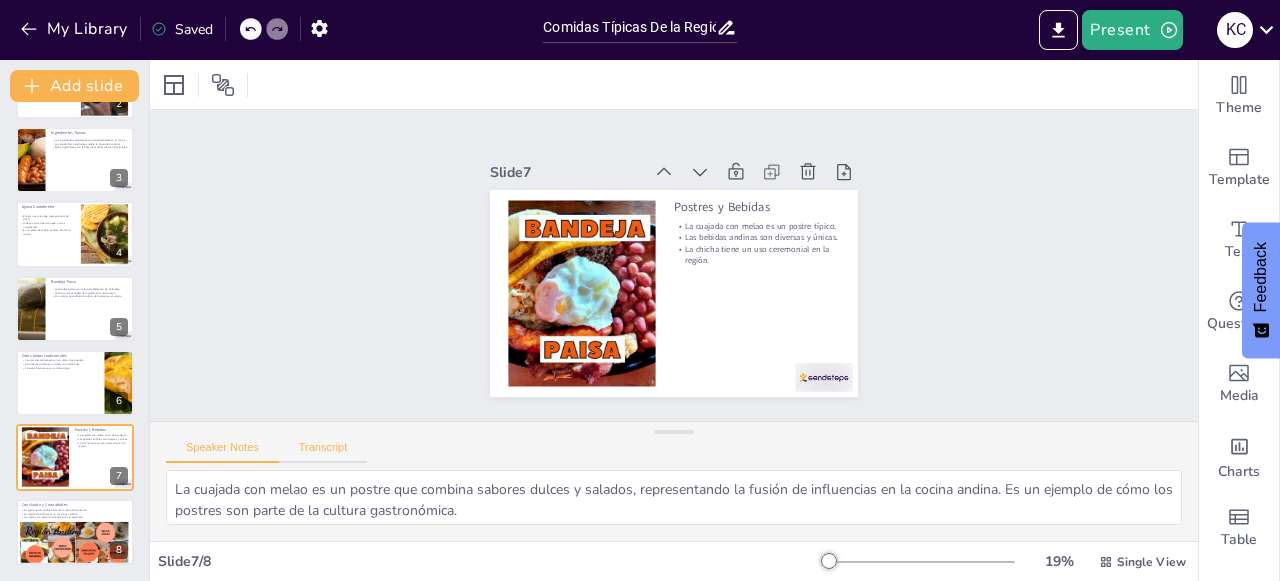 click on "Transcript" at bounding box center [323, 452] 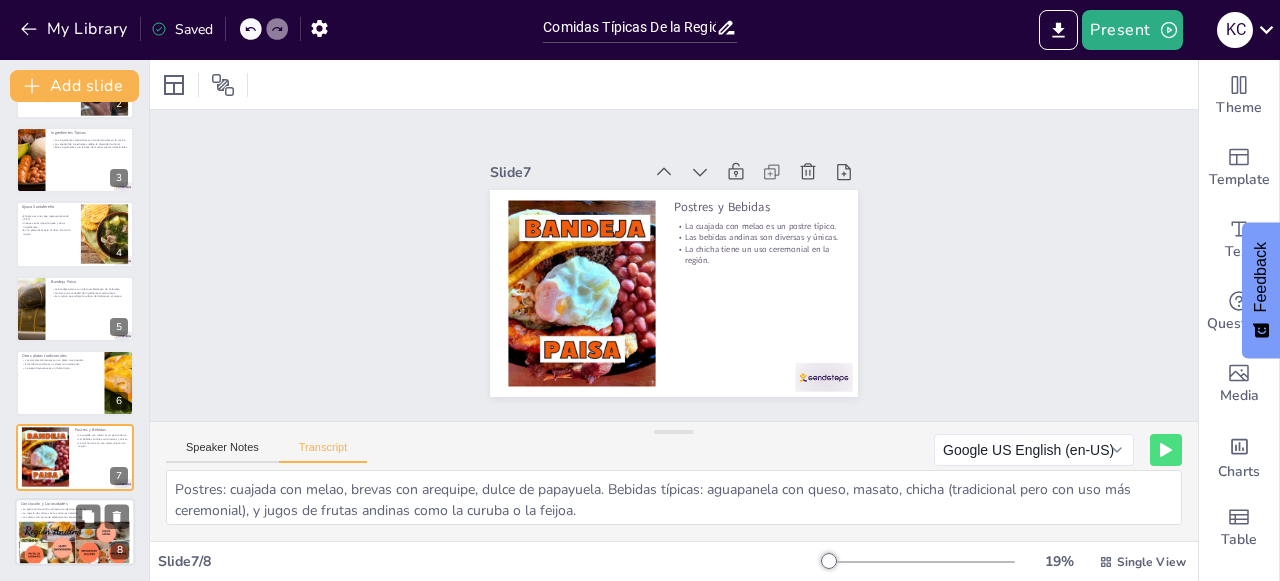 click at bounding box center (75, 554) 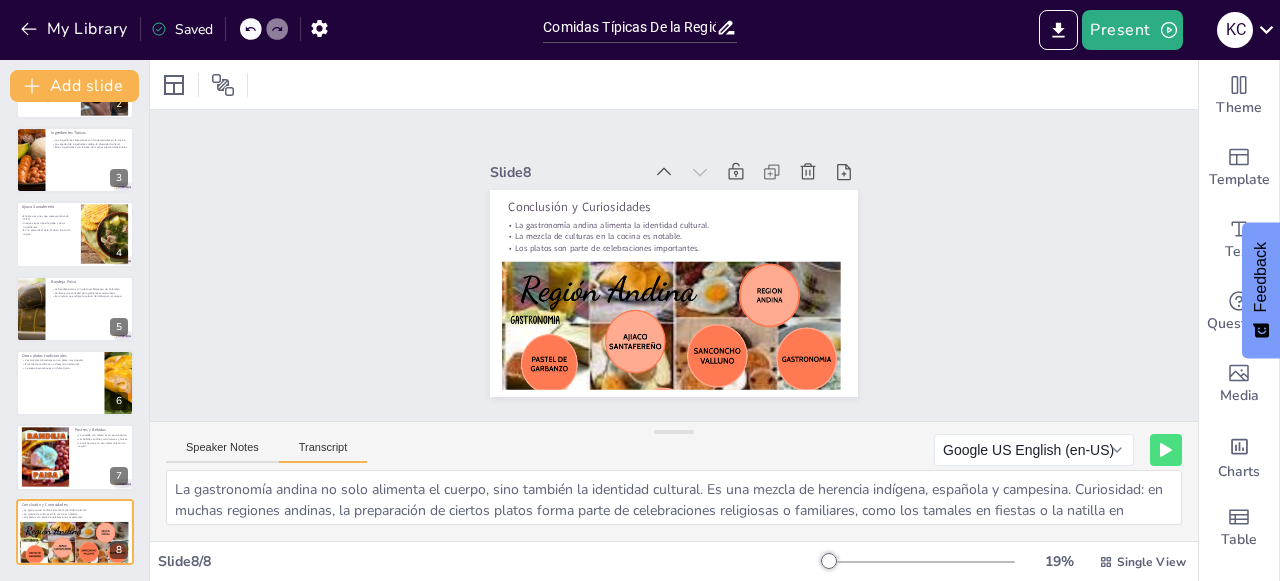 click on "Transcript" at bounding box center (323, 452) 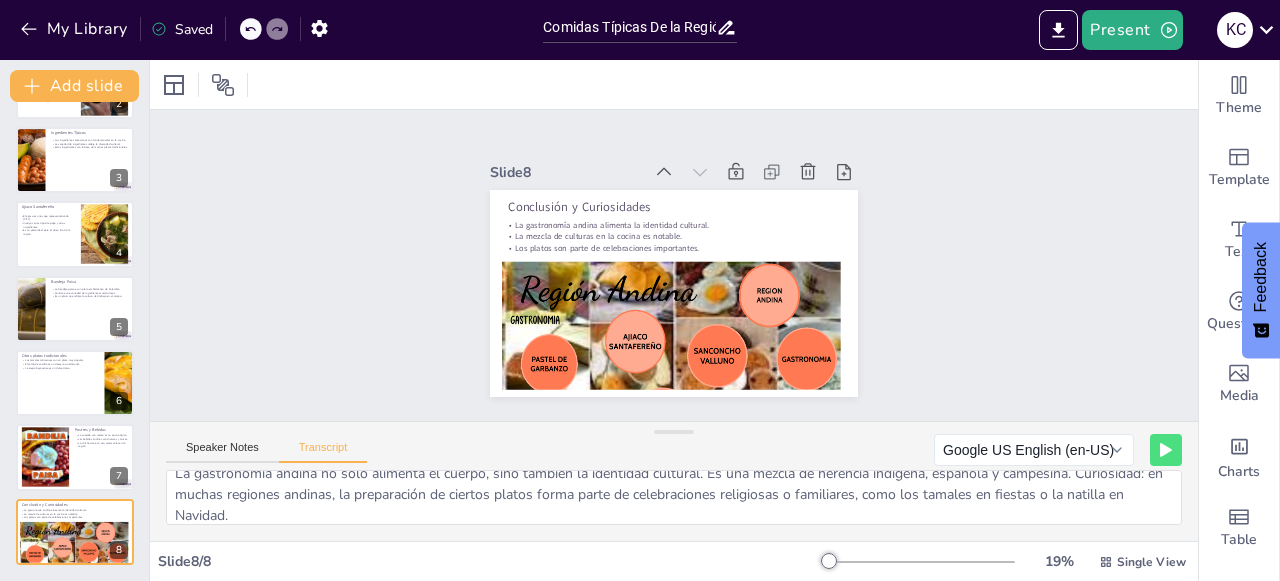 scroll, scrollTop: 24, scrollLeft: 0, axis: vertical 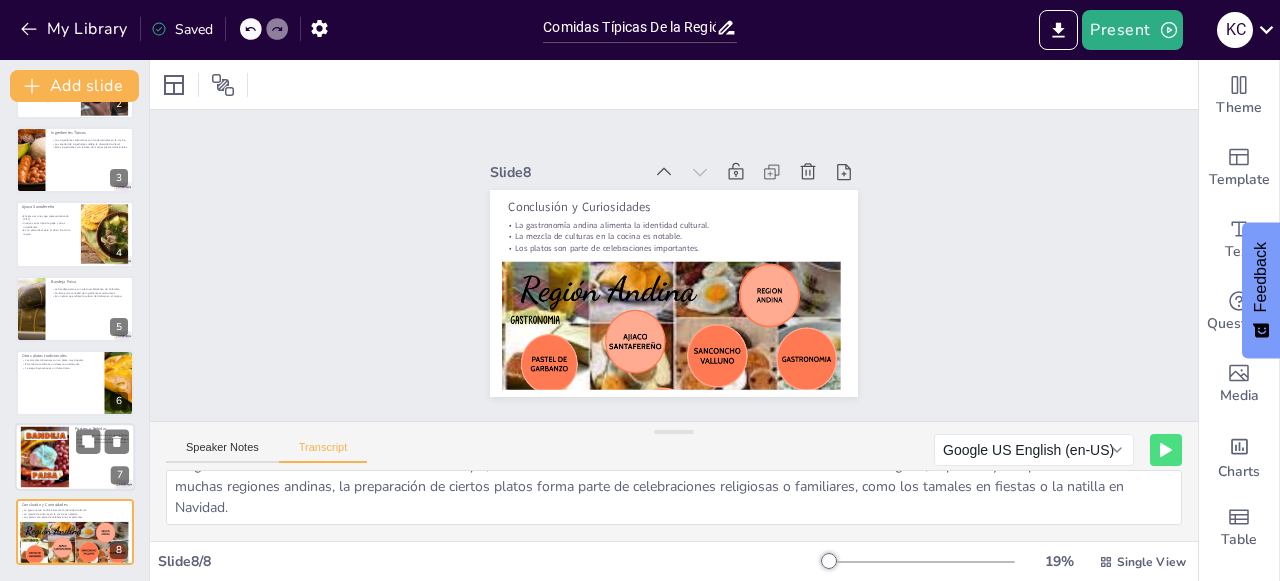 click at bounding box center (75, 458) 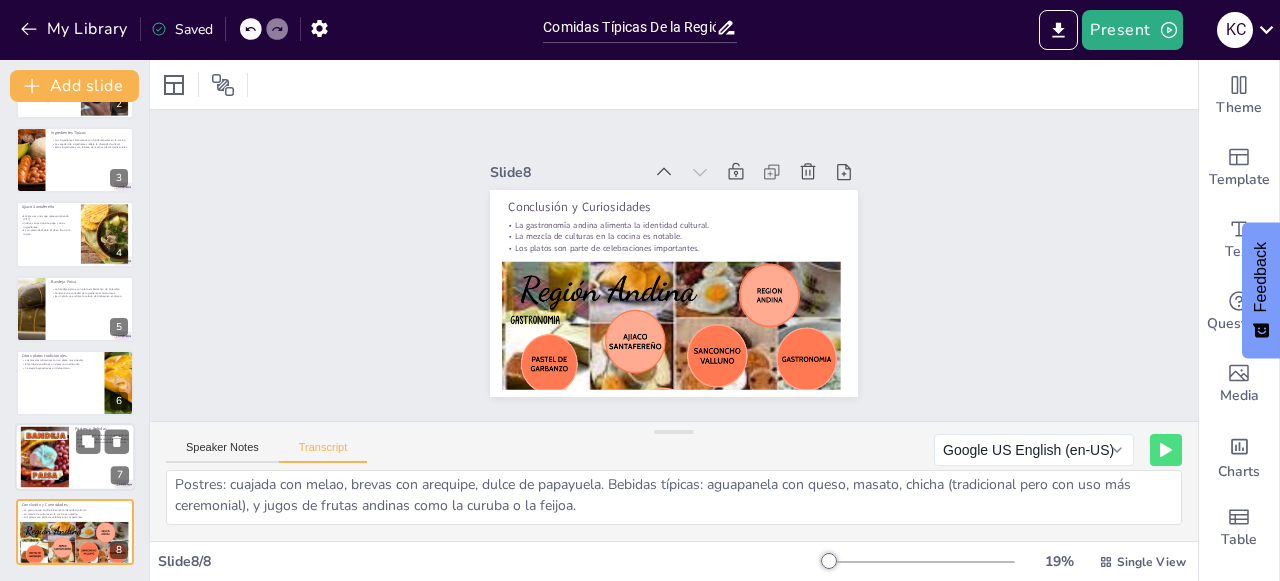 scroll, scrollTop: 4, scrollLeft: 0, axis: vertical 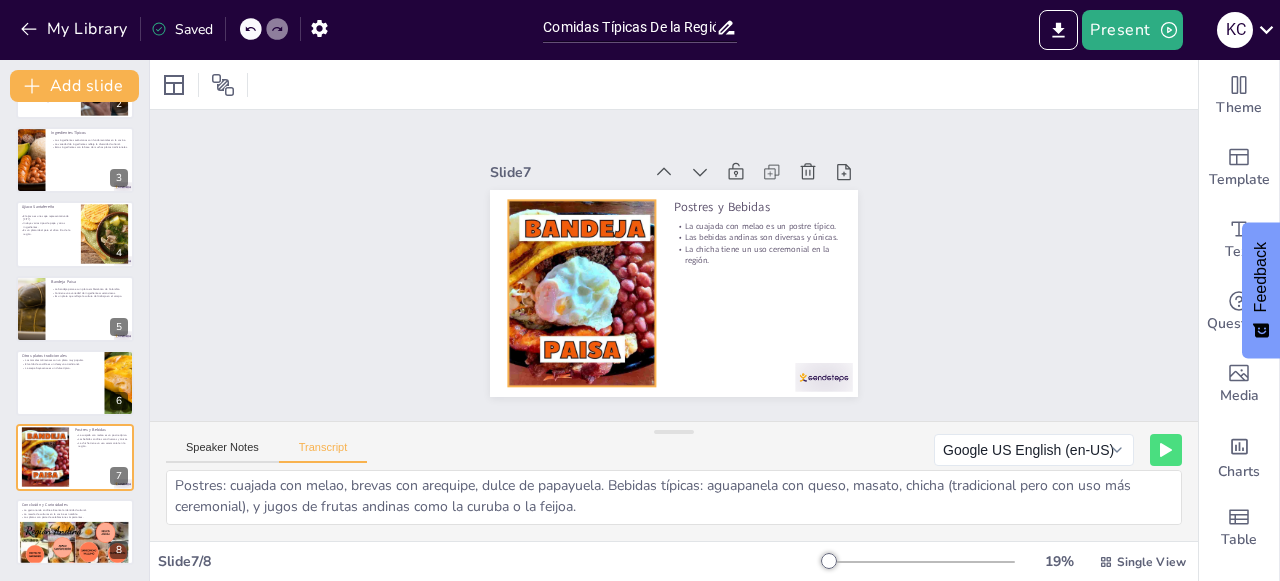 click at bounding box center [582, 293] 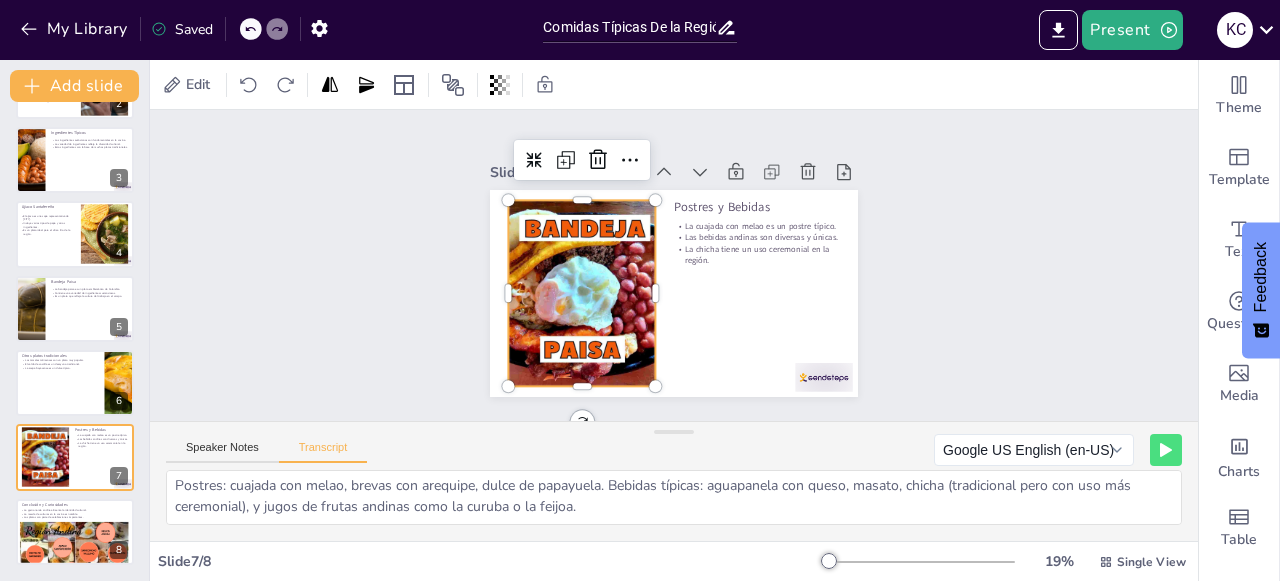 scroll, scrollTop: 0, scrollLeft: 0, axis: both 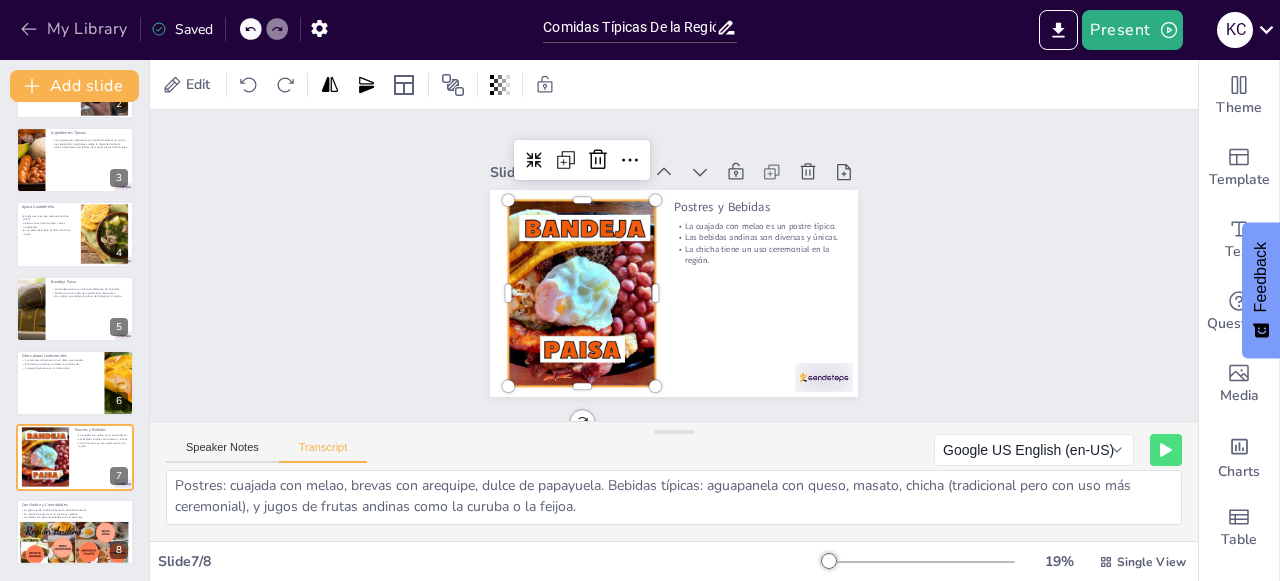 click 